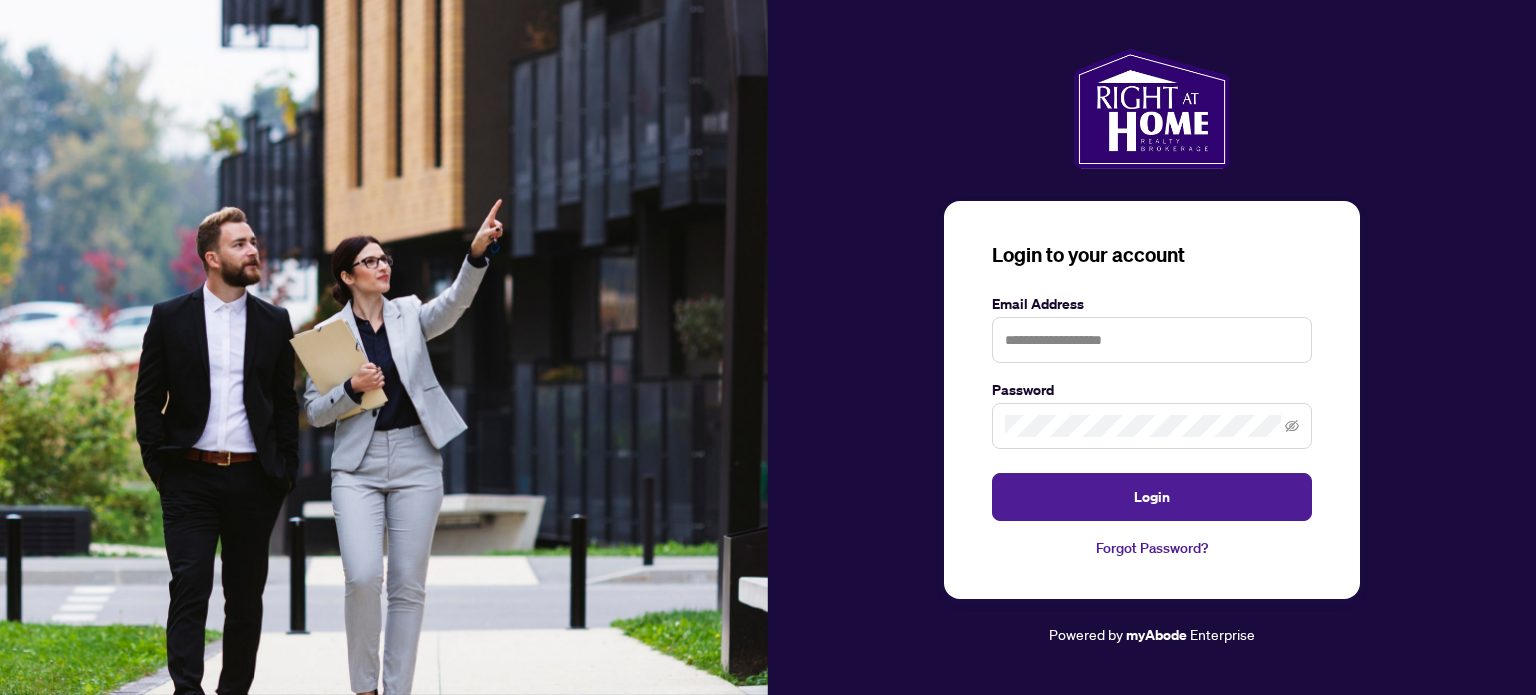 scroll, scrollTop: 0, scrollLeft: 0, axis: both 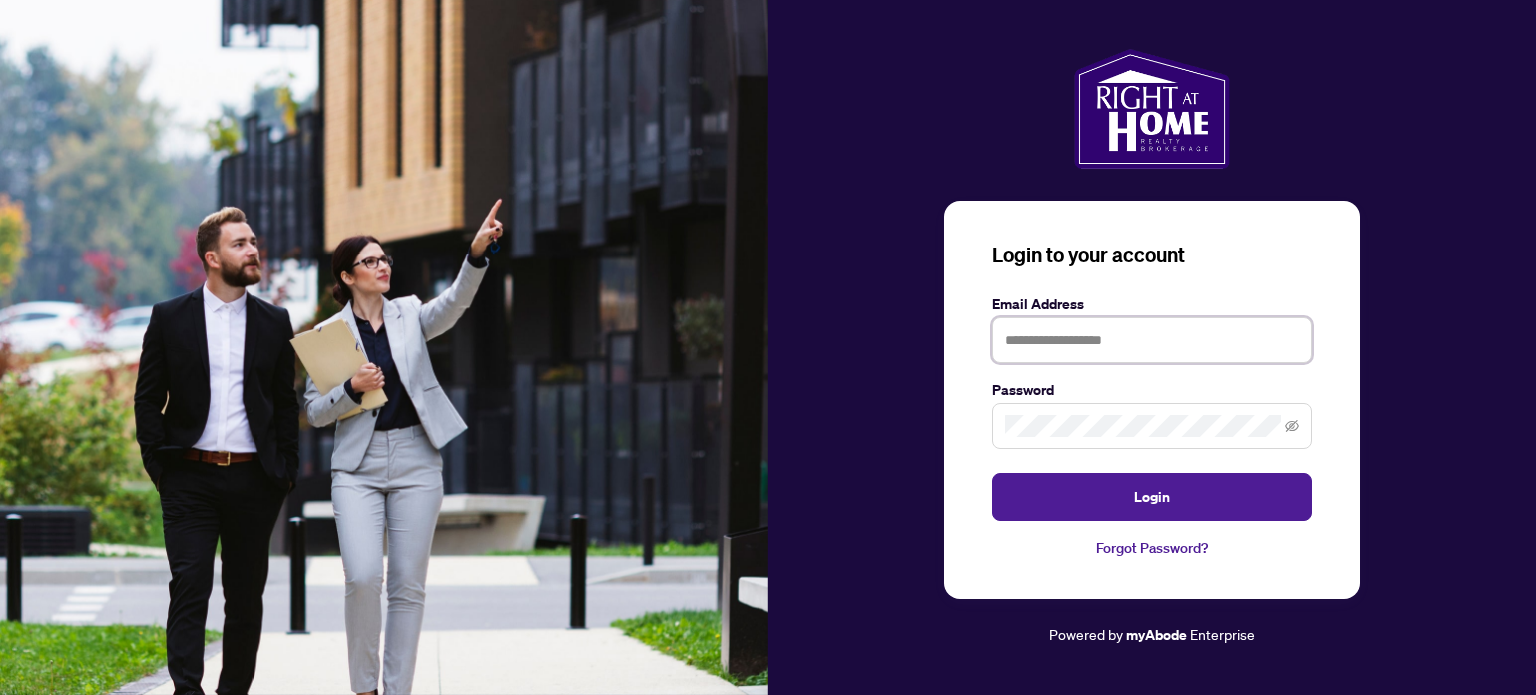 click at bounding box center [1152, 340] 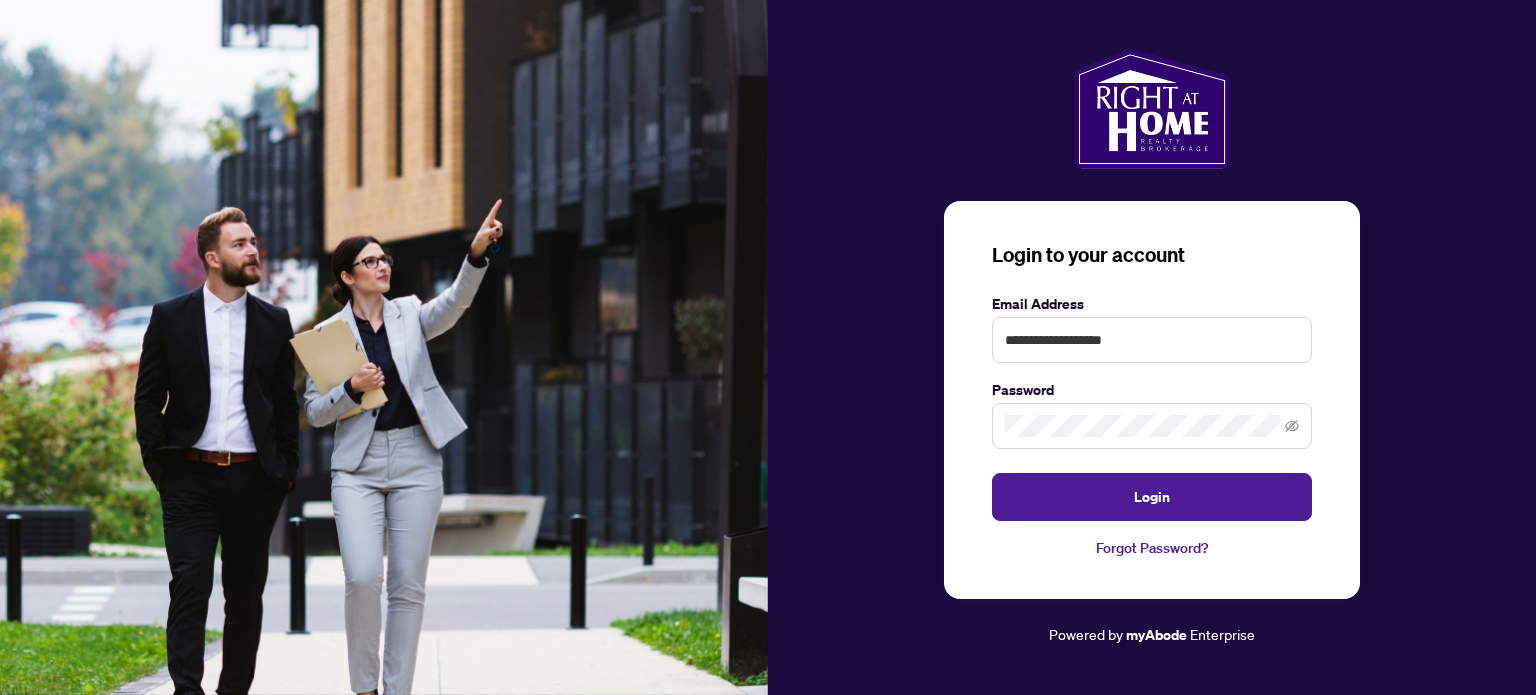 click at bounding box center [1152, 426] 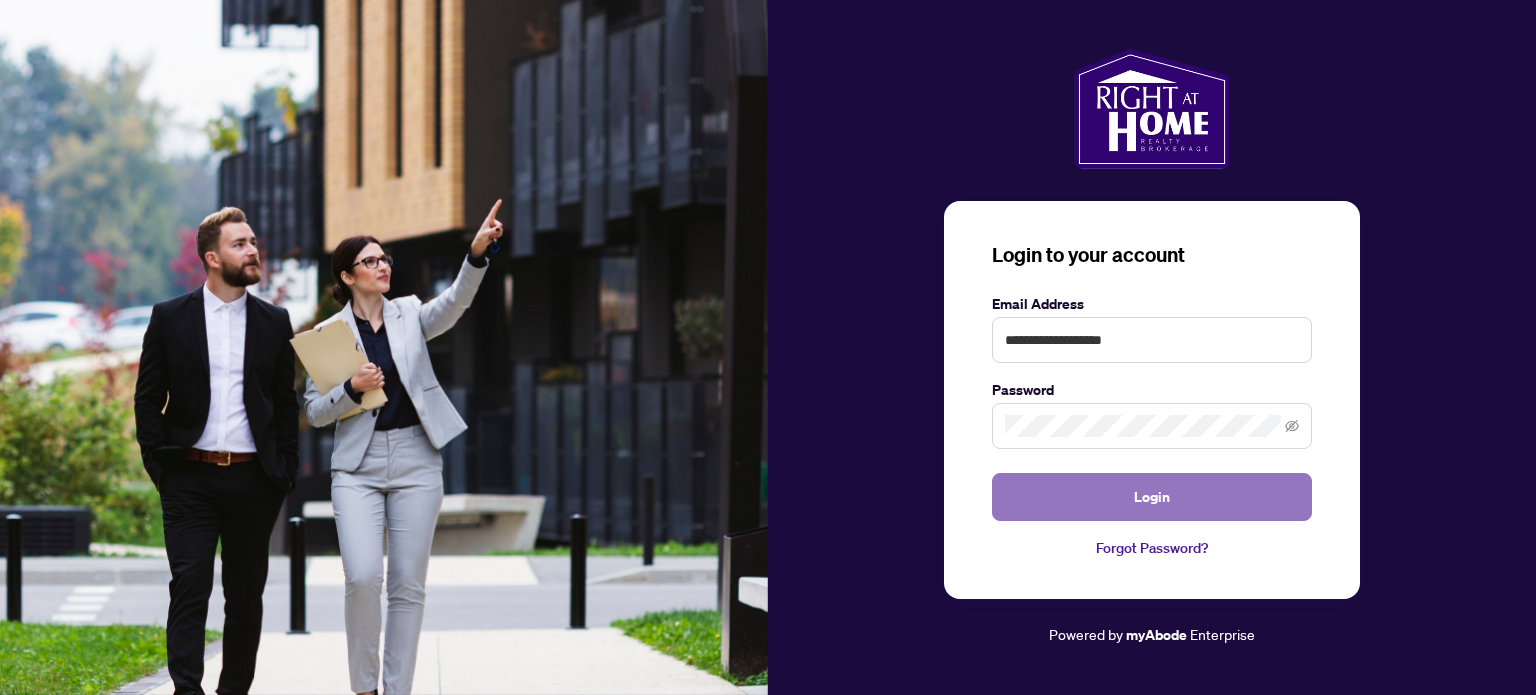 click on "Login" at bounding box center [1152, 497] 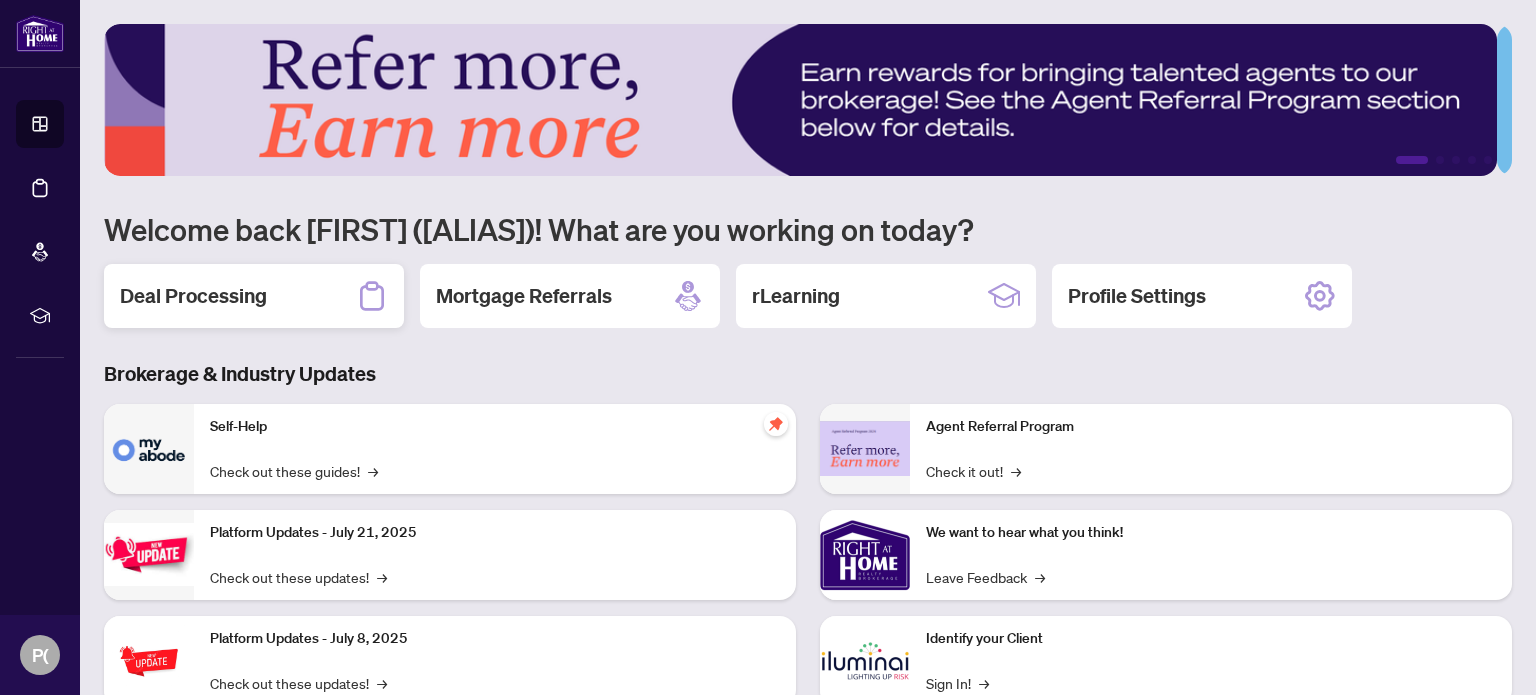 click on "Deal Processing" at bounding box center (193, 296) 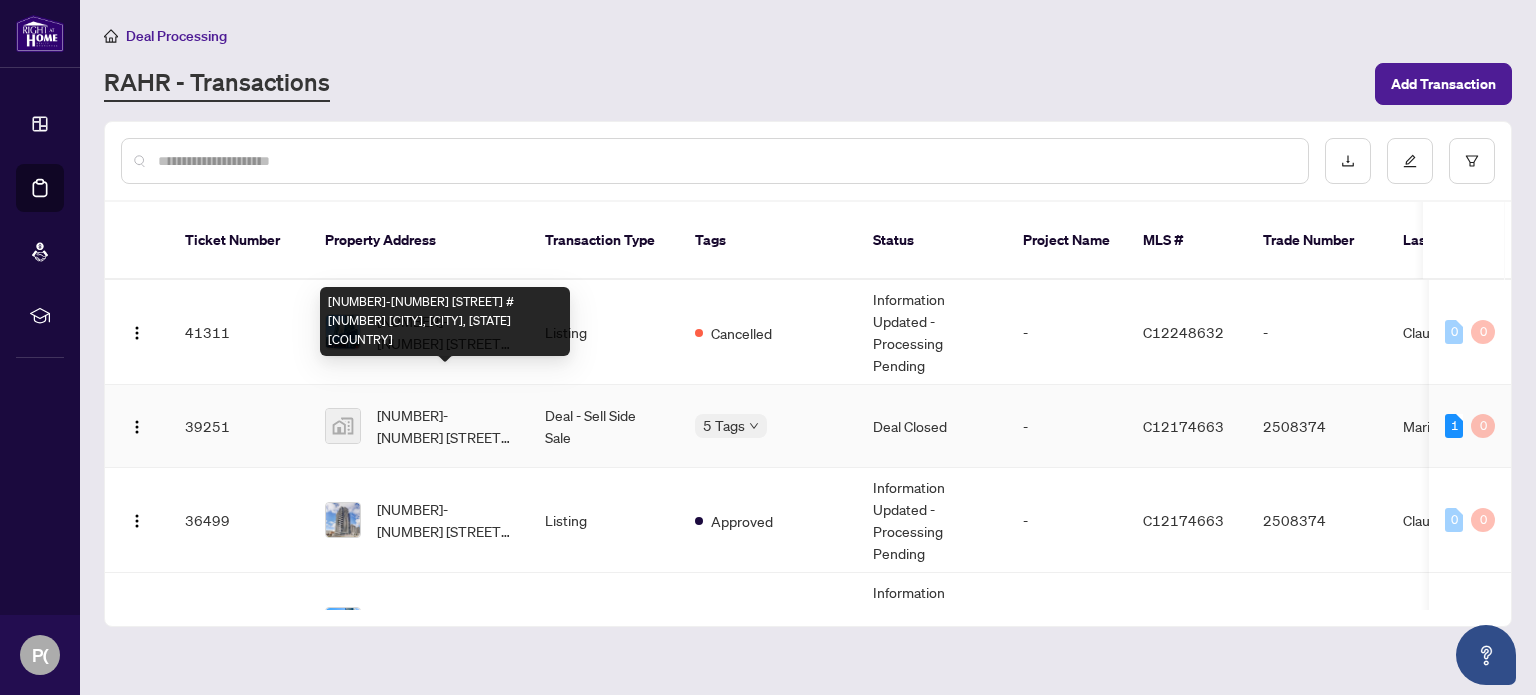 click on "[NUMBER]-[NUMBER] [STREET] # [NUMBER] [CITY], [CITY], [STATE] [COUNTRY]" at bounding box center [445, 426] 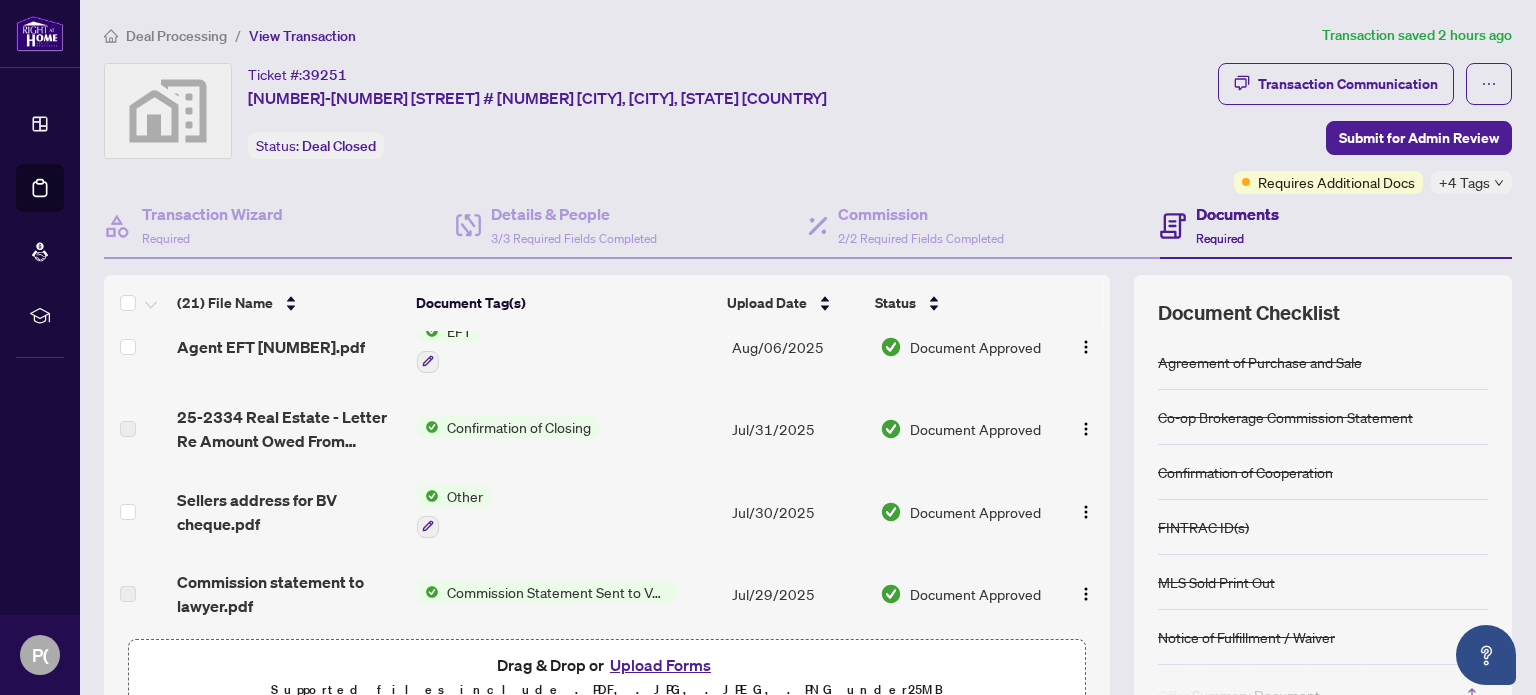 scroll, scrollTop: 0, scrollLeft: 0, axis: both 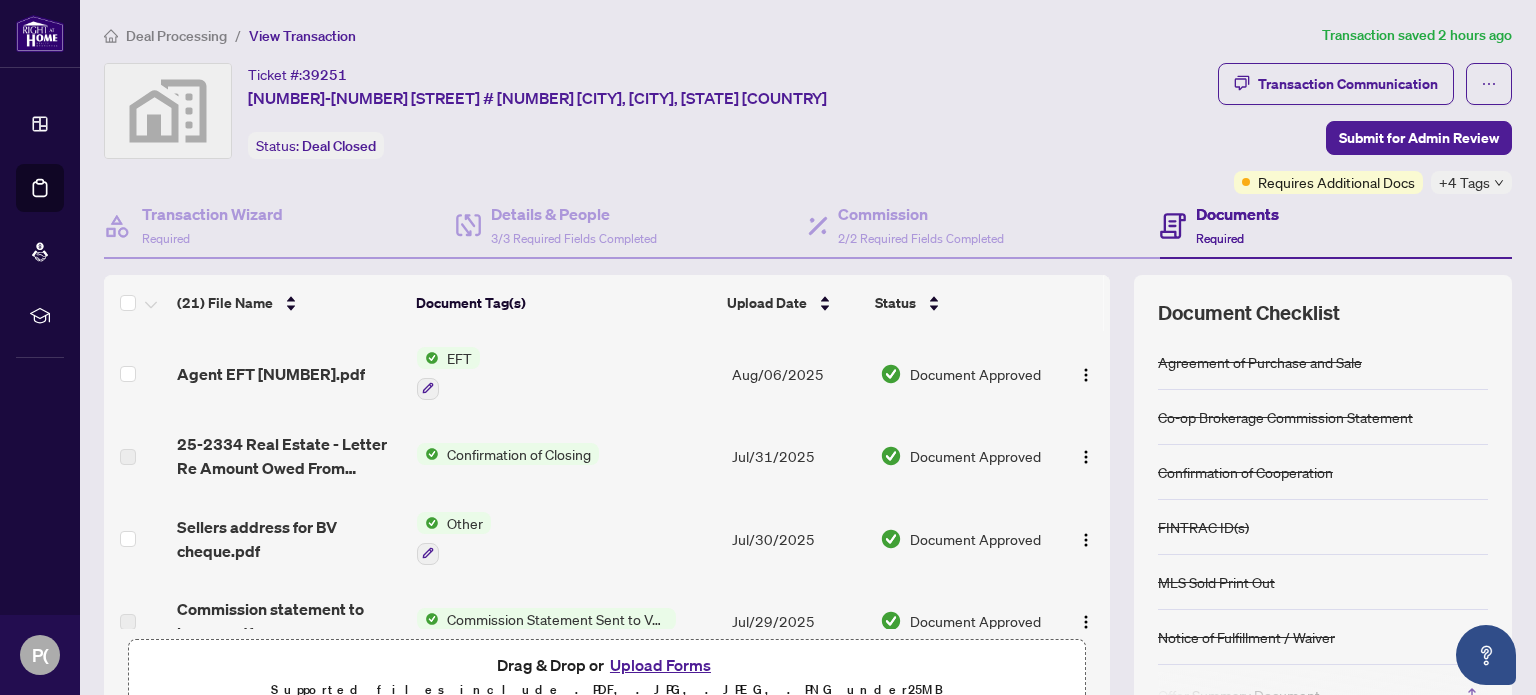click on "Confirmation of Closing" at bounding box center [519, 454] 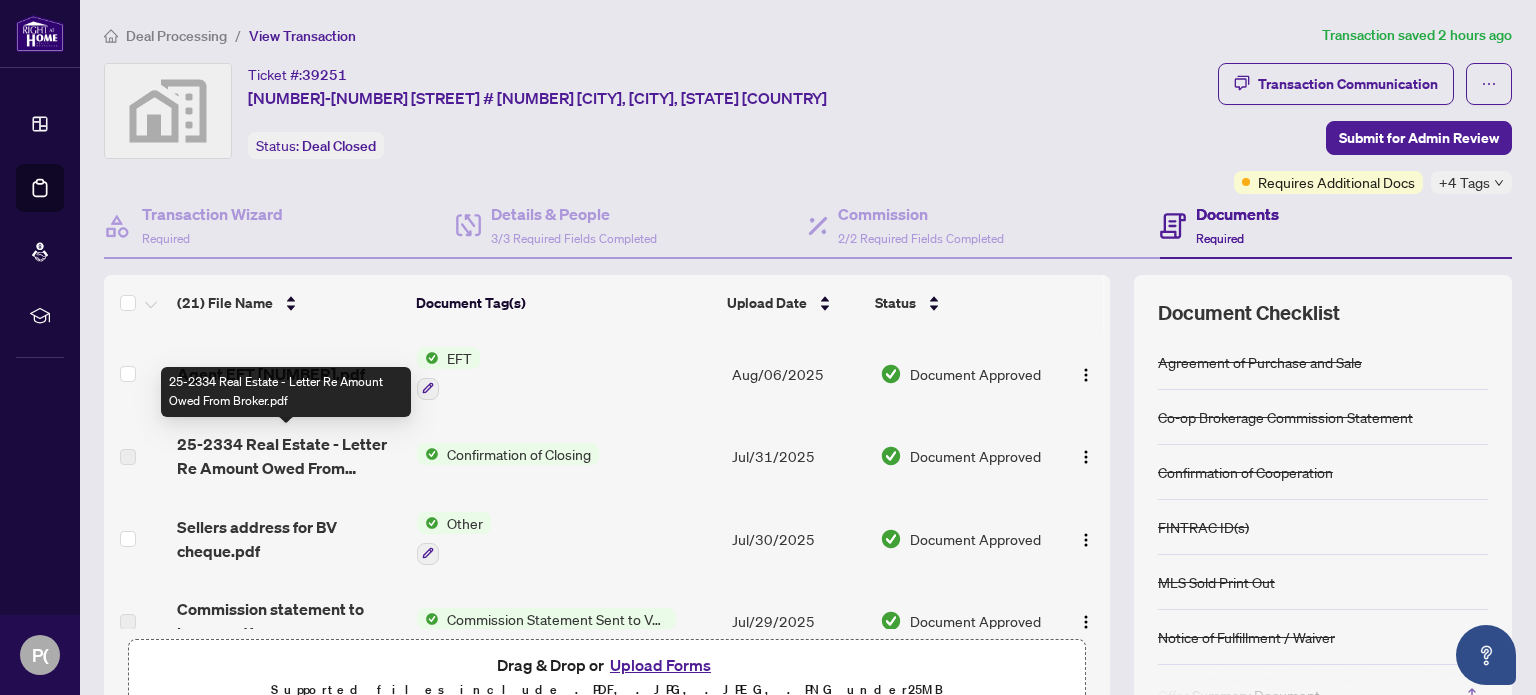 click on "25-2334 Real Estate - Letter Re Amount Owed From Broker.pdf" at bounding box center (289, 456) 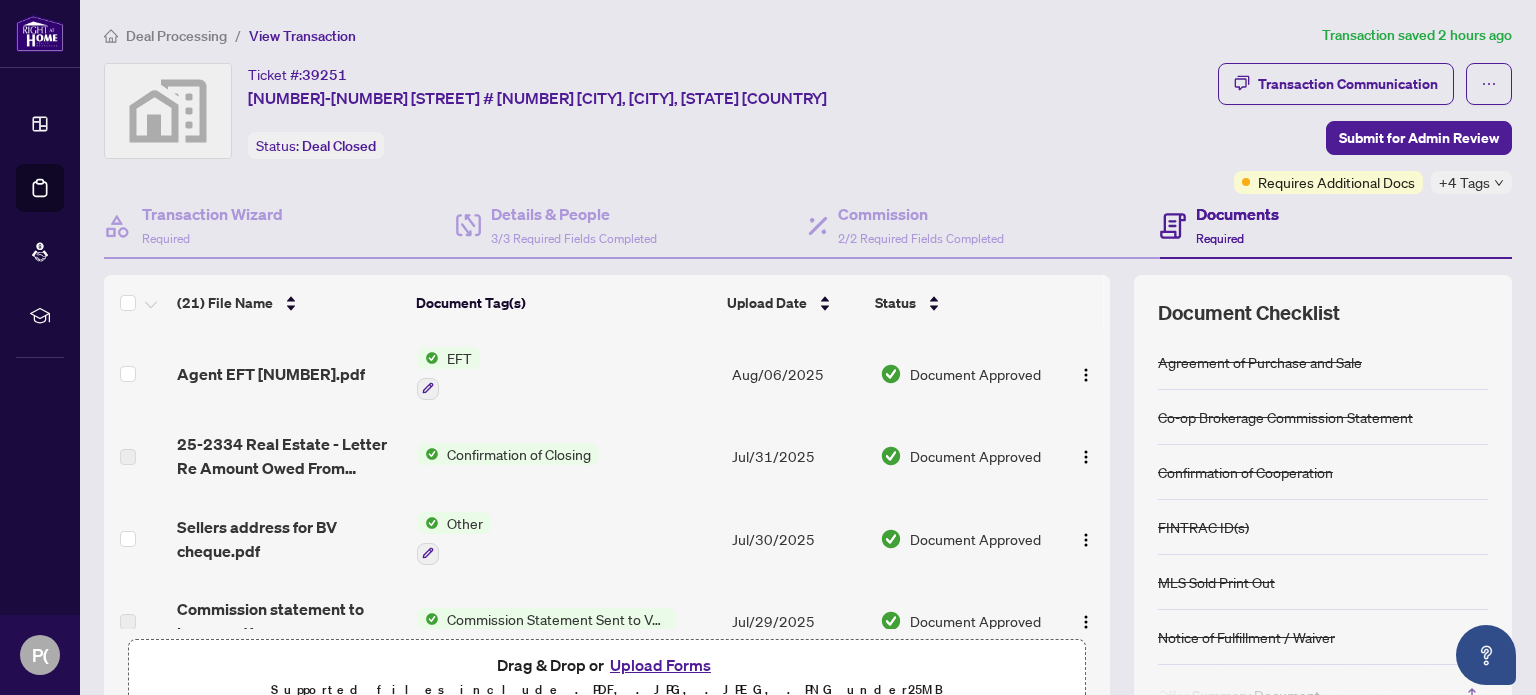 scroll, scrollTop: 100, scrollLeft: 0, axis: vertical 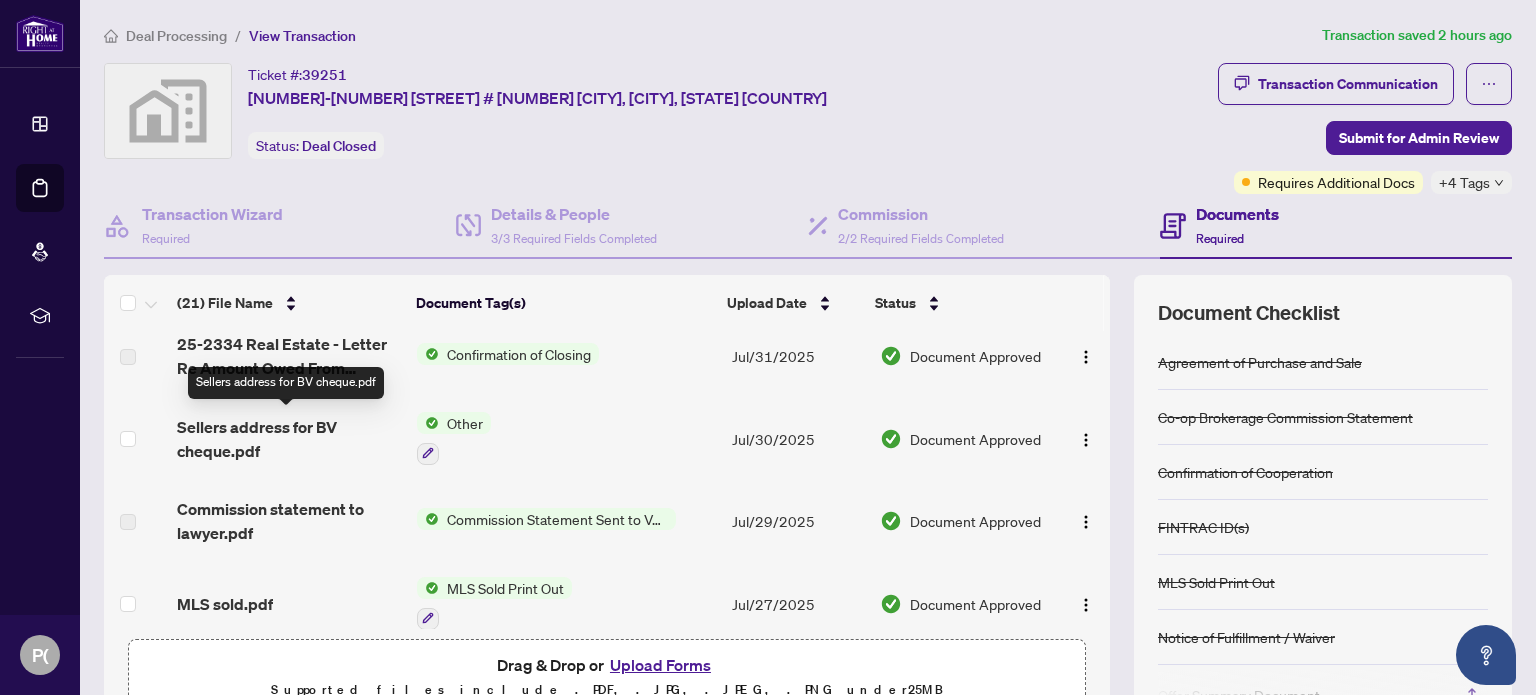 click on "Sellers address for BV cheque.pdf" at bounding box center [289, 439] 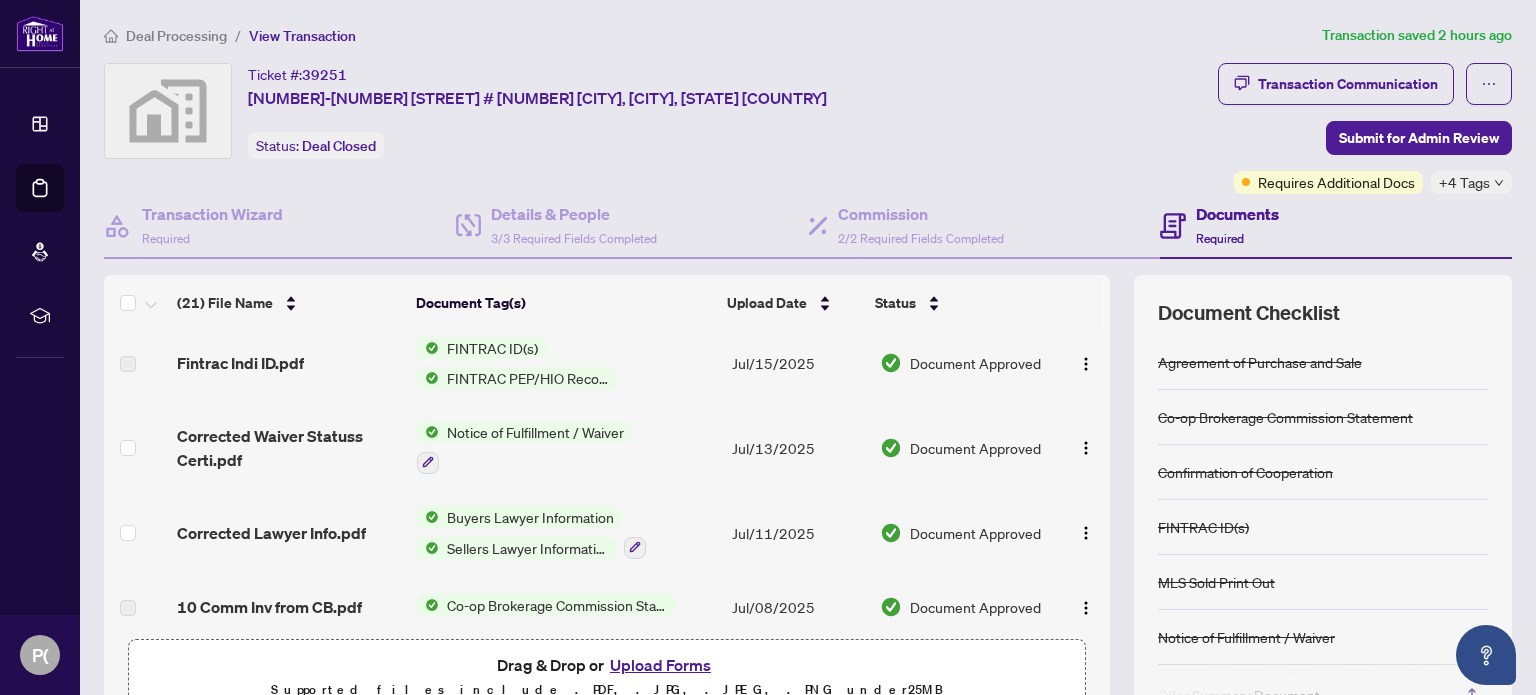scroll, scrollTop: 800, scrollLeft: 0, axis: vertical 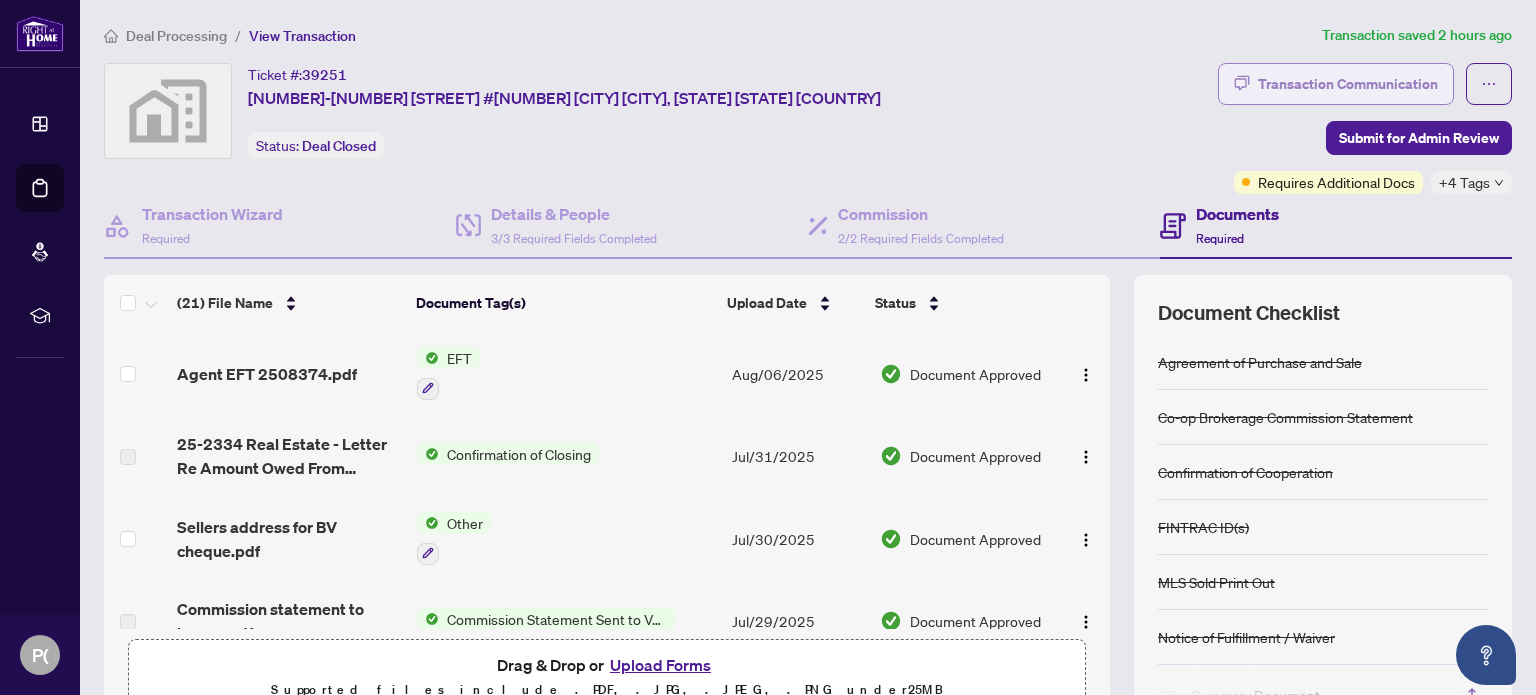 click on "Transaction Communication" at bounding box center (1348, 84) 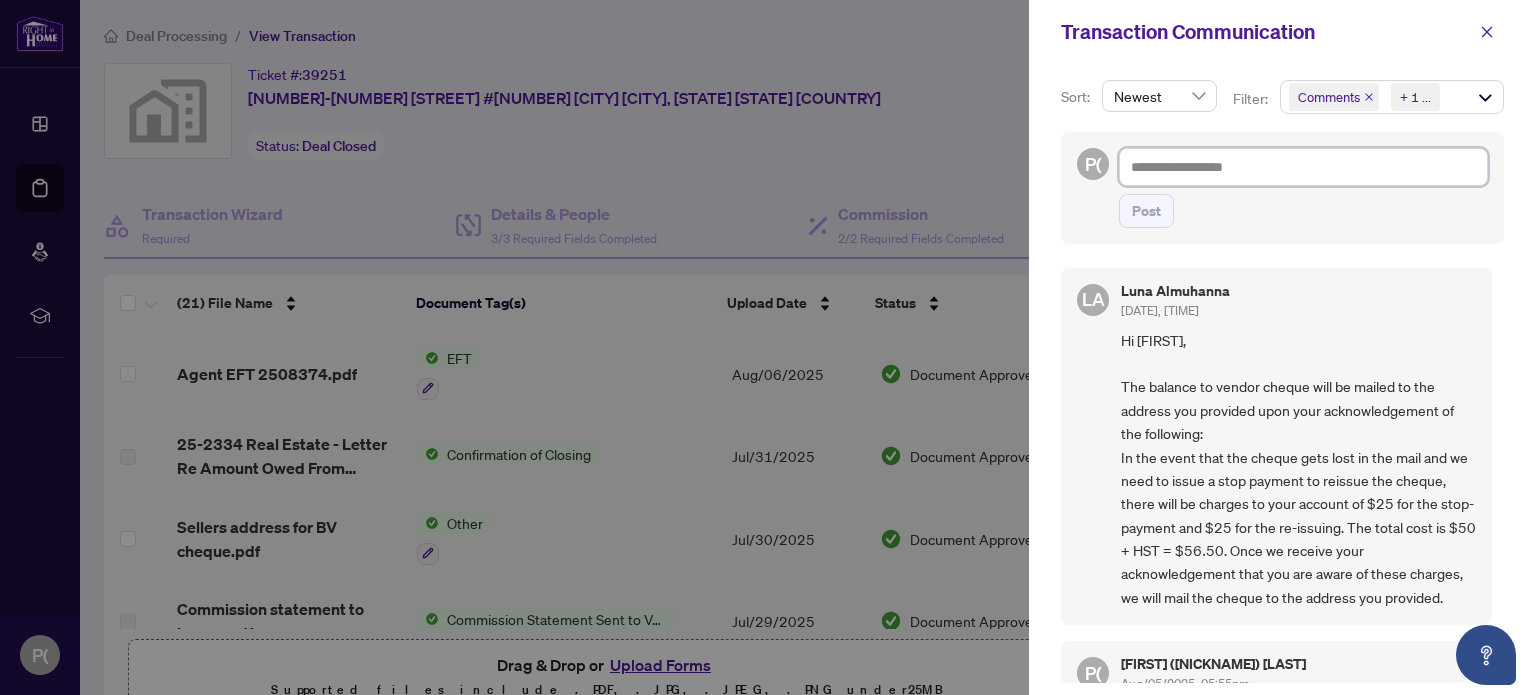 click at bounding box center (1303, 167) 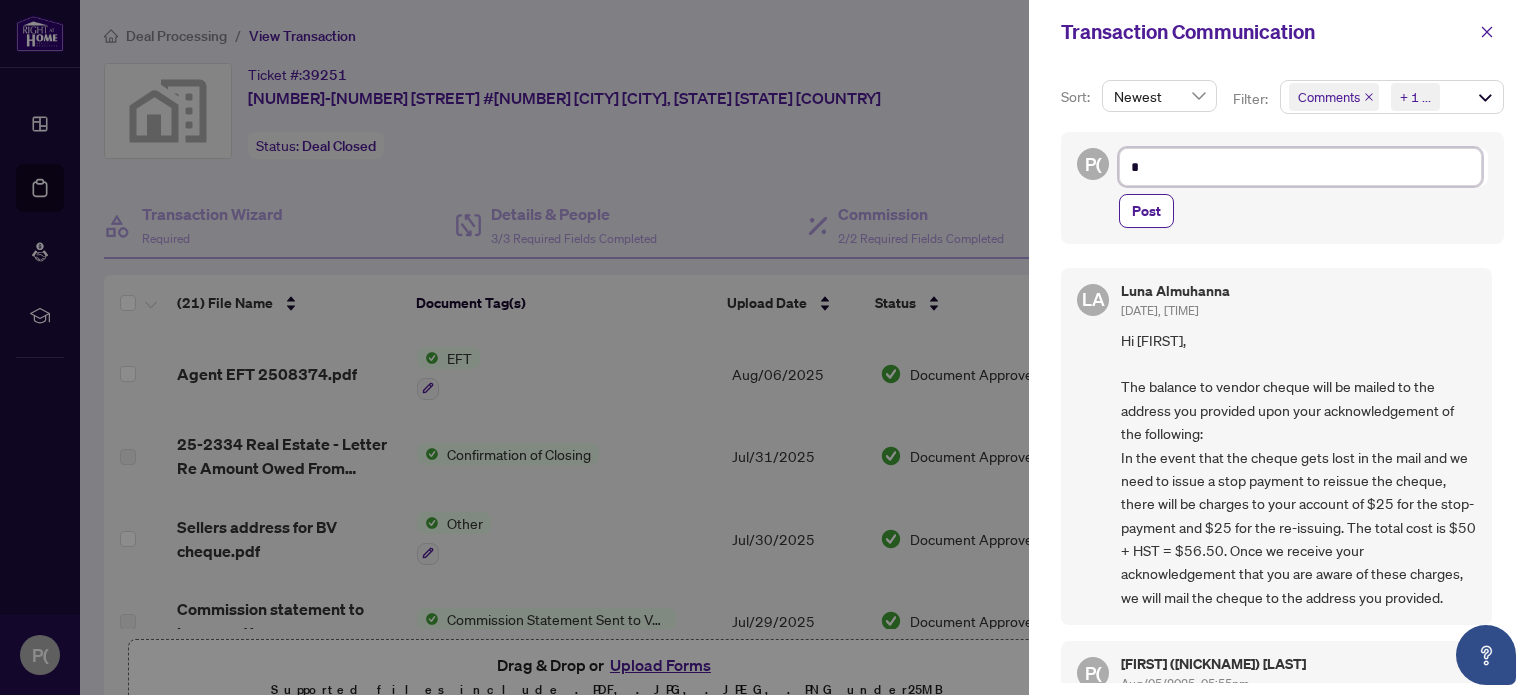 type on "*" 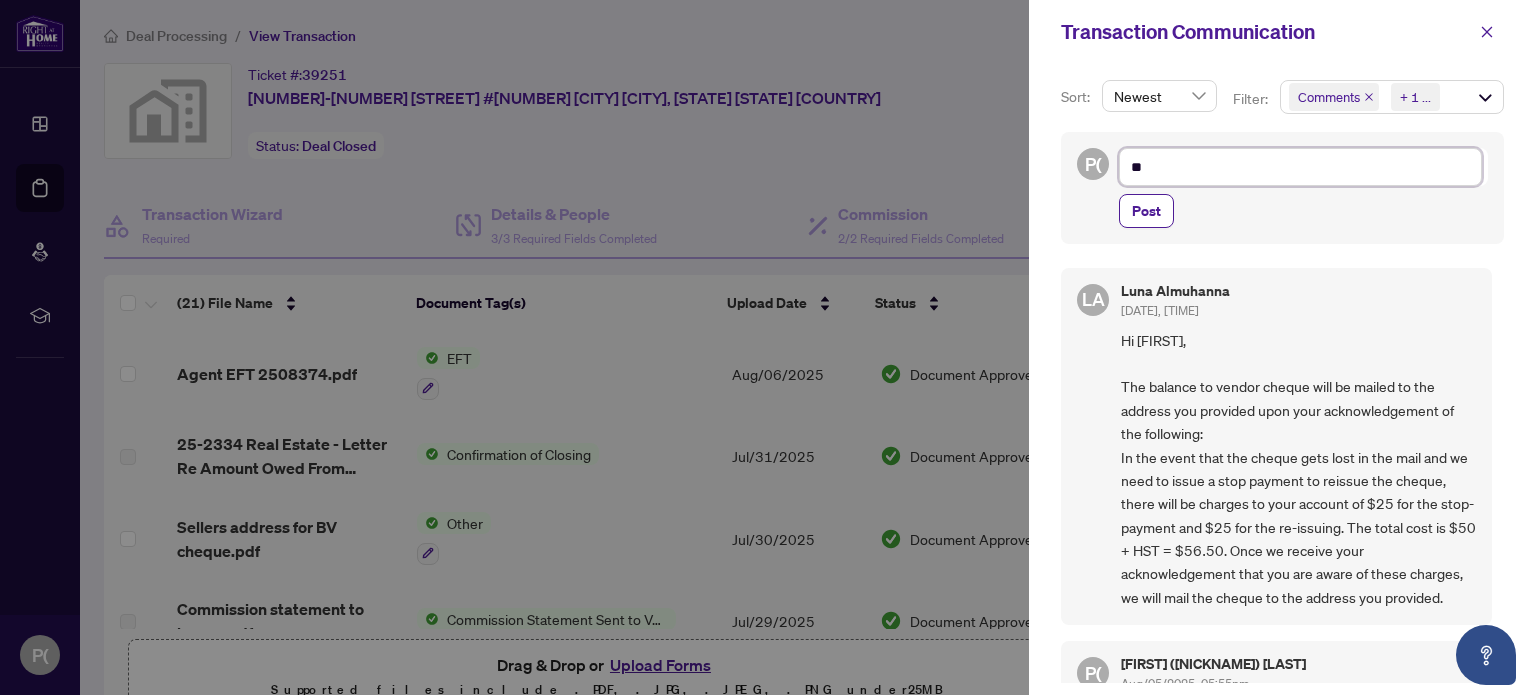type on "***" 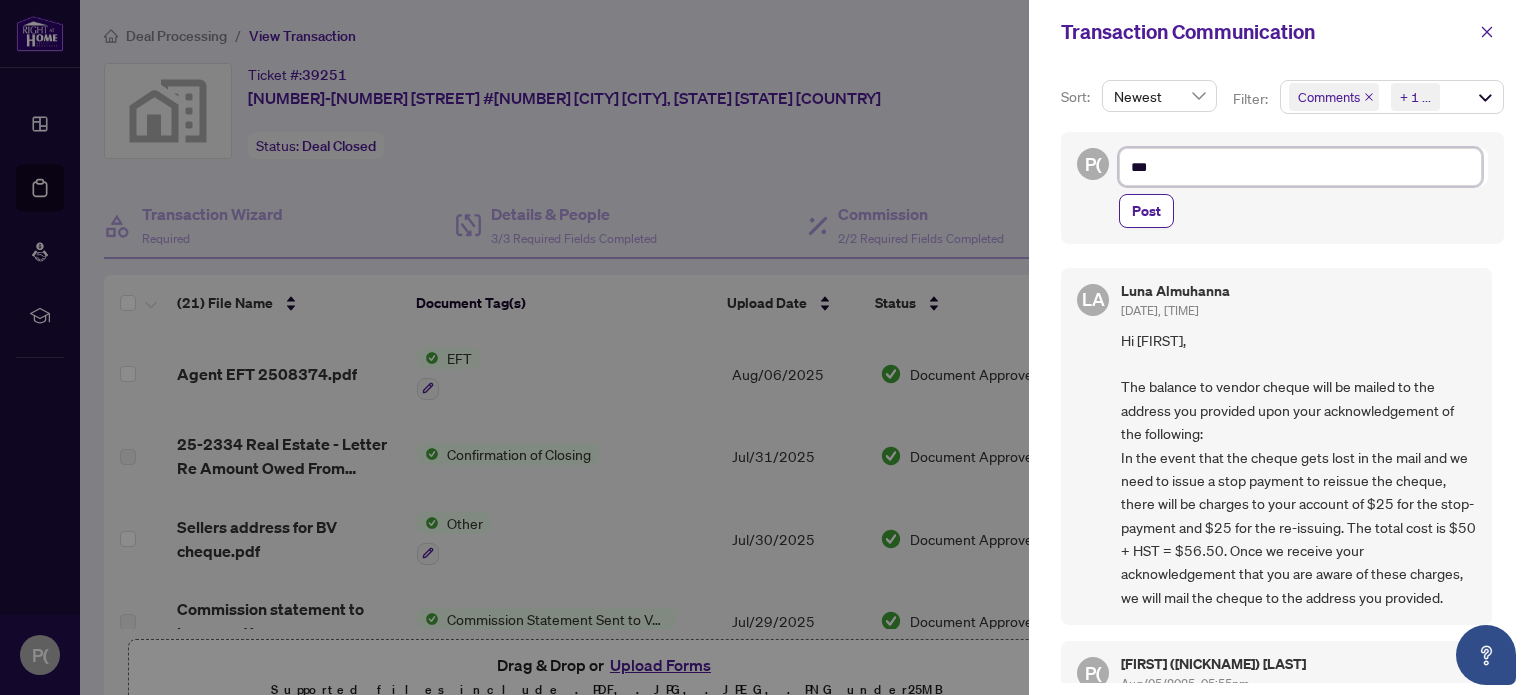 type on "****" 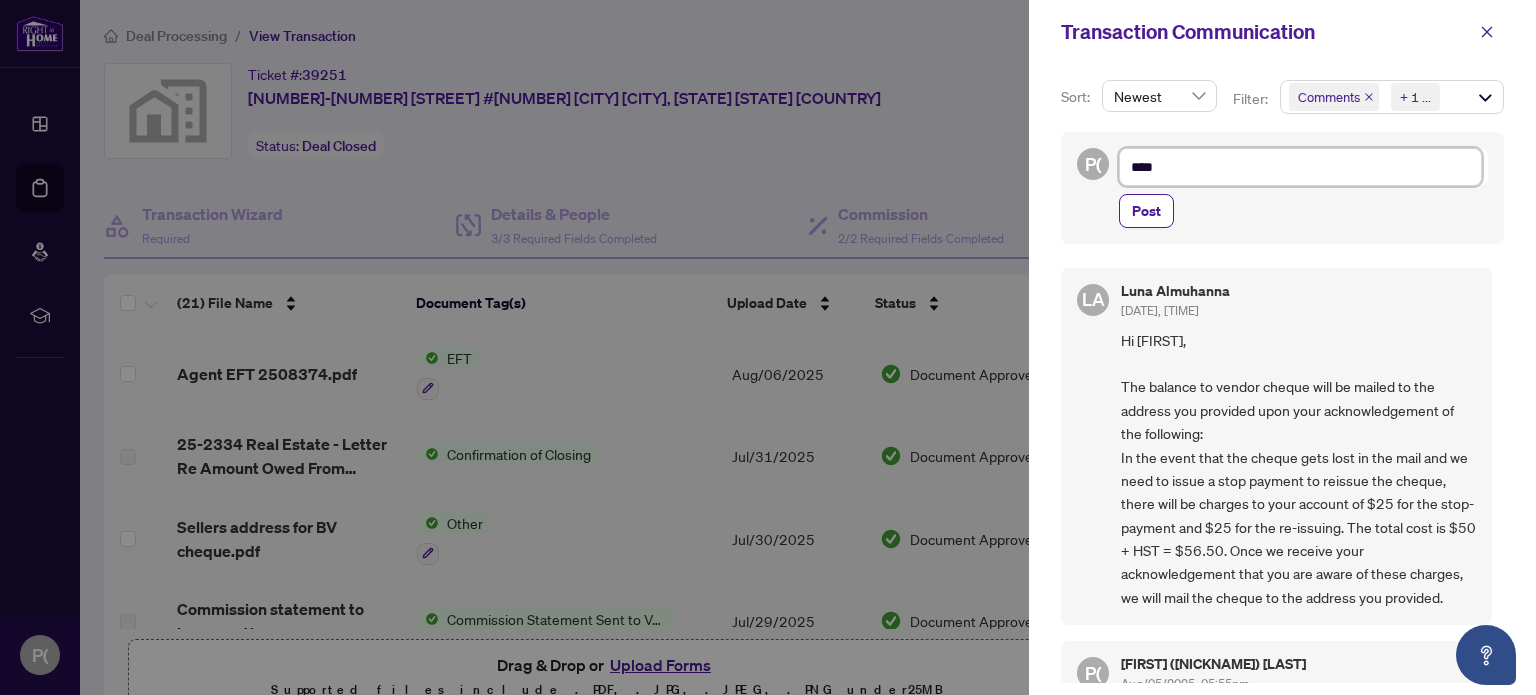 type on "*****" 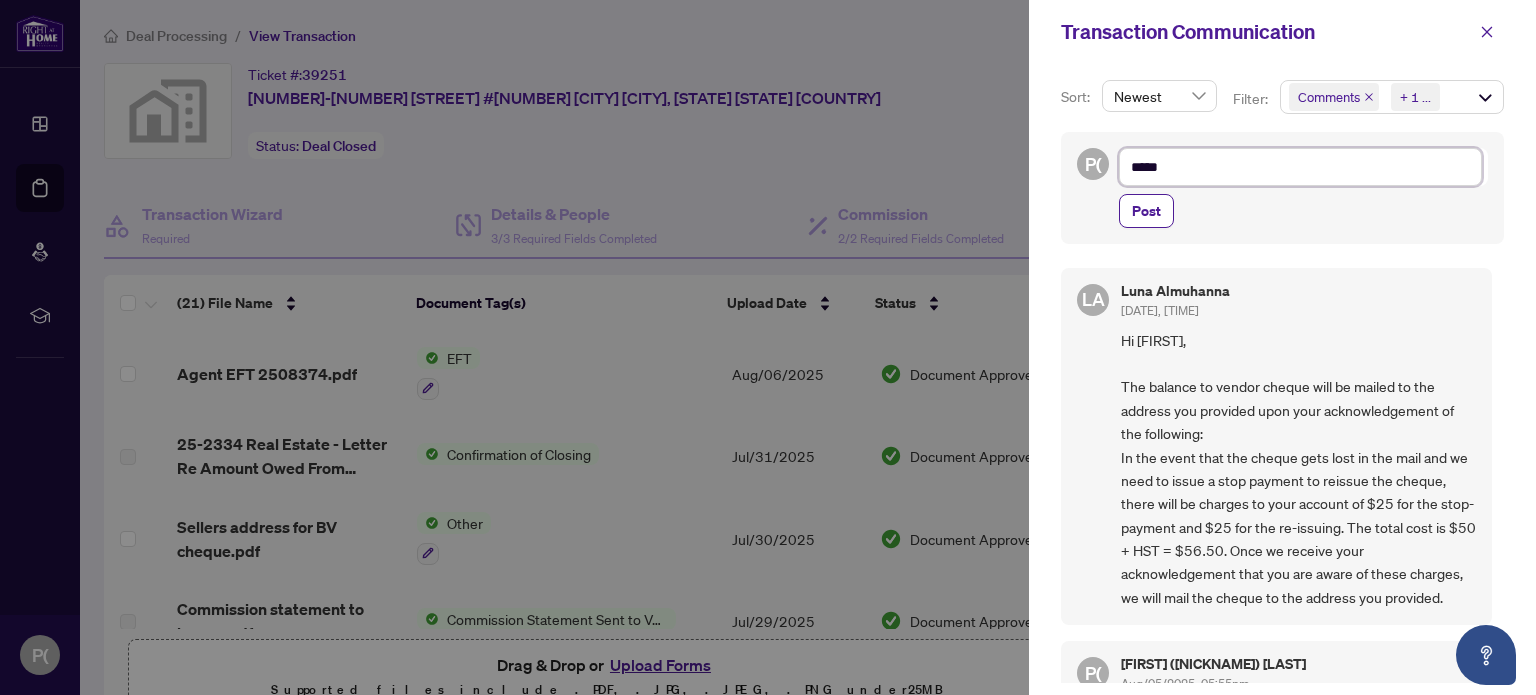 type on "******" 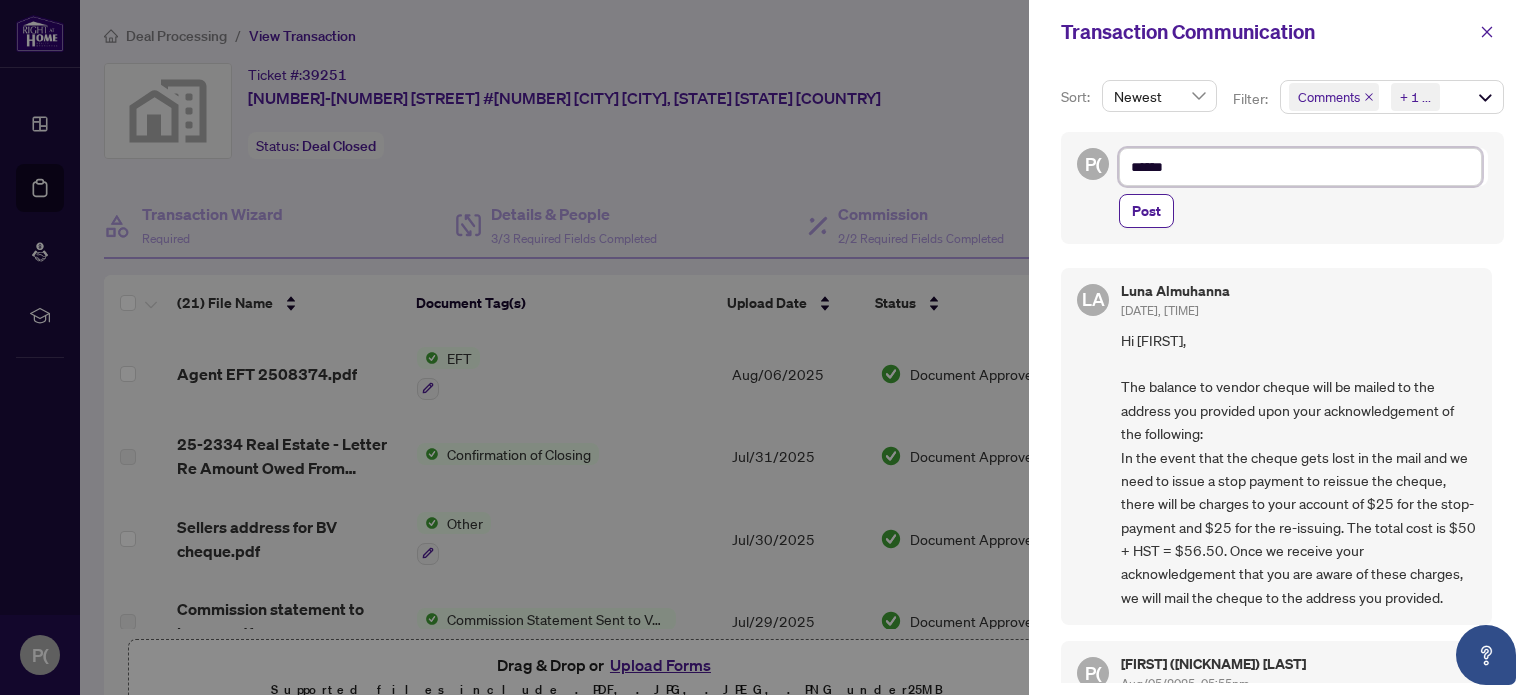 type on "*******" 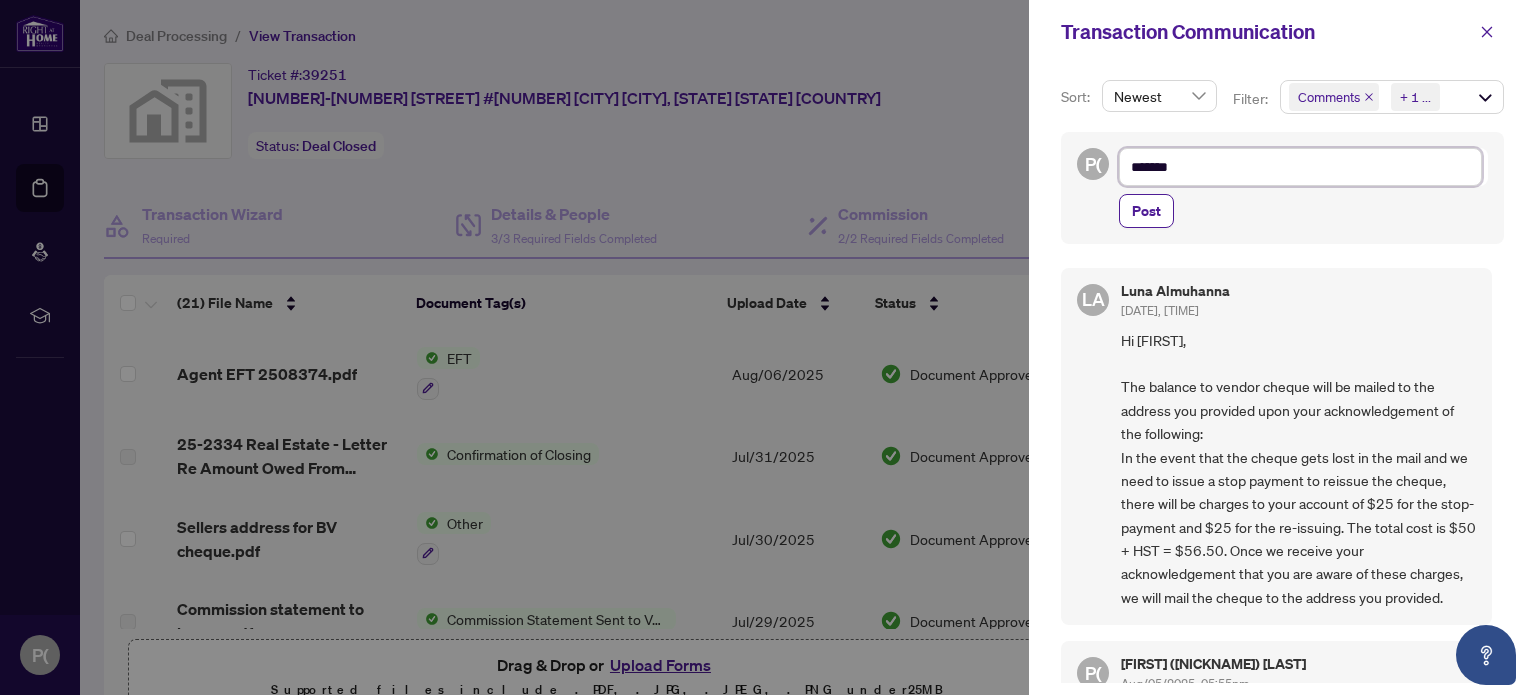 type on "********" 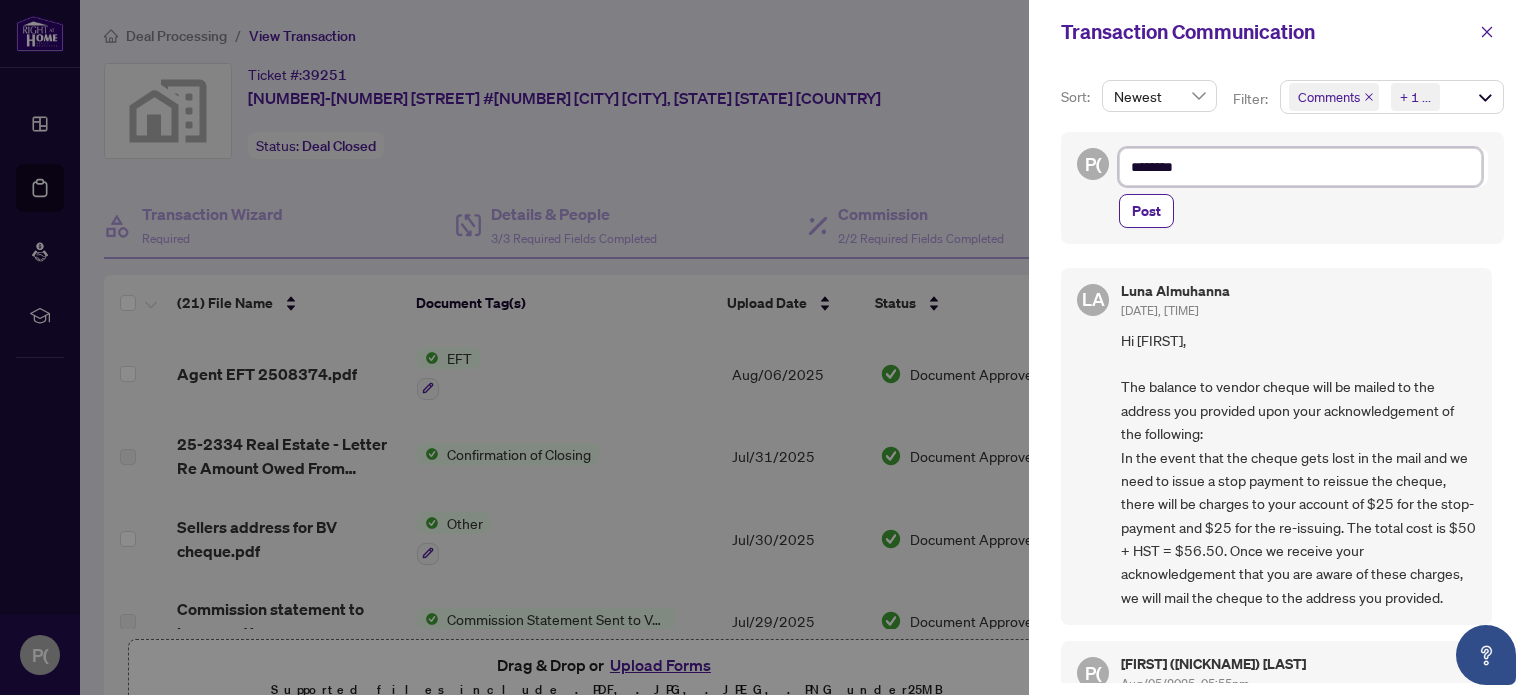 type on "*********" 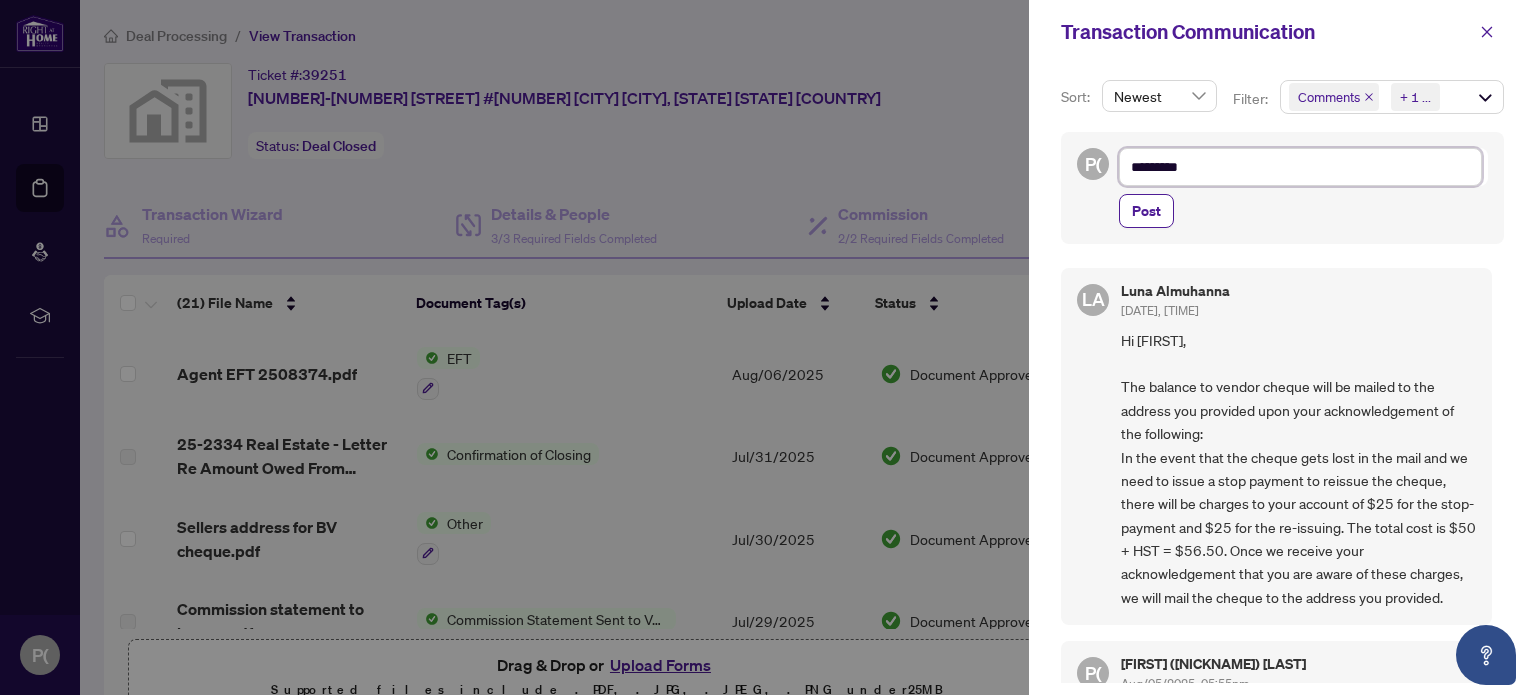 type on "**********" 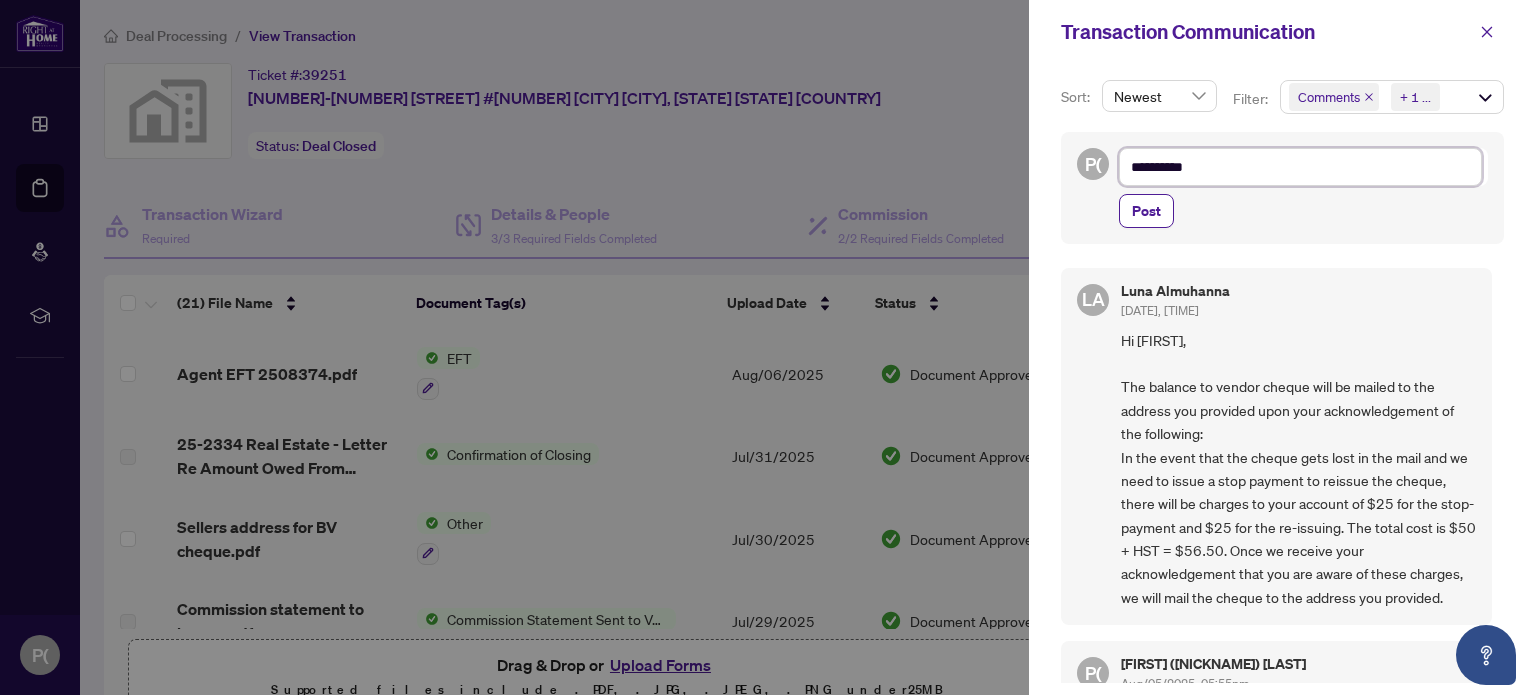 type on "**********" 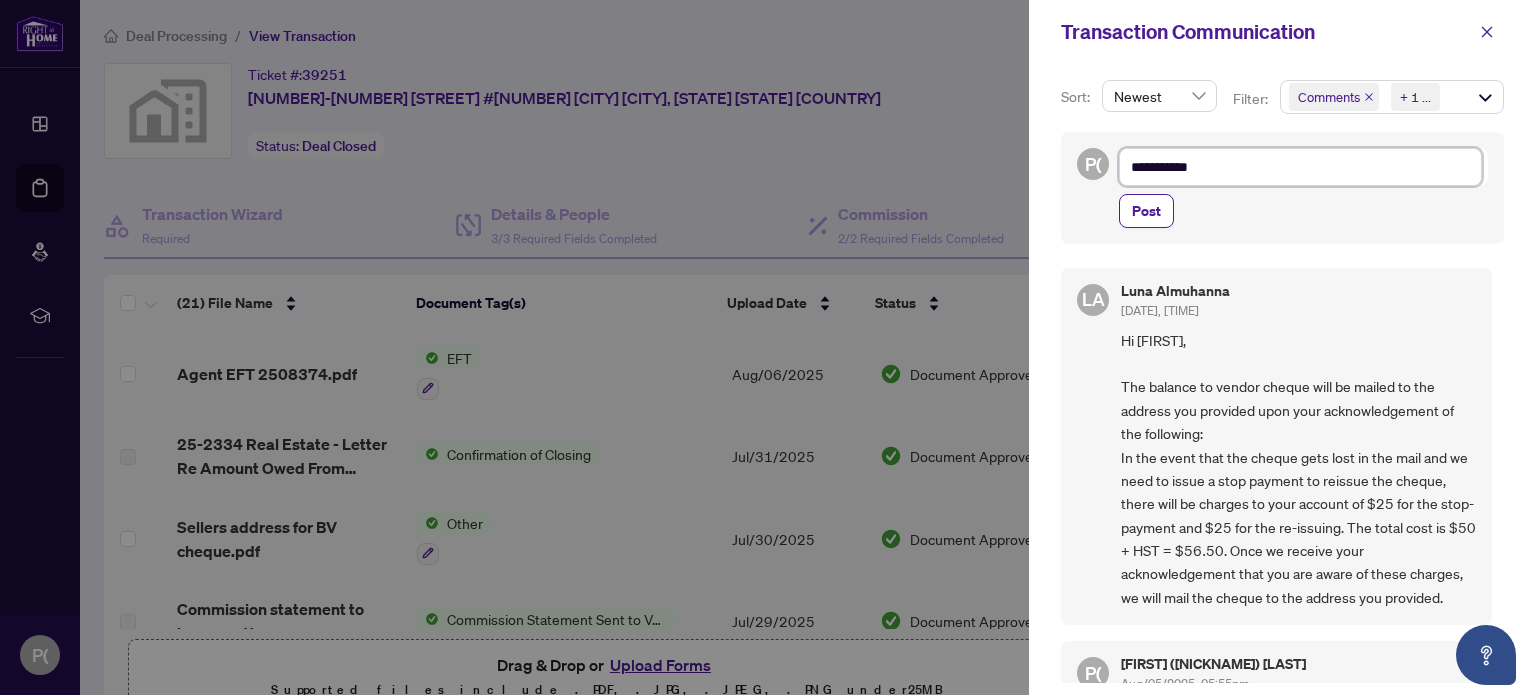 type on "**********" 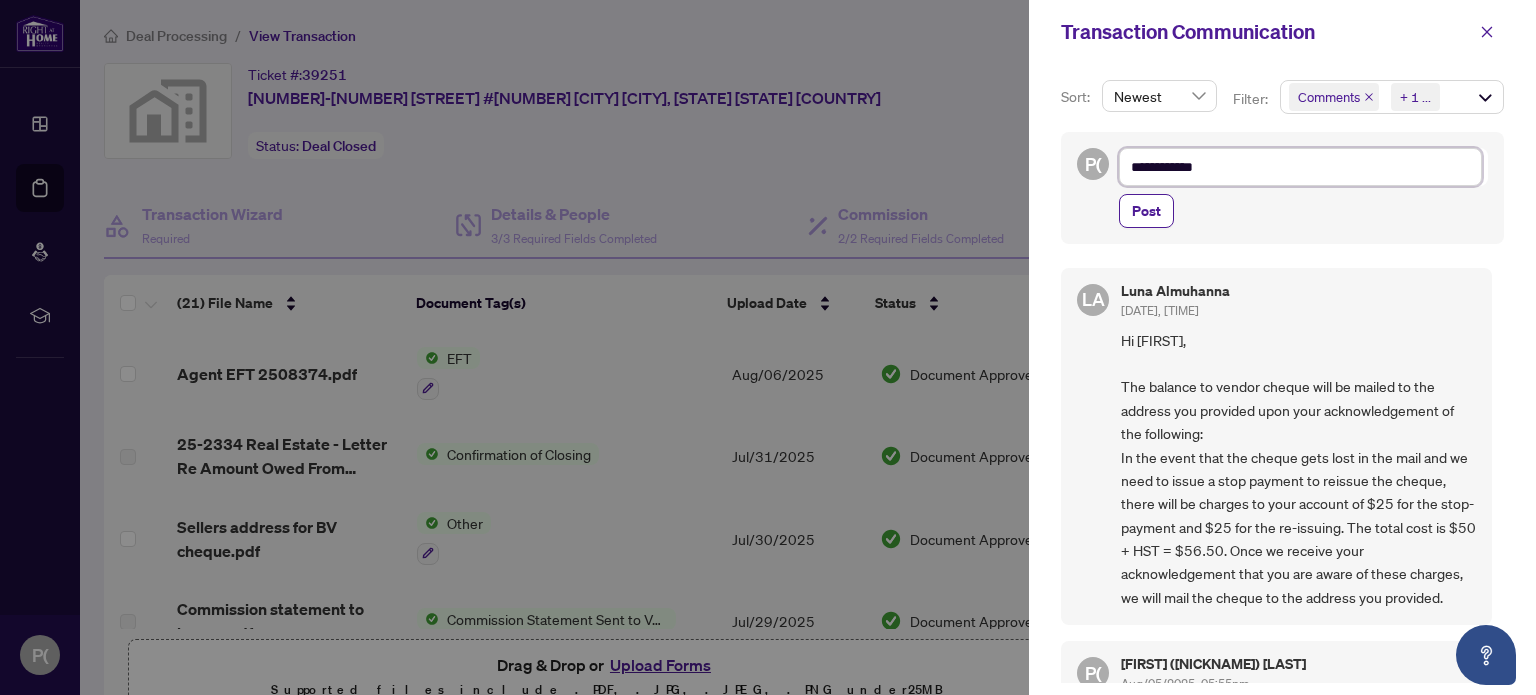 type on "**********" 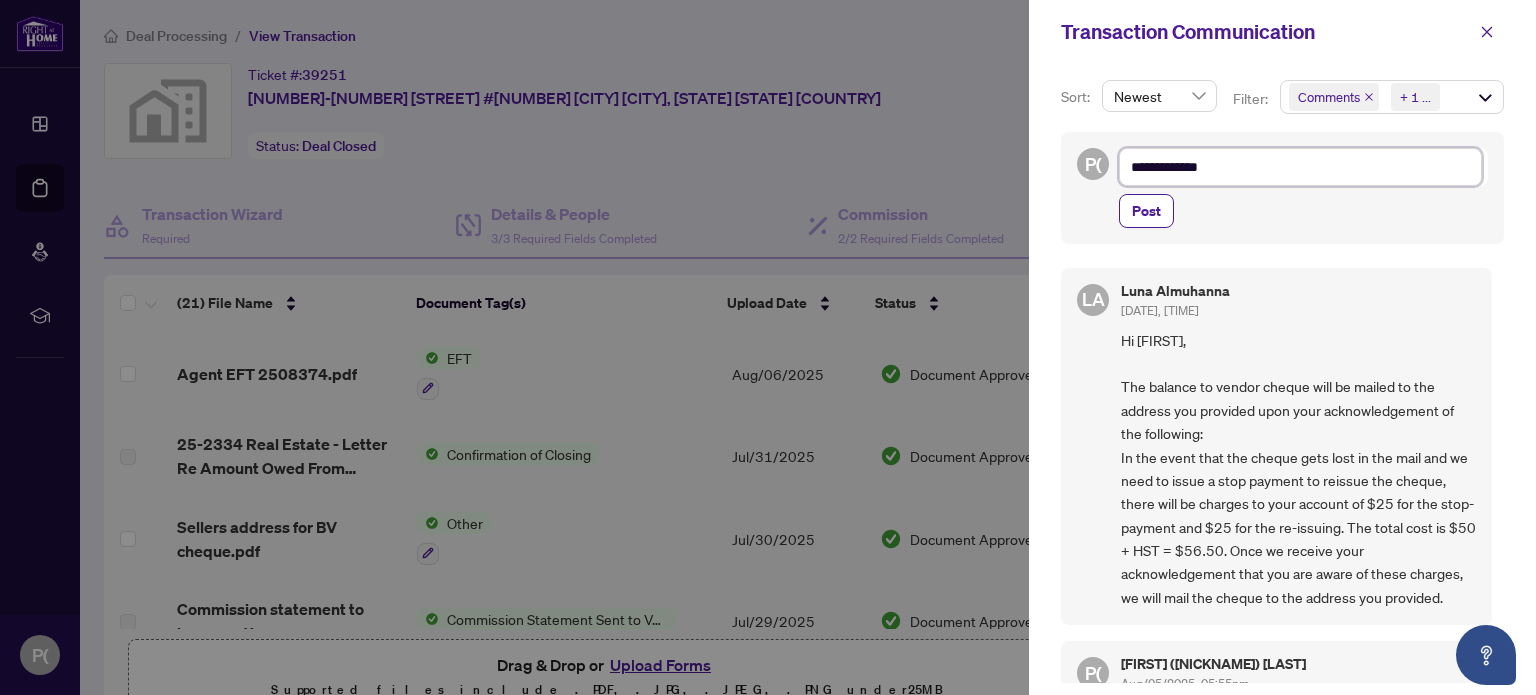 type on "**********" 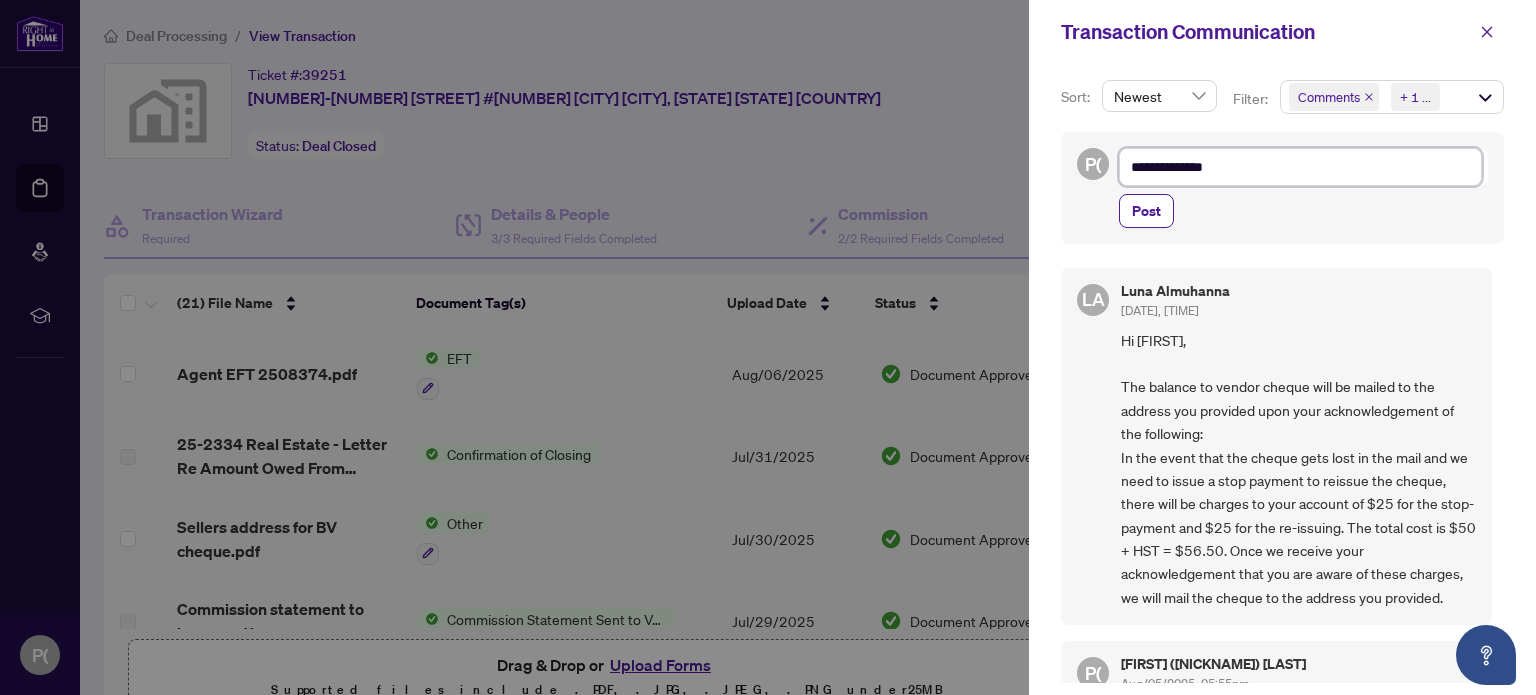 click on "**********" at bounding box center [1300, 167] 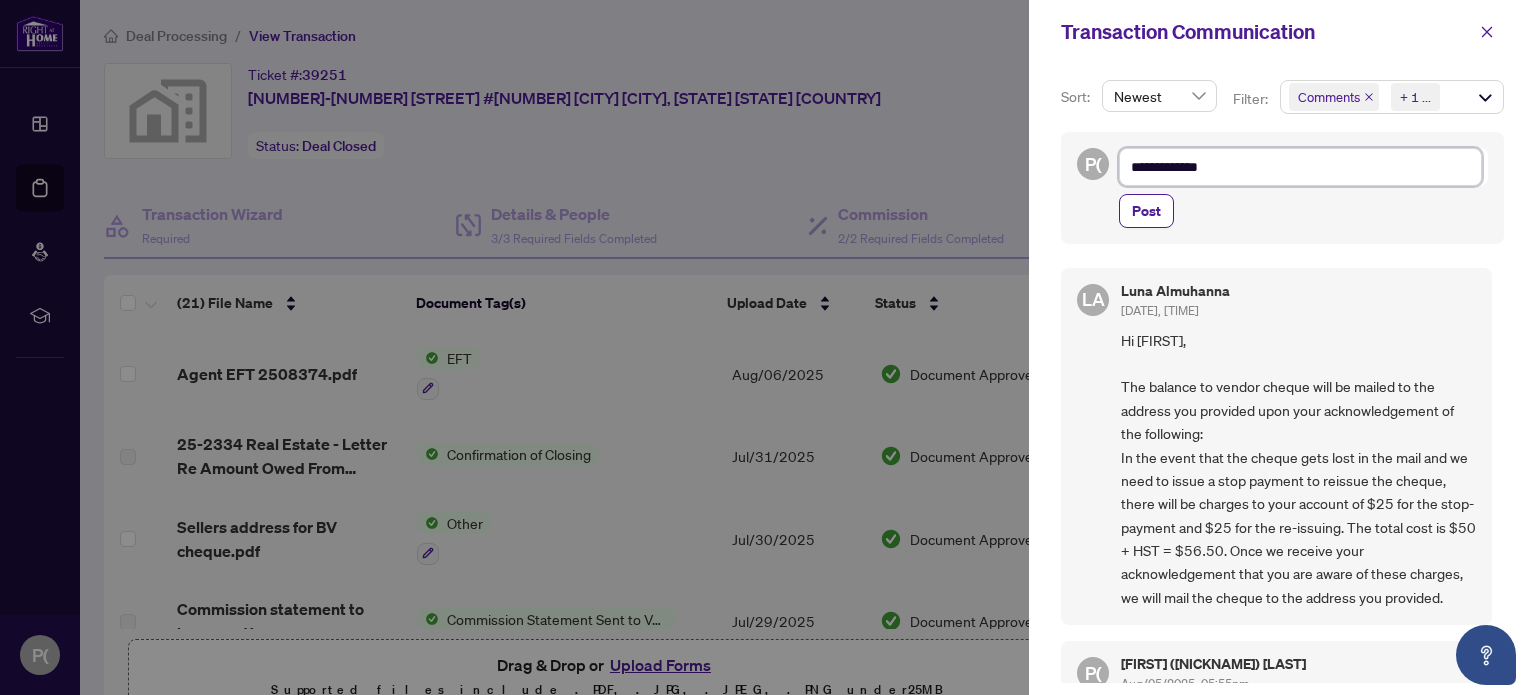 click on "**********" at bounding box center [1300, 167] 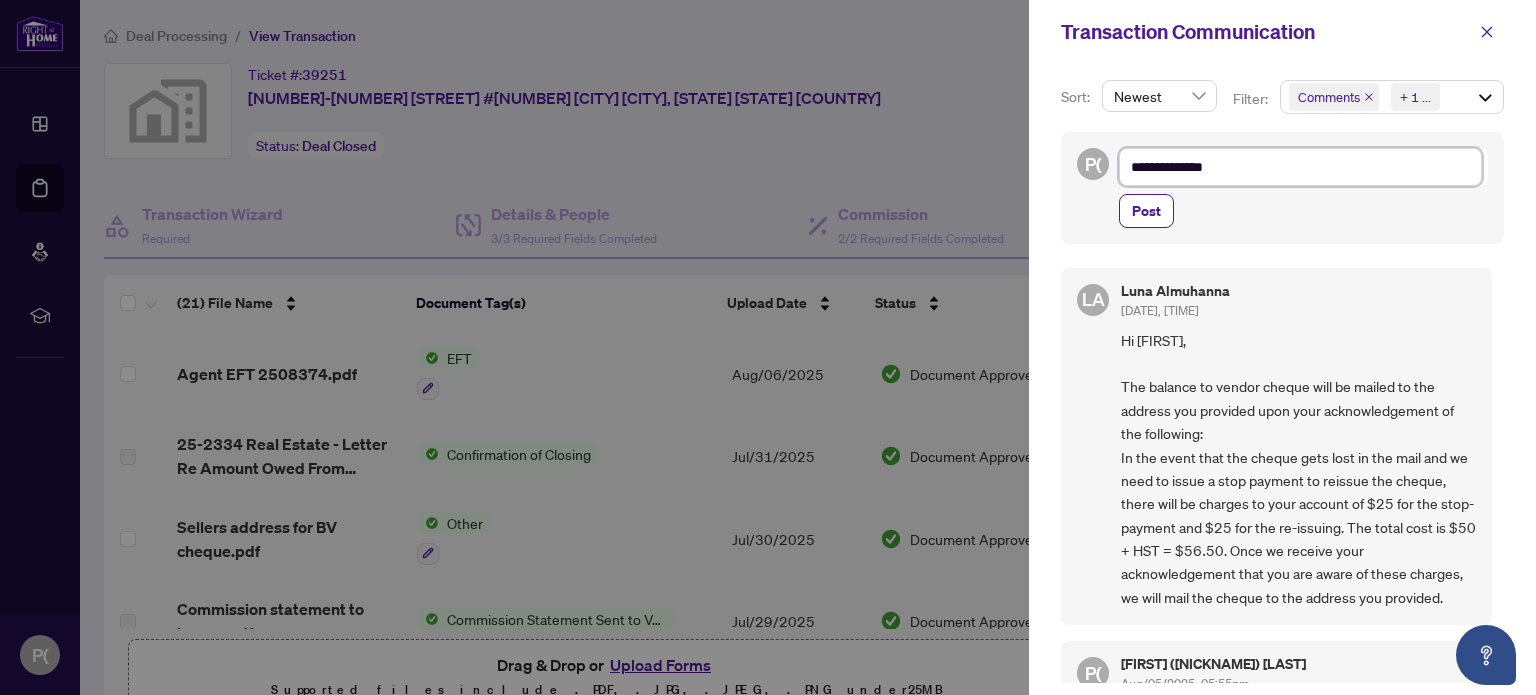 type on "**********" 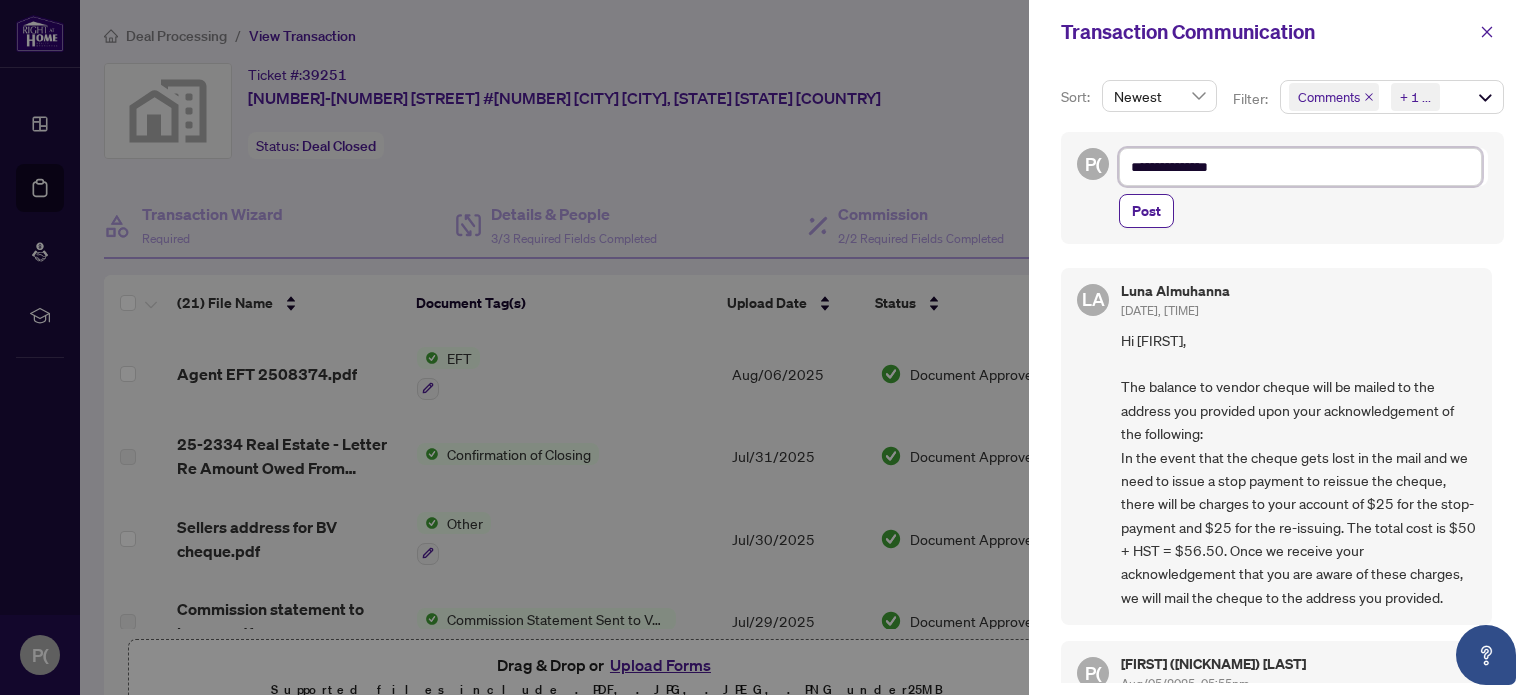 type on "**********" 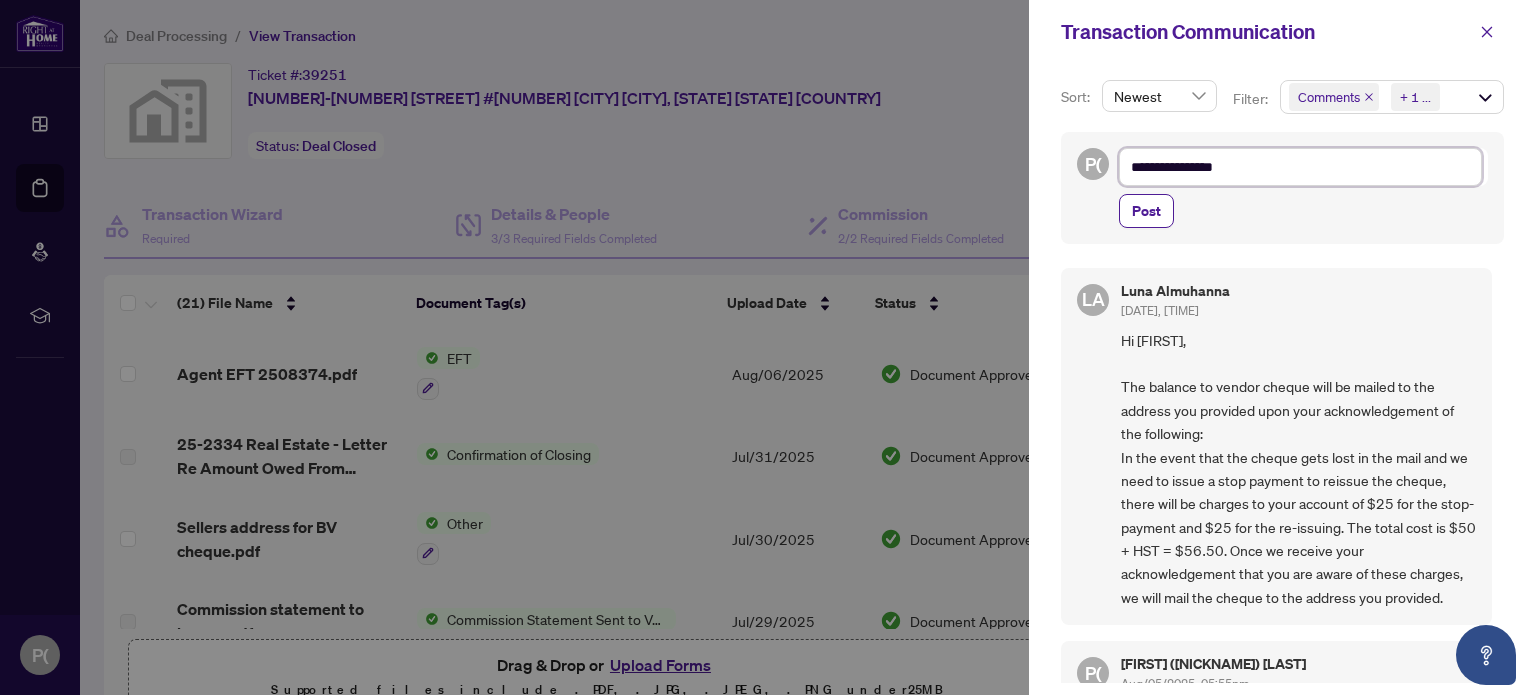 type on "**********" 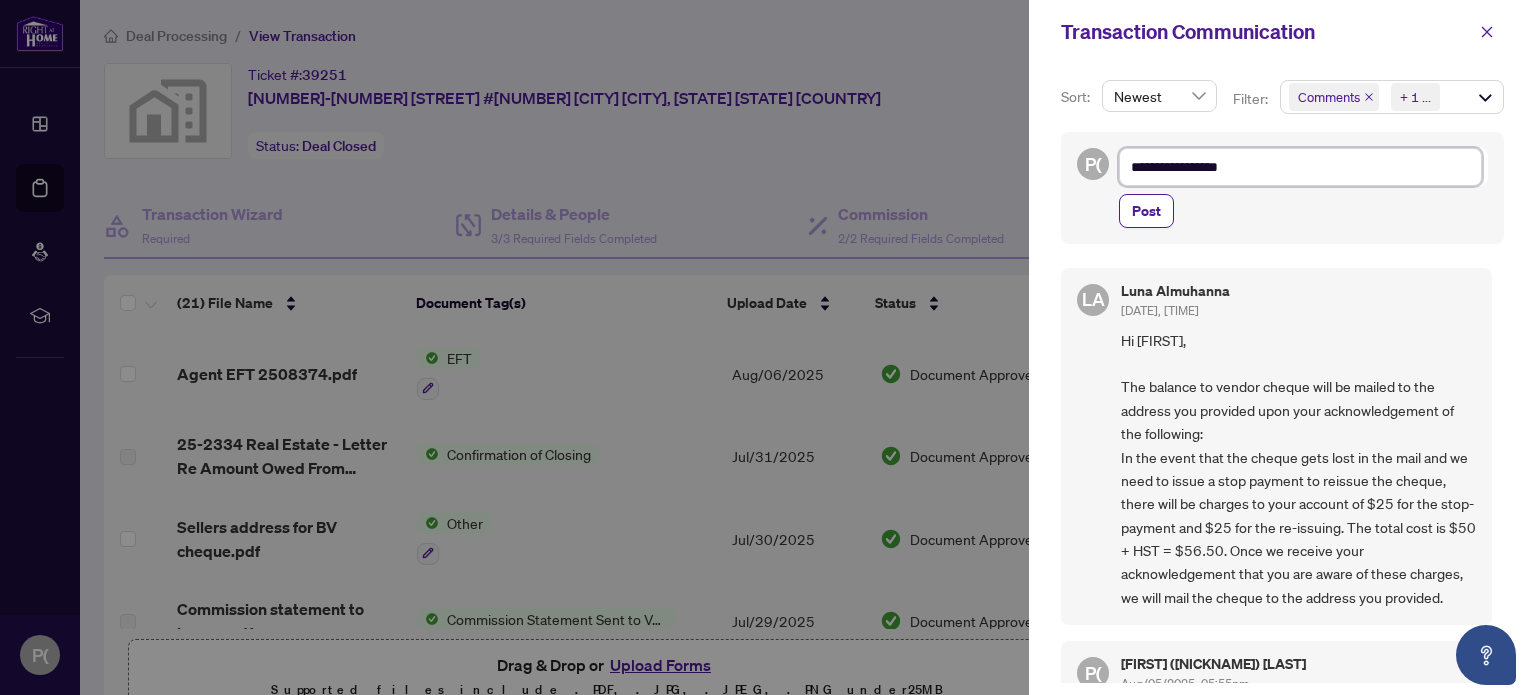 type on "**********" 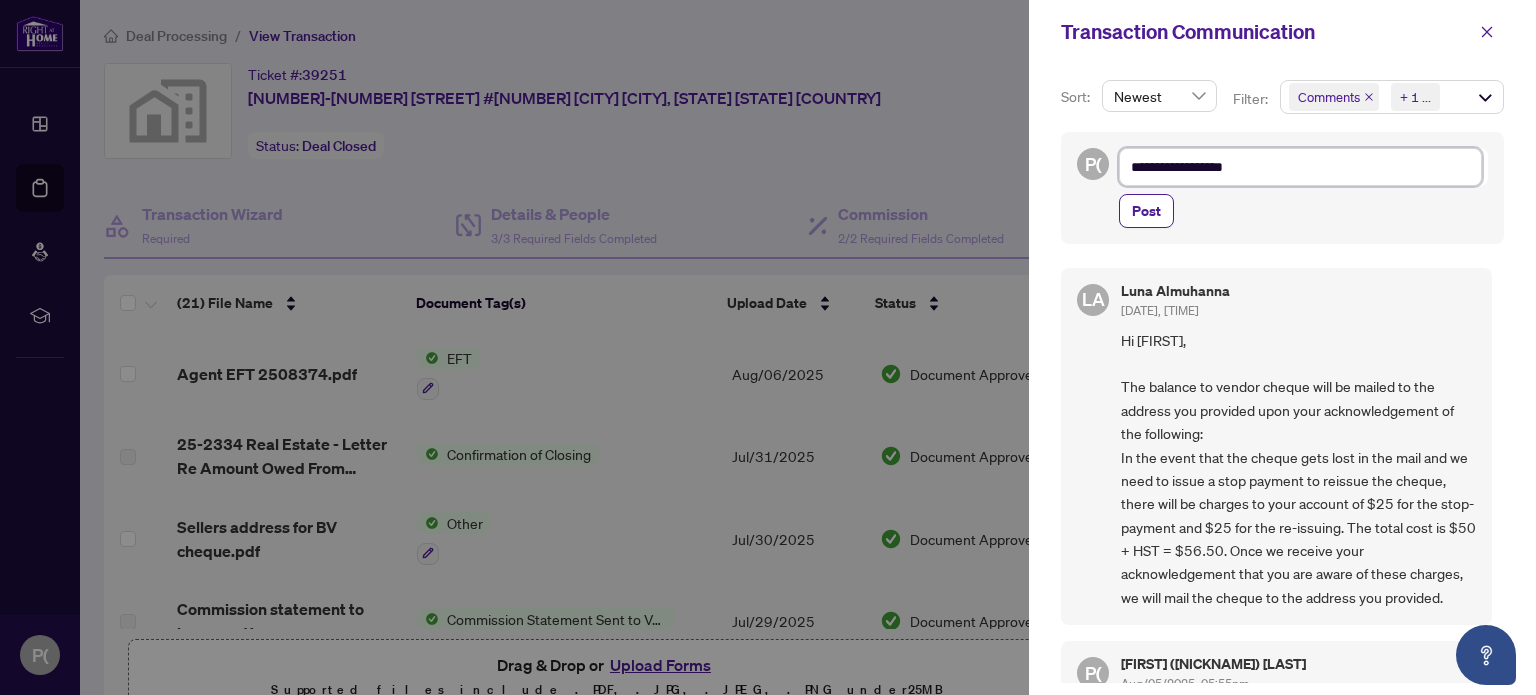 type on "**********" 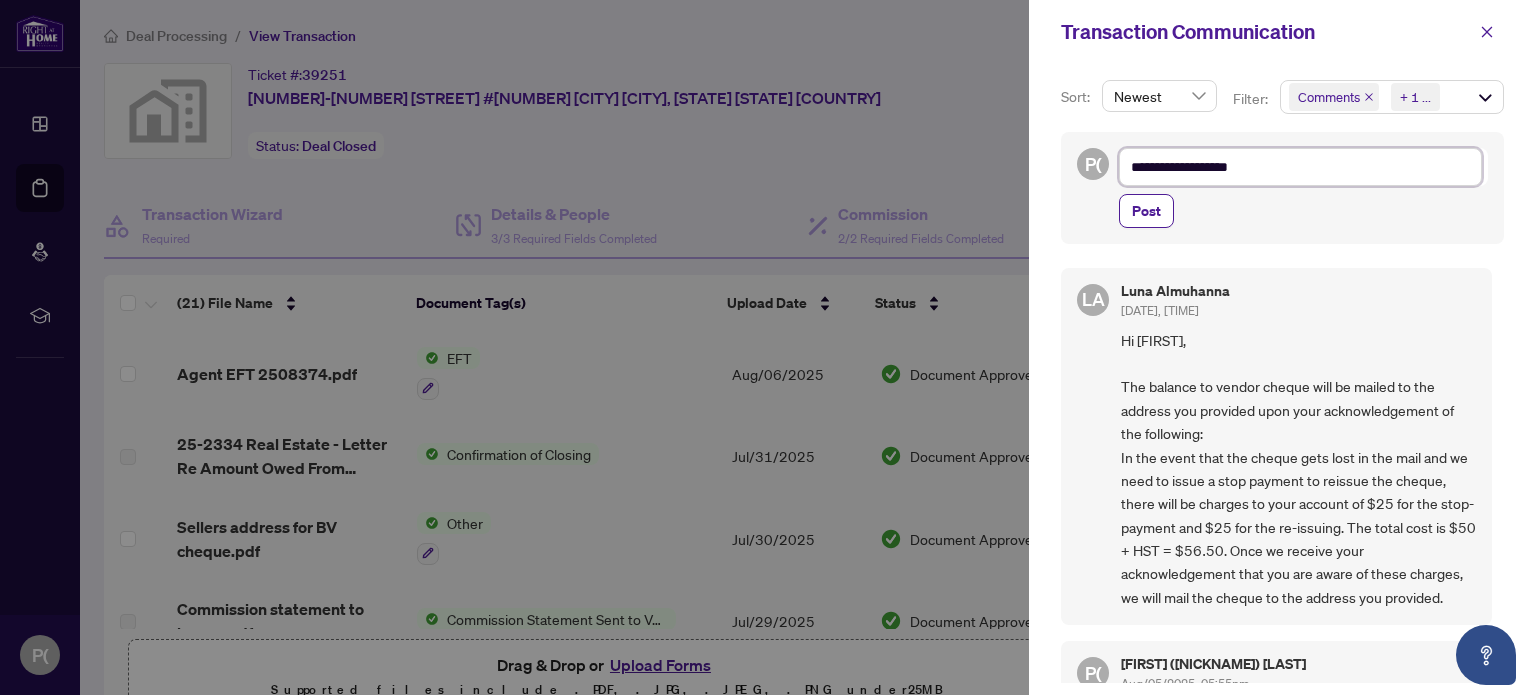 type on "**********" 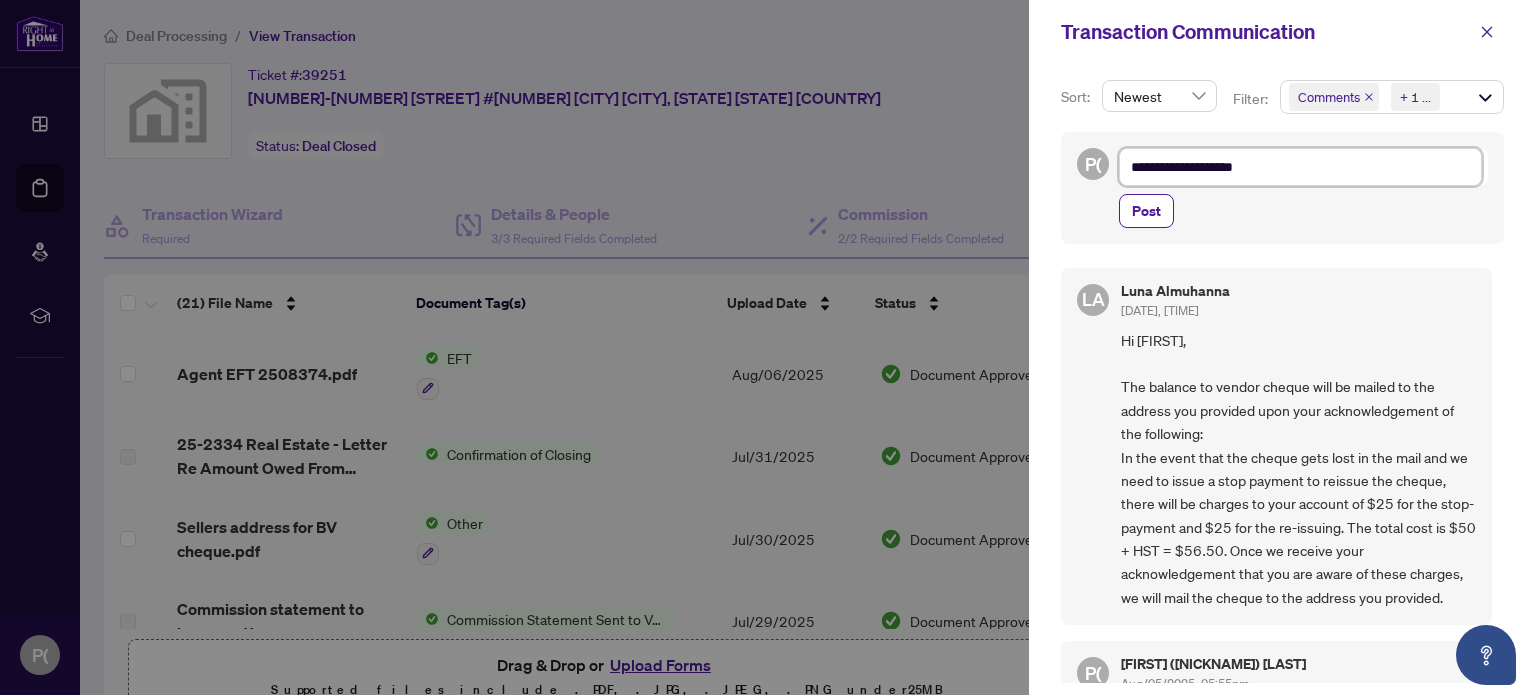 type on "**********" 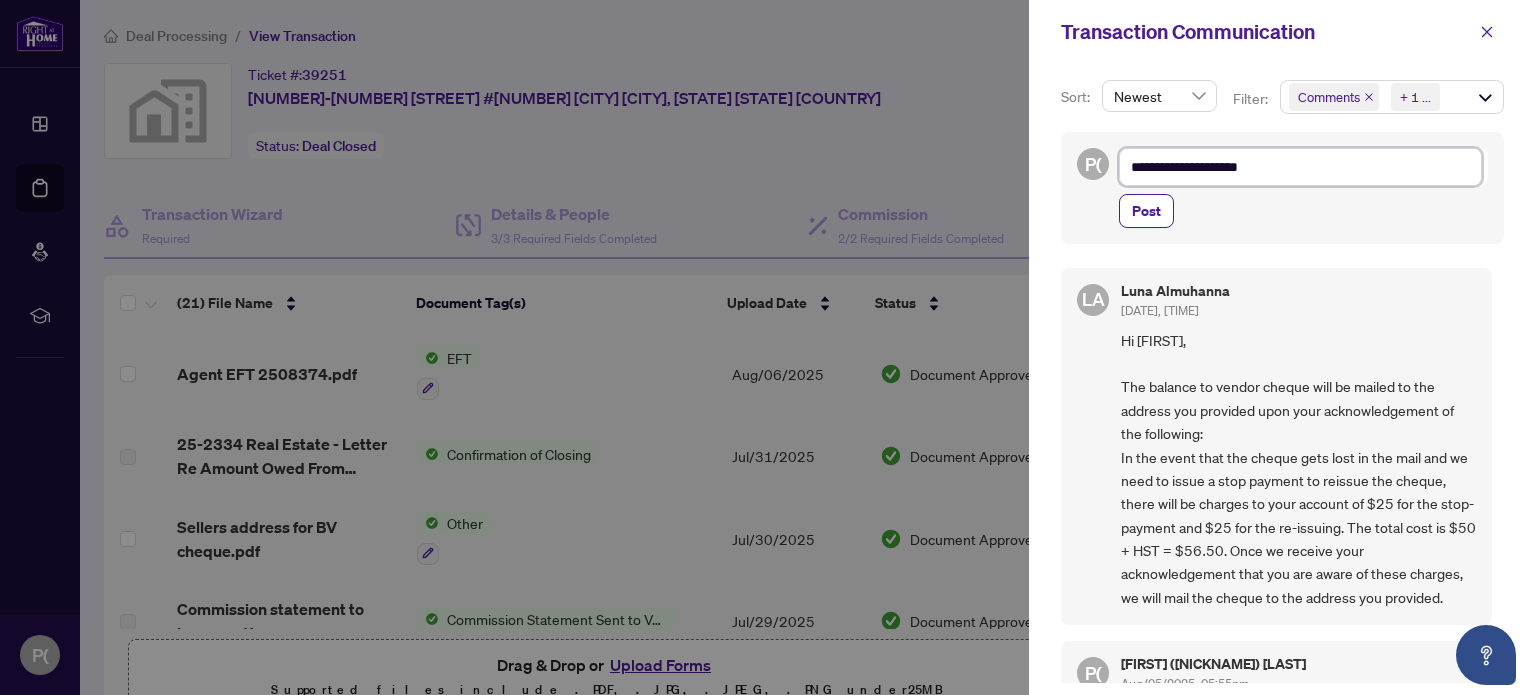 type on "**********" 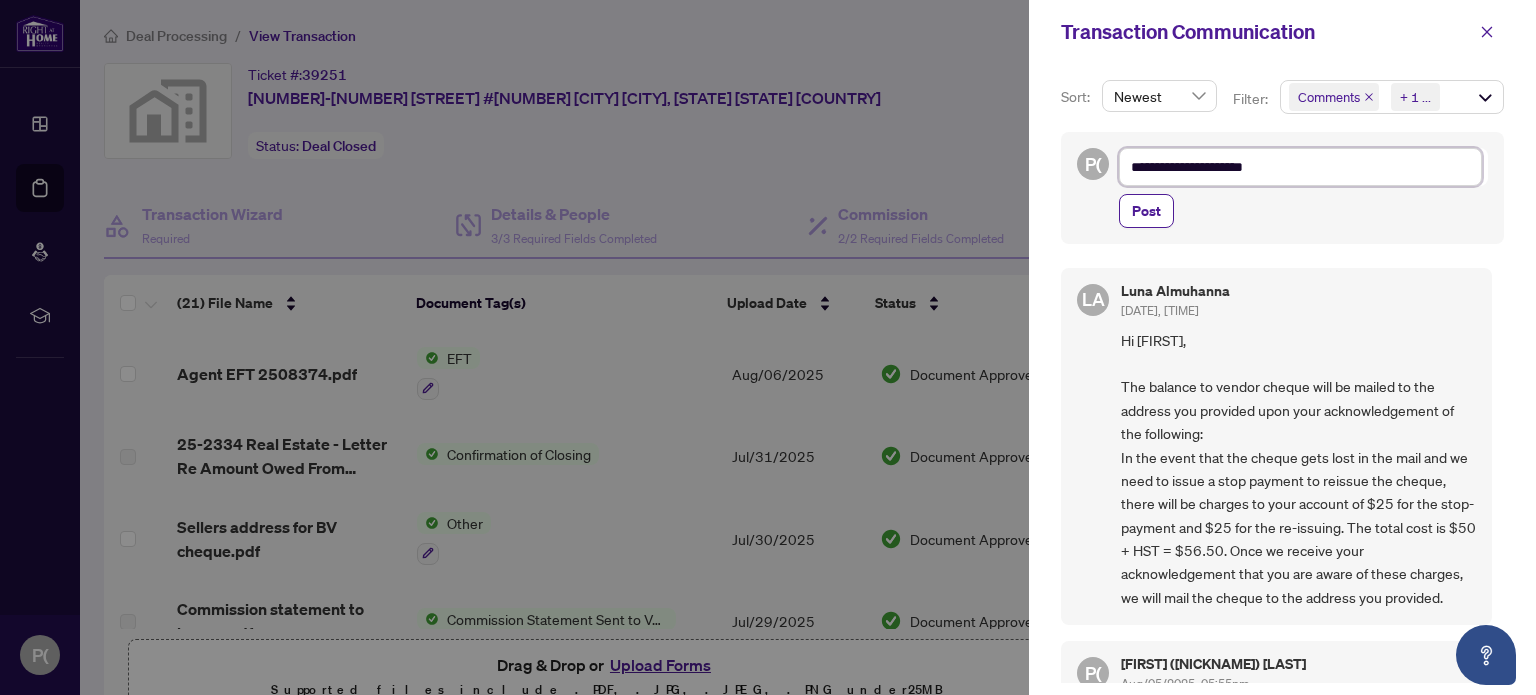 type on "**********" 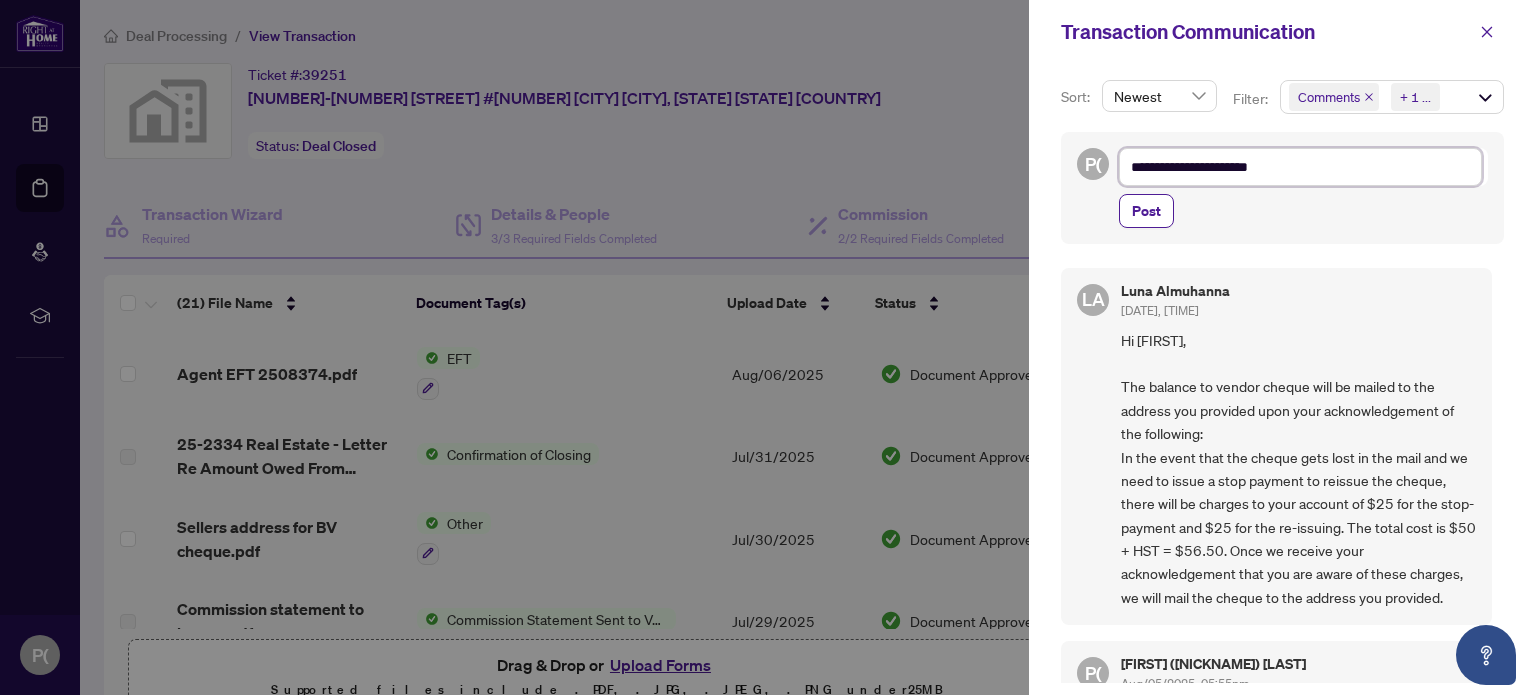 type on "**********" 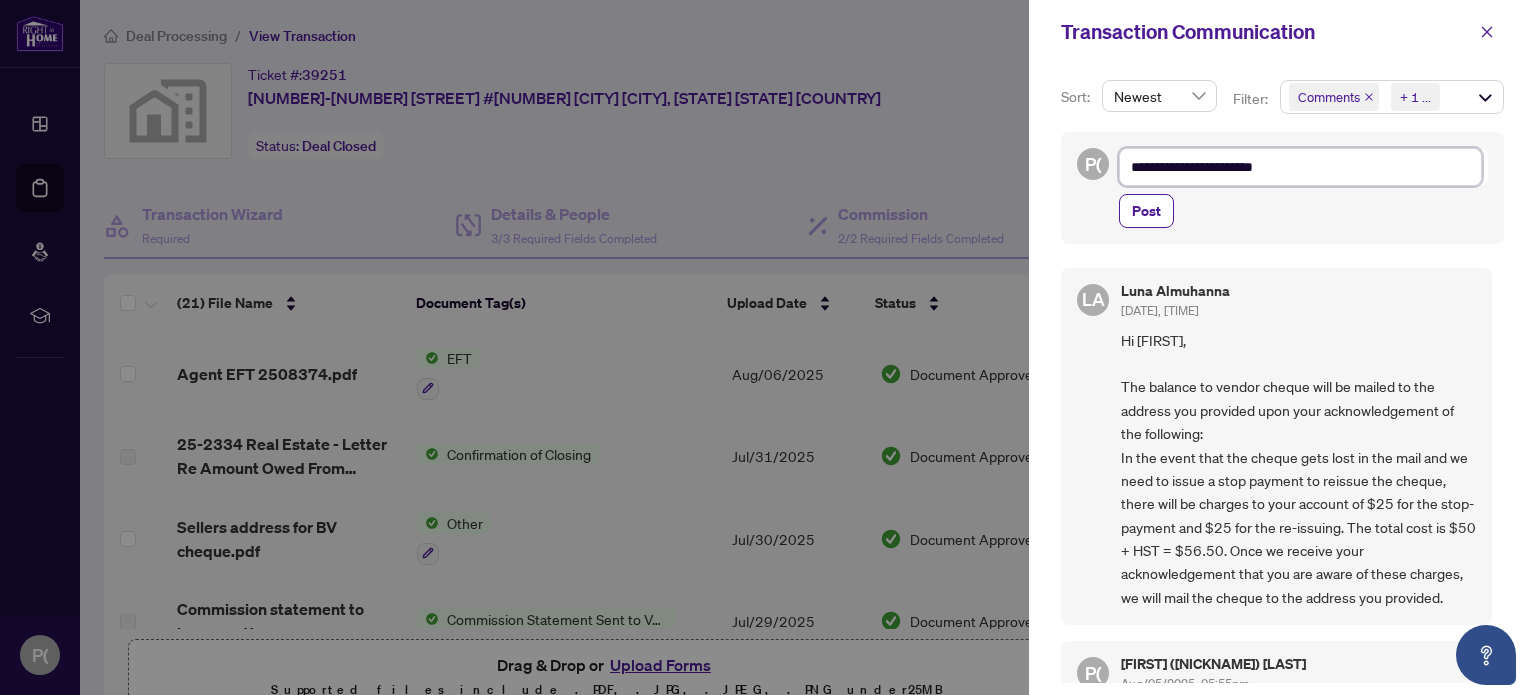 type on "**********" 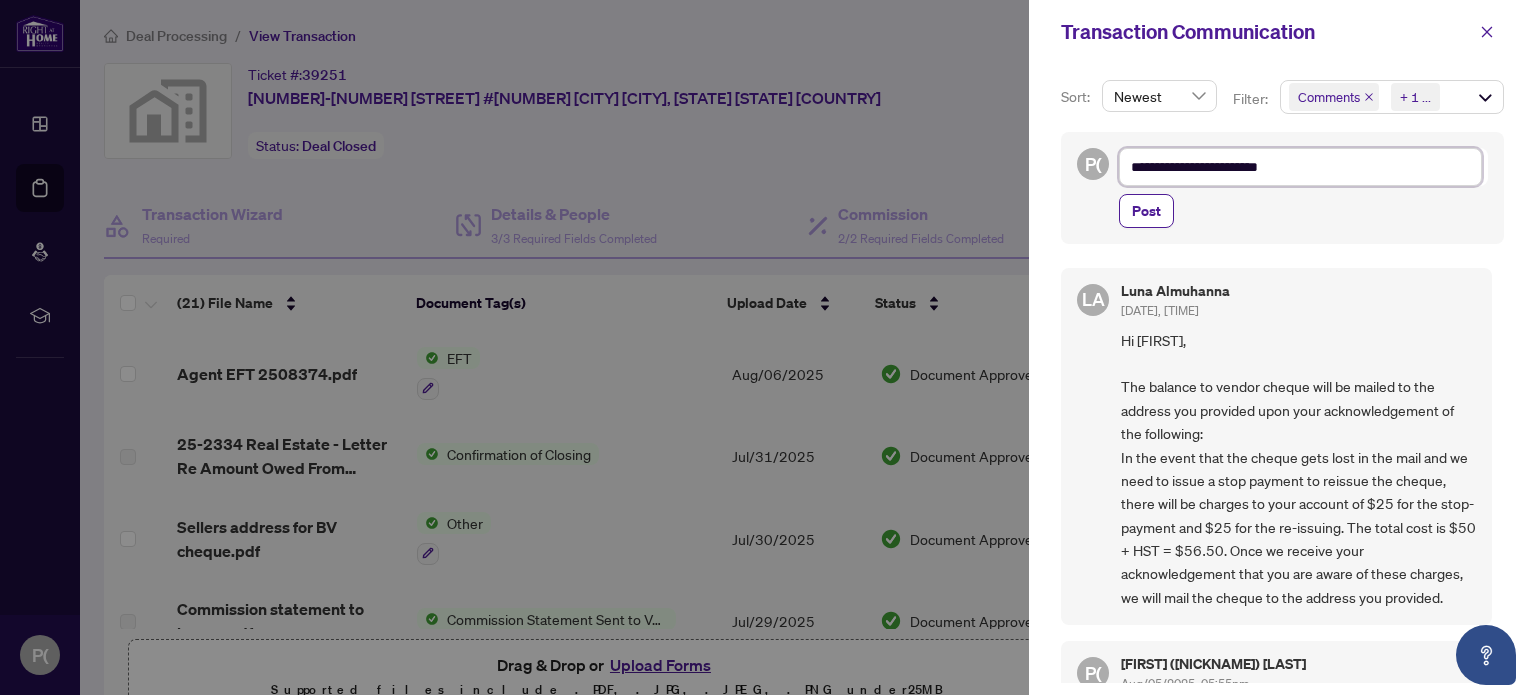 type on "**********" 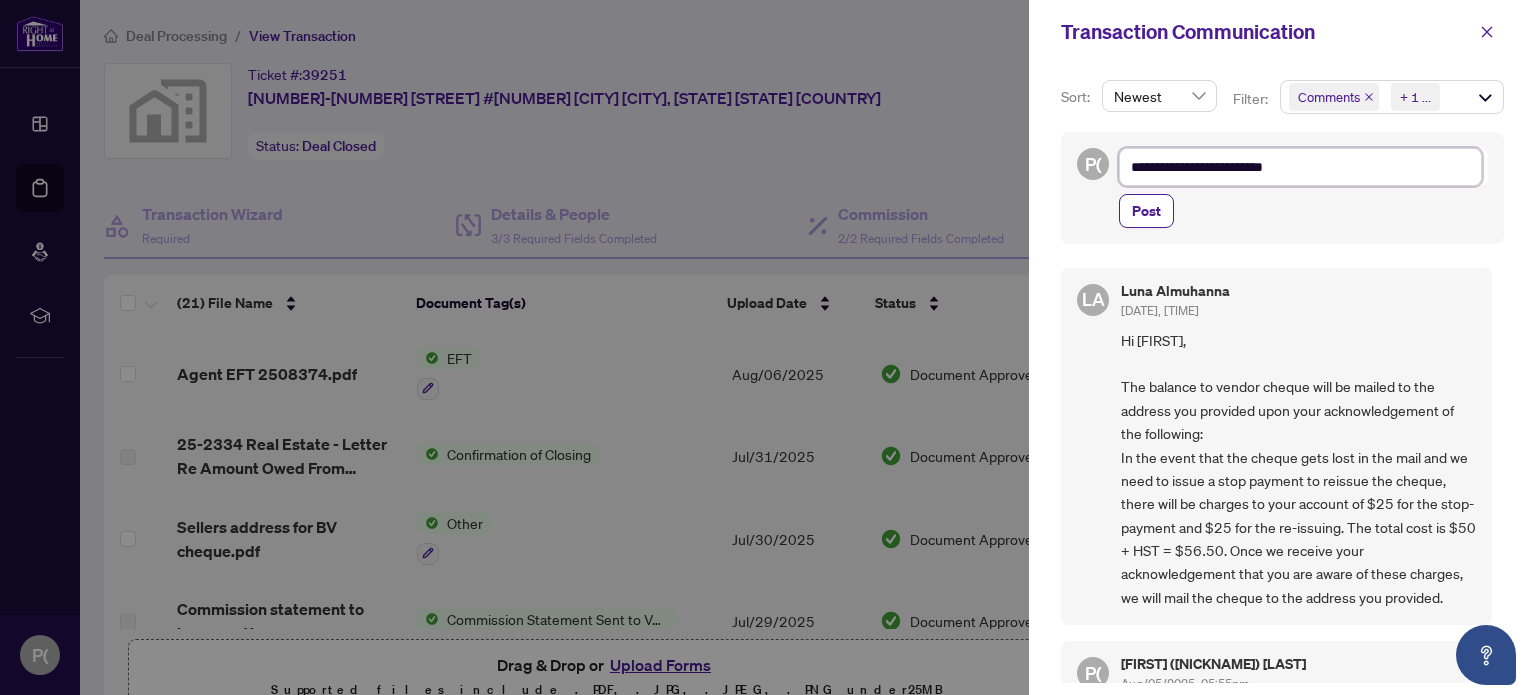 type on "**********" 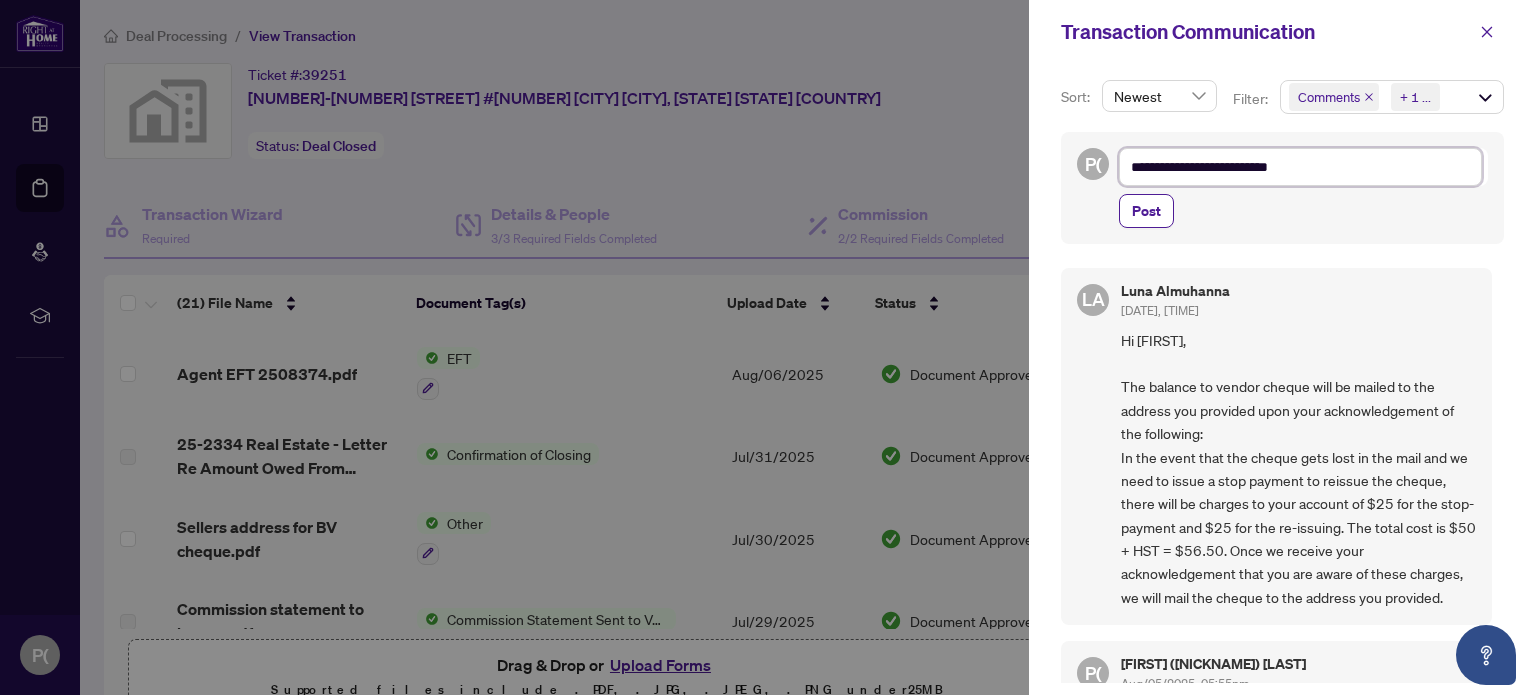 type on "**********" 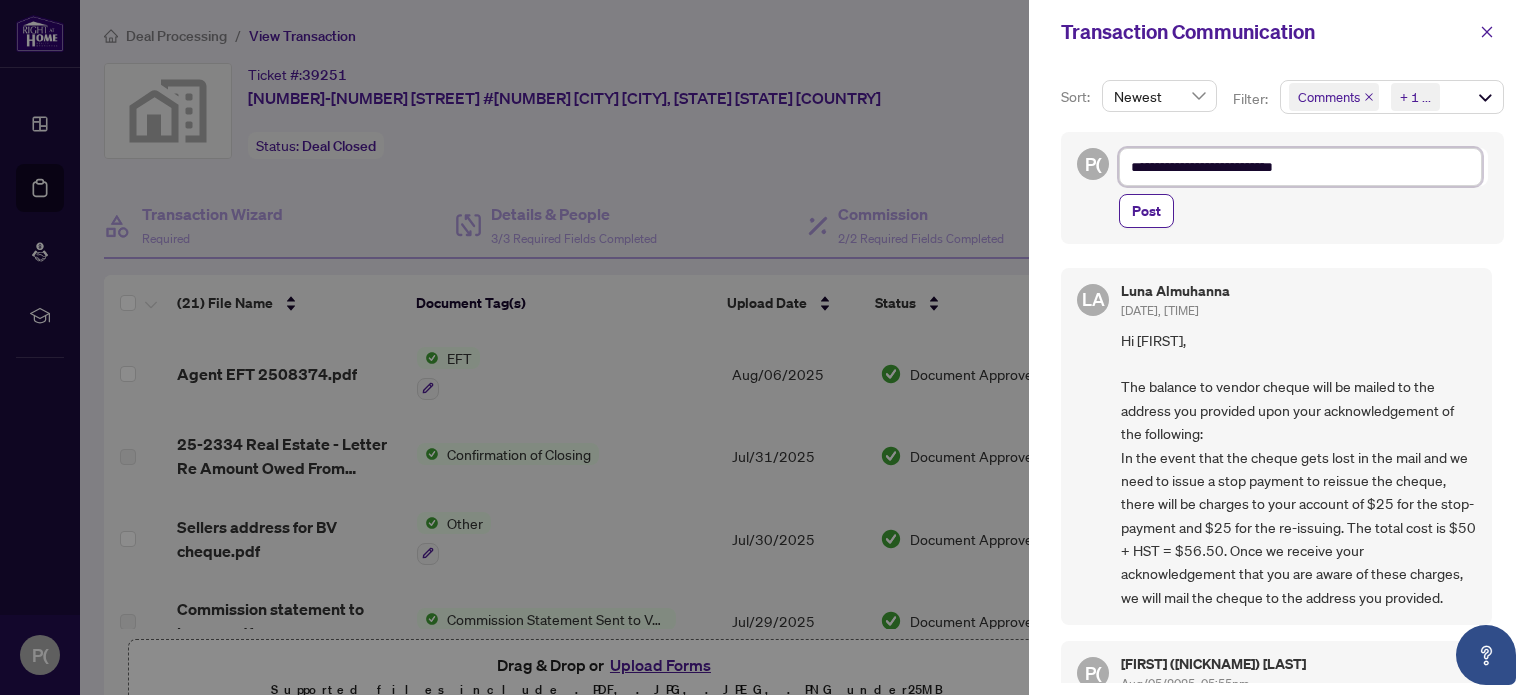 type on "**********" 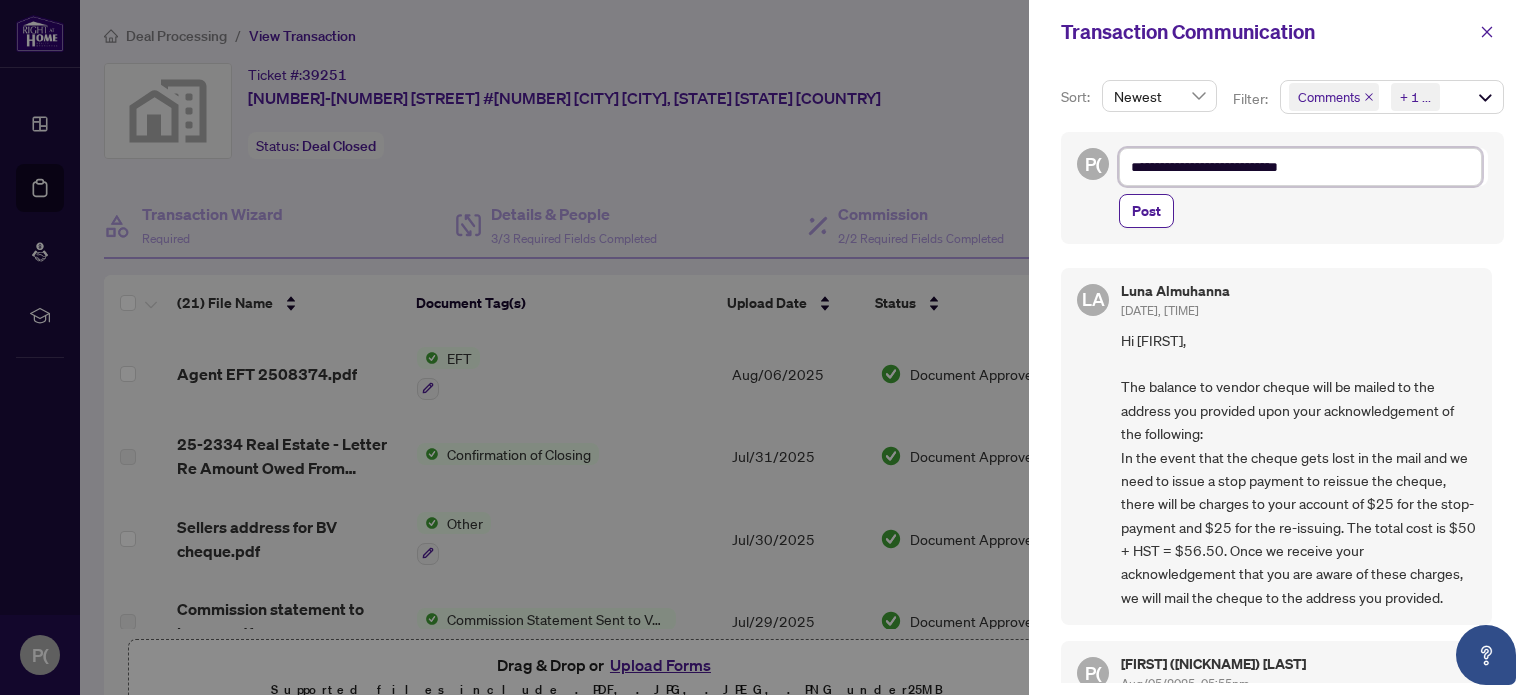 type on "**********" 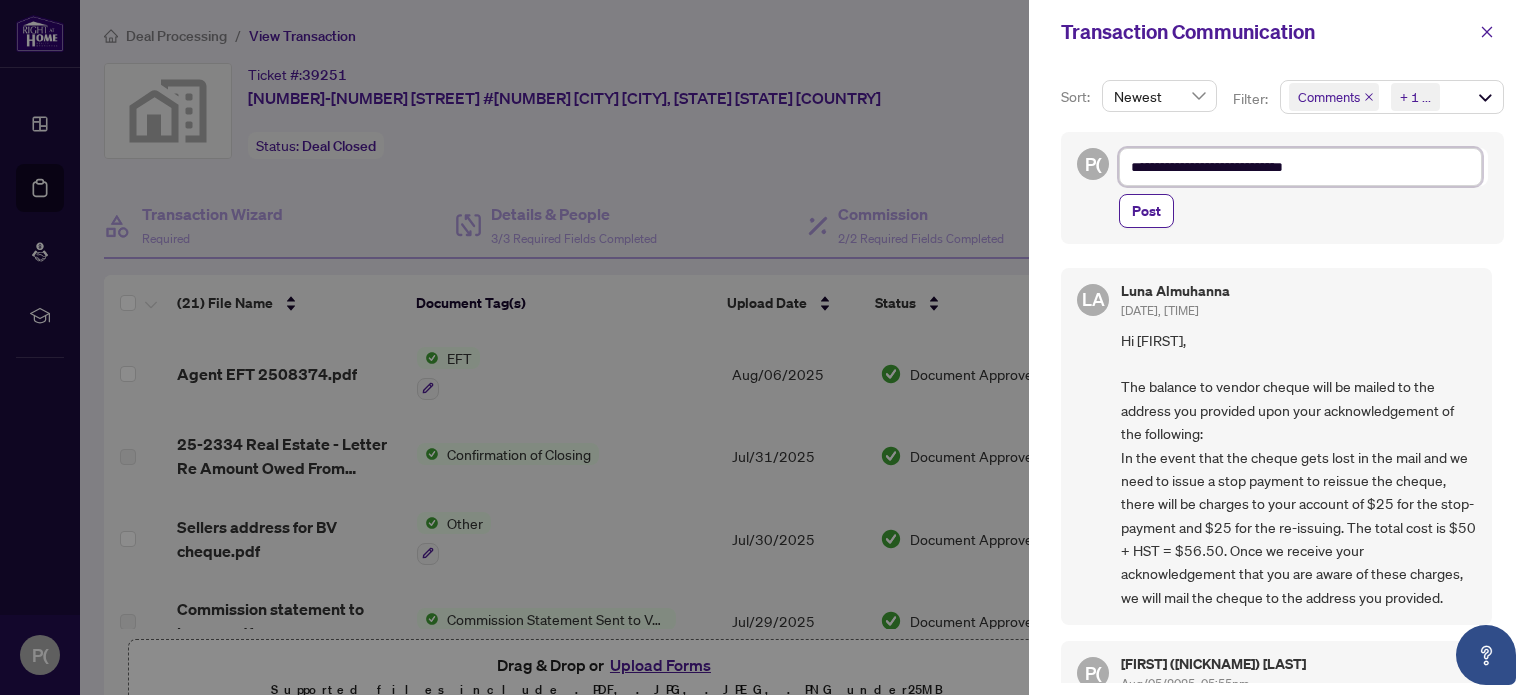 type on "**********" 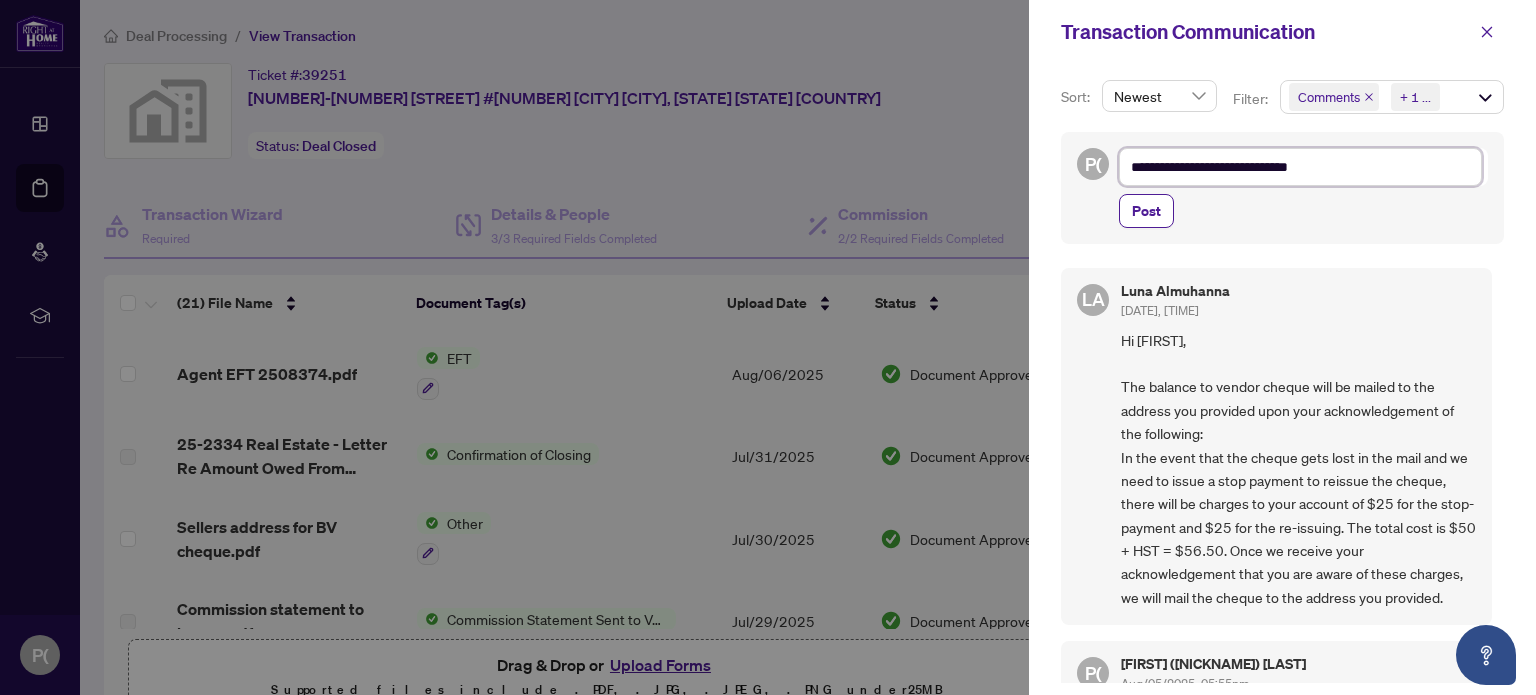 type on "**********" 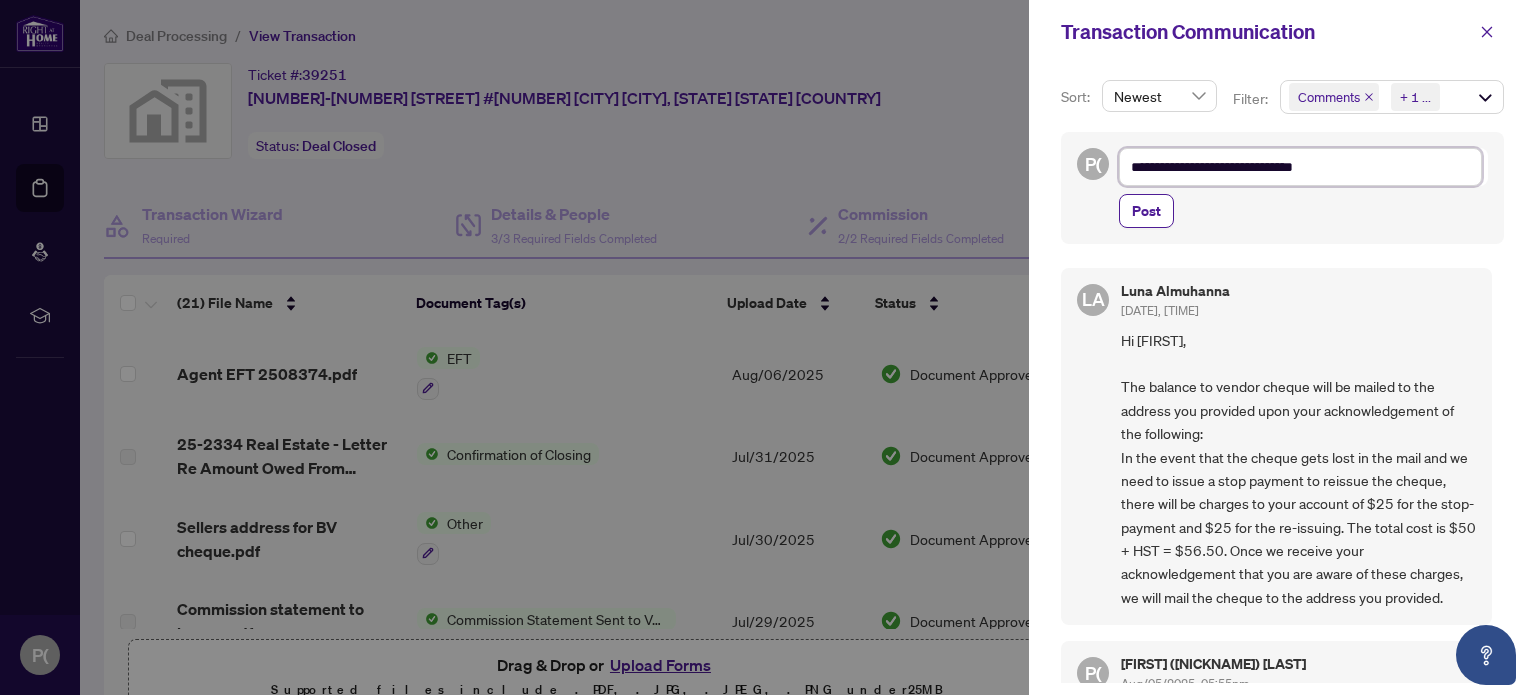 type on "**********" 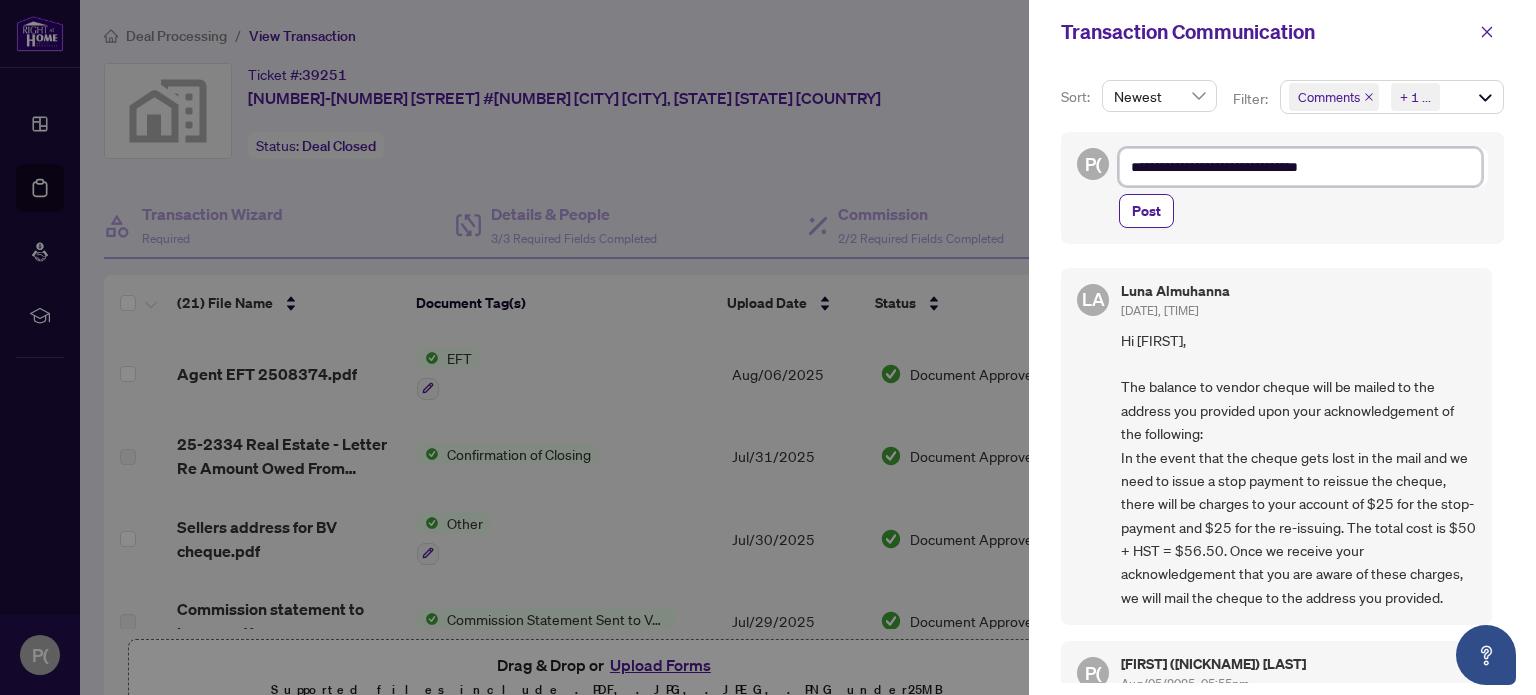 type on "**********" 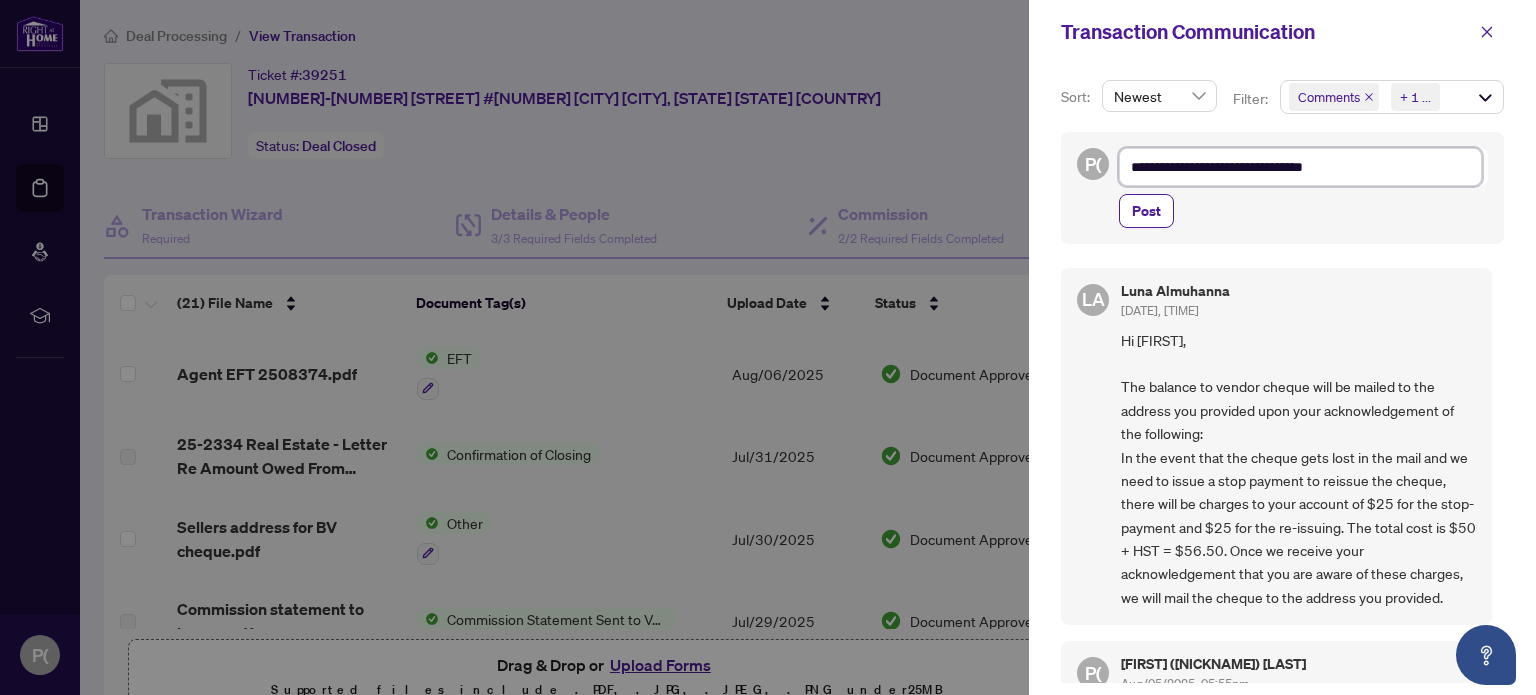 type on "**********" 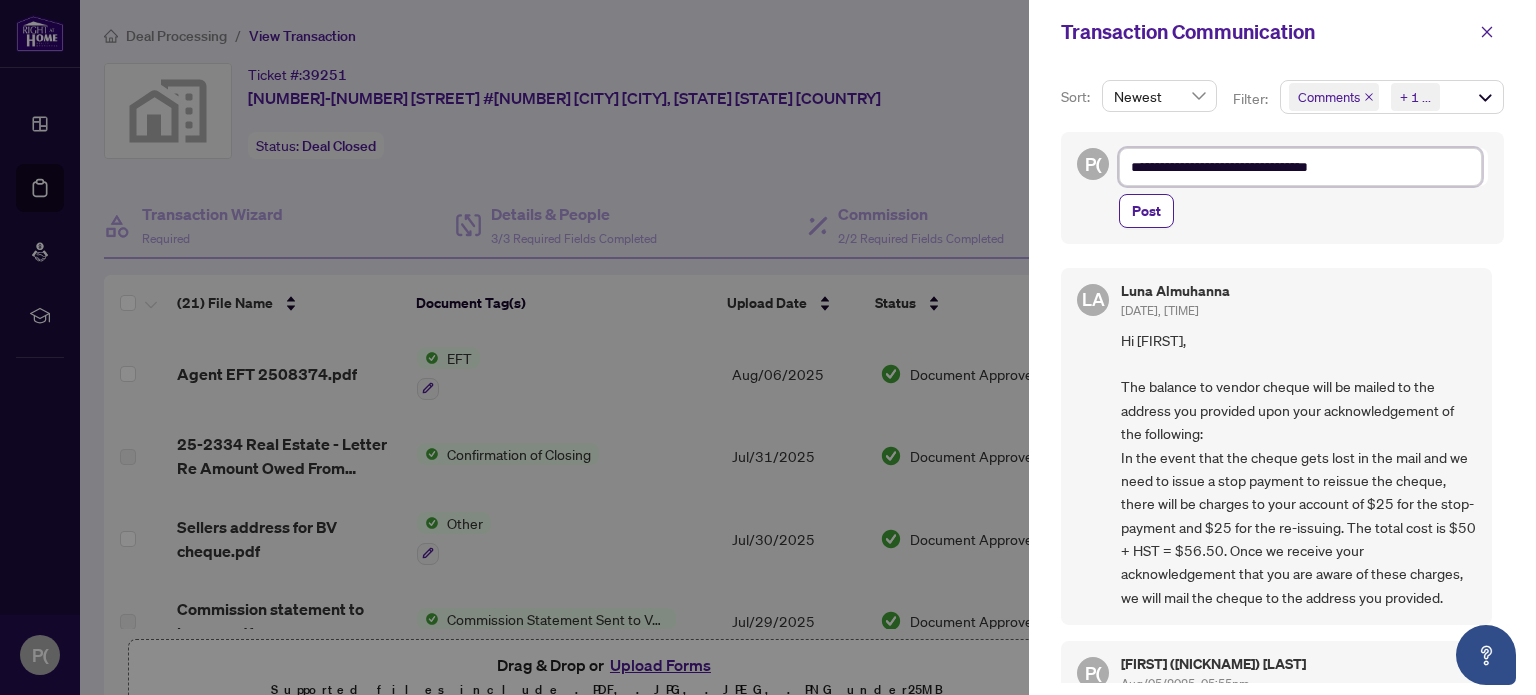 type on "**********" 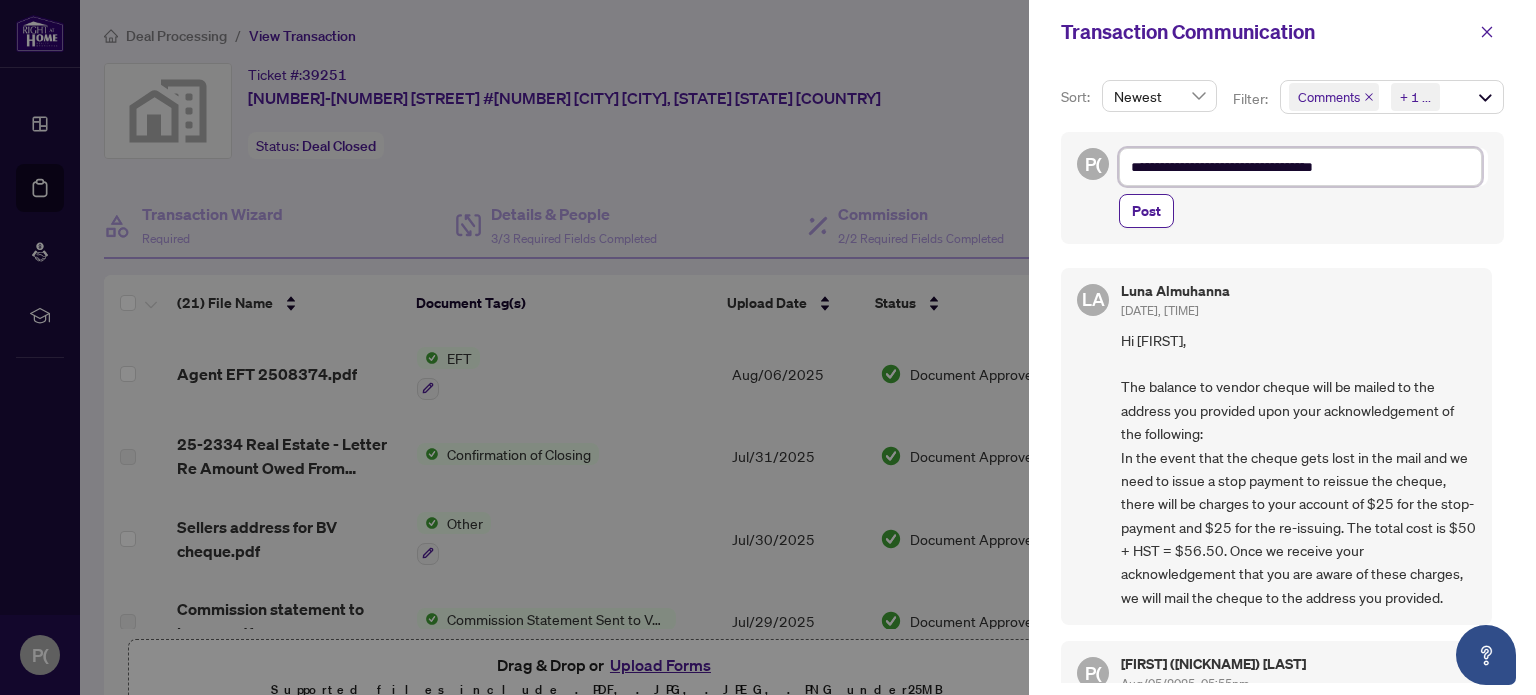type on "**********" 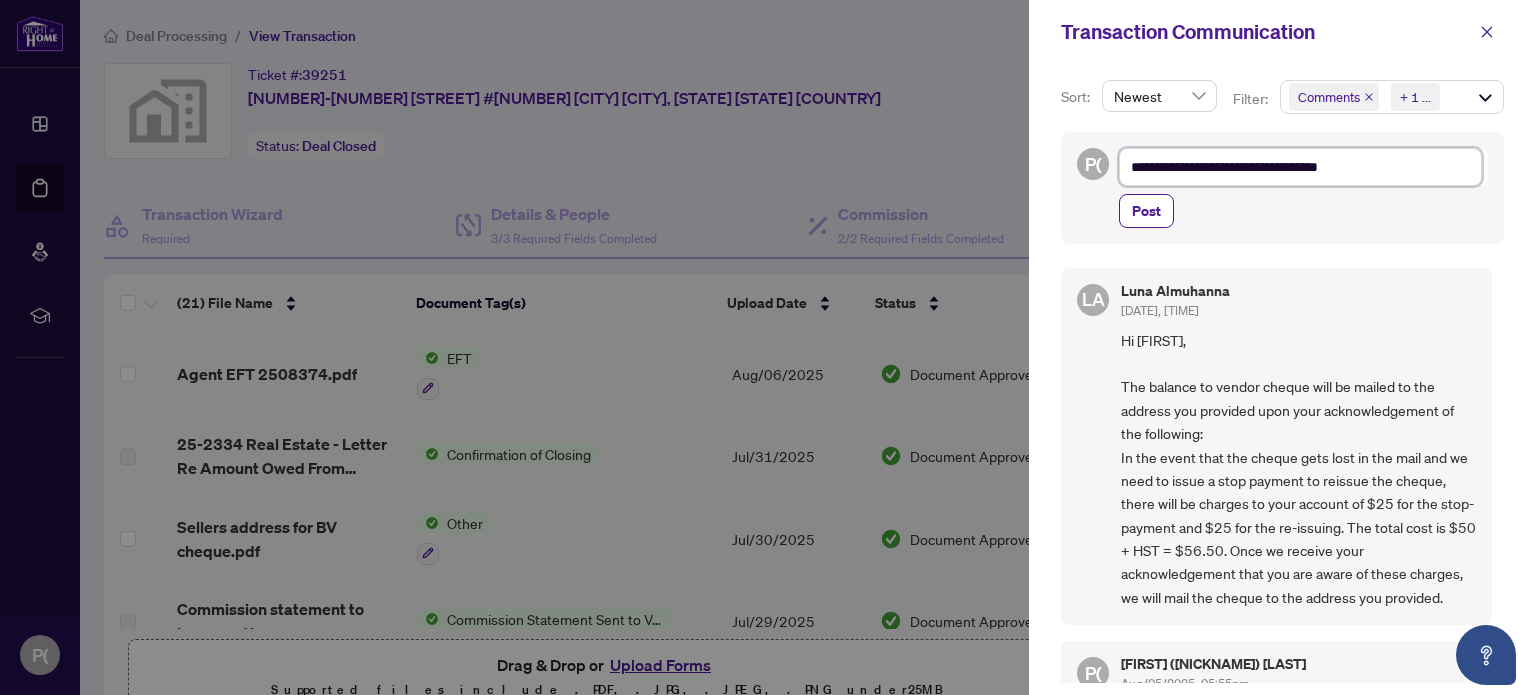type on "**********" 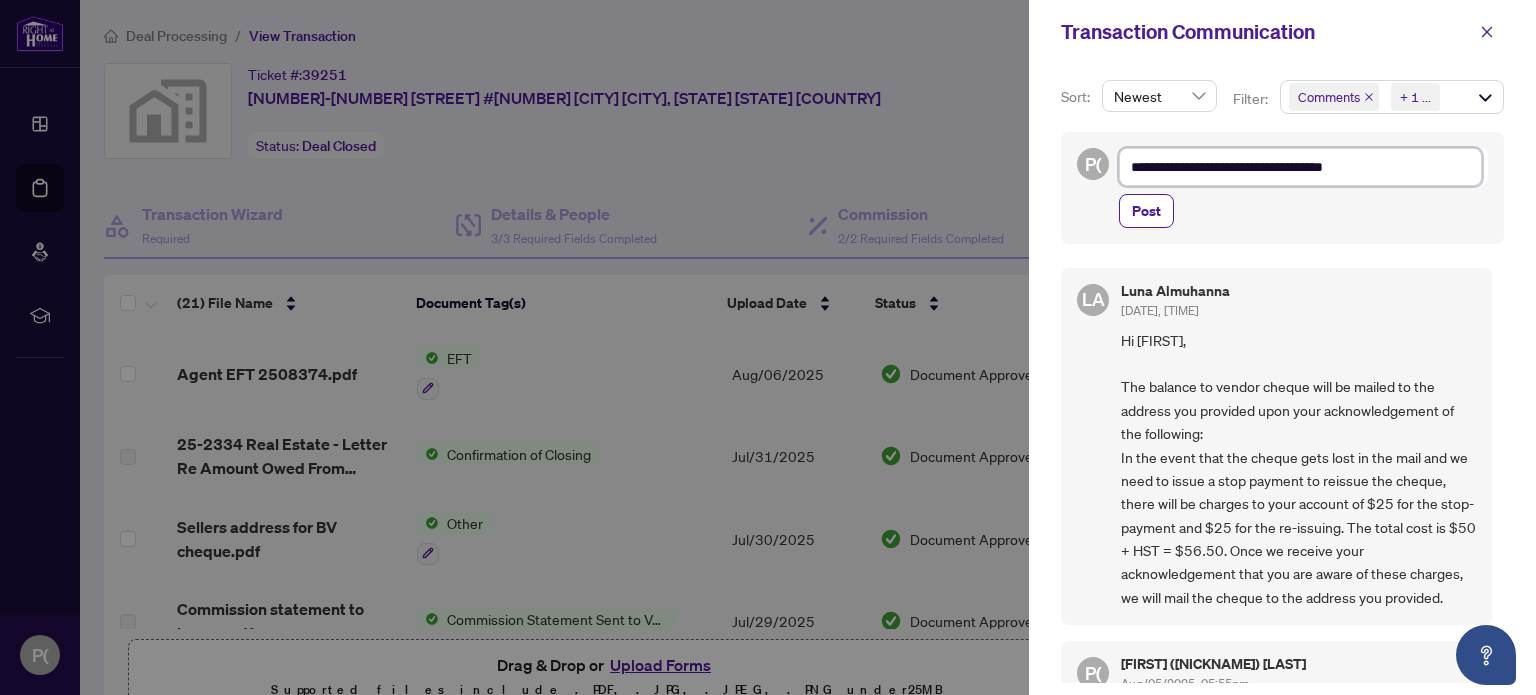 type on "**********" 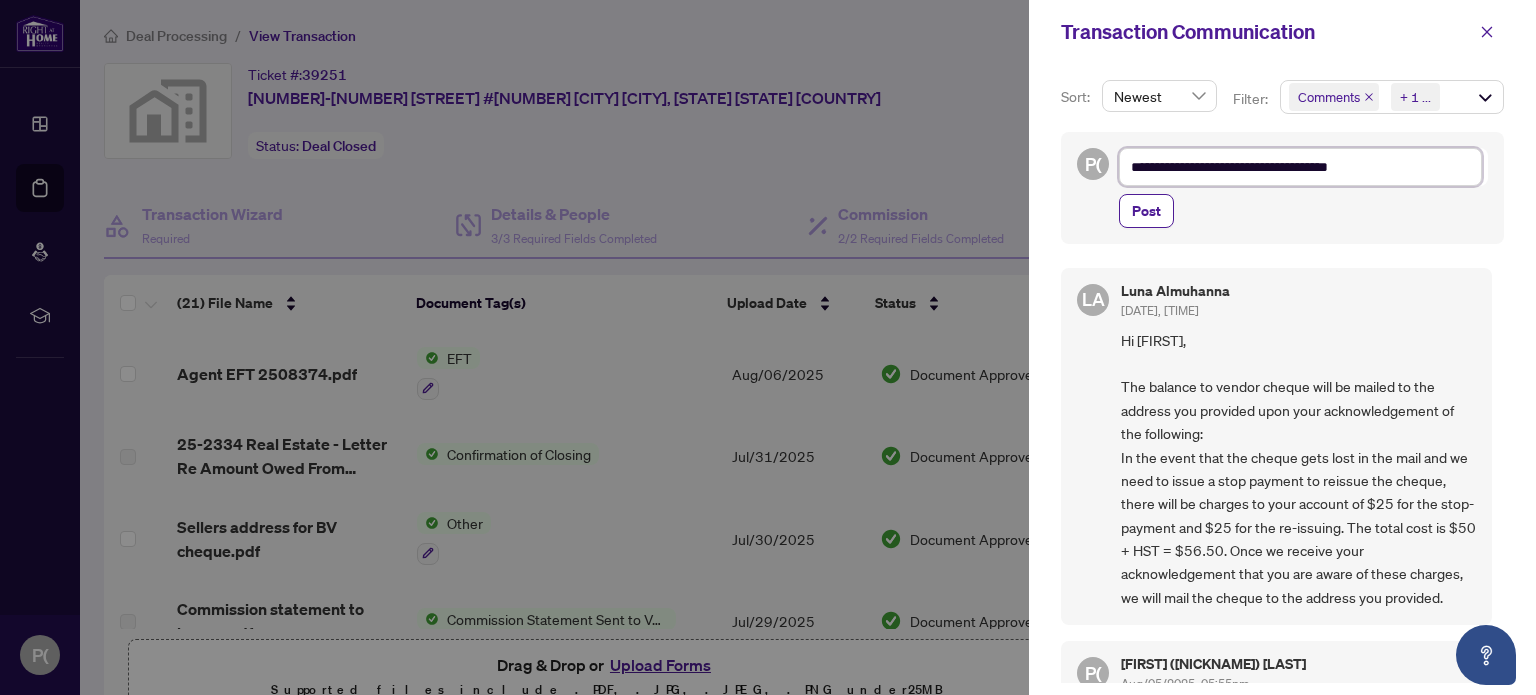 type on "**********" 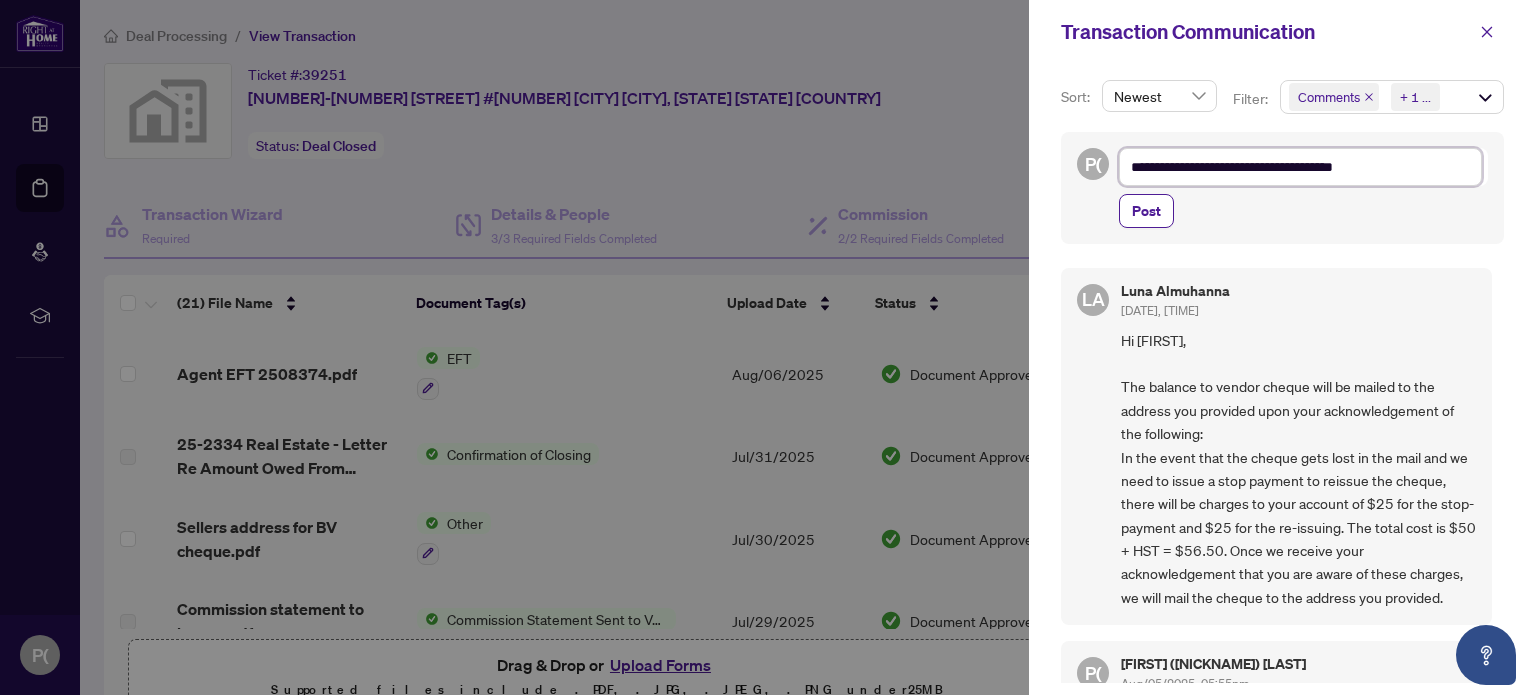 type on "**********" 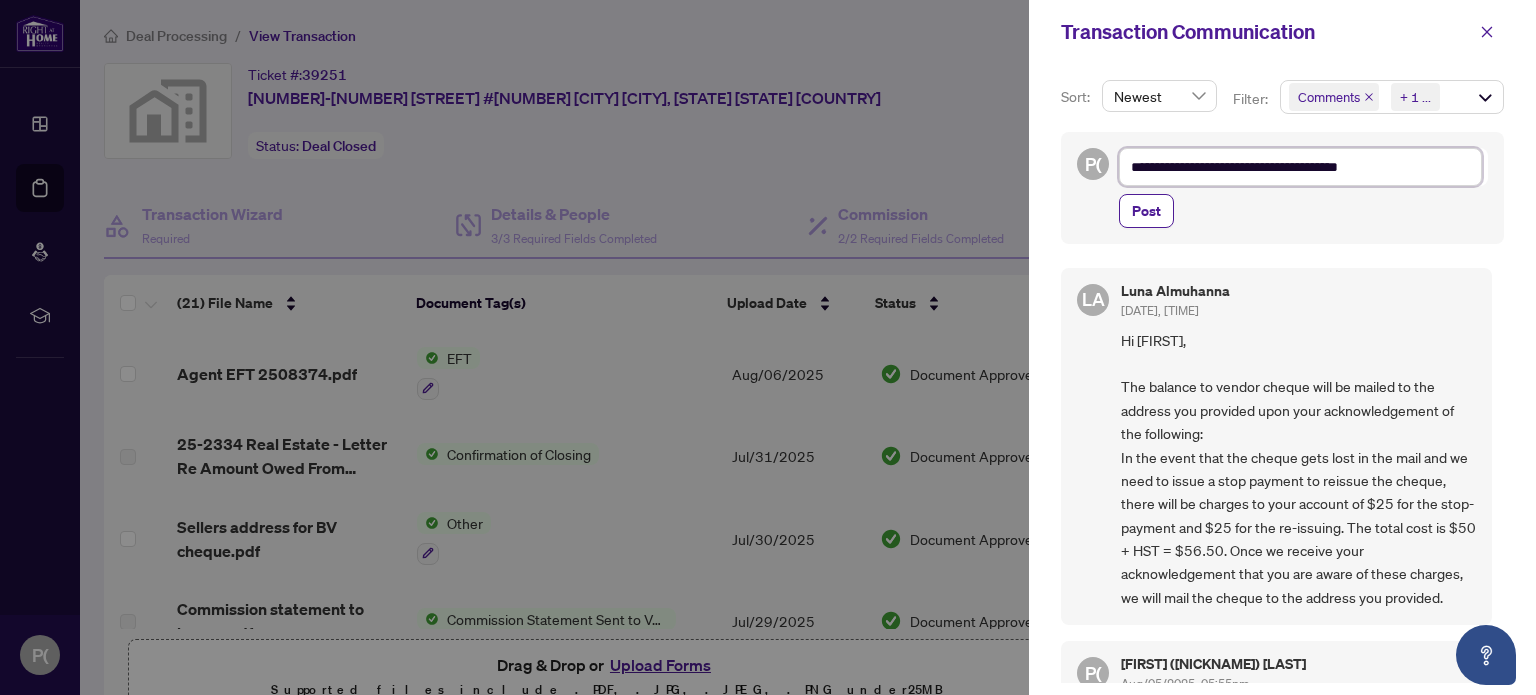 type on "**********" 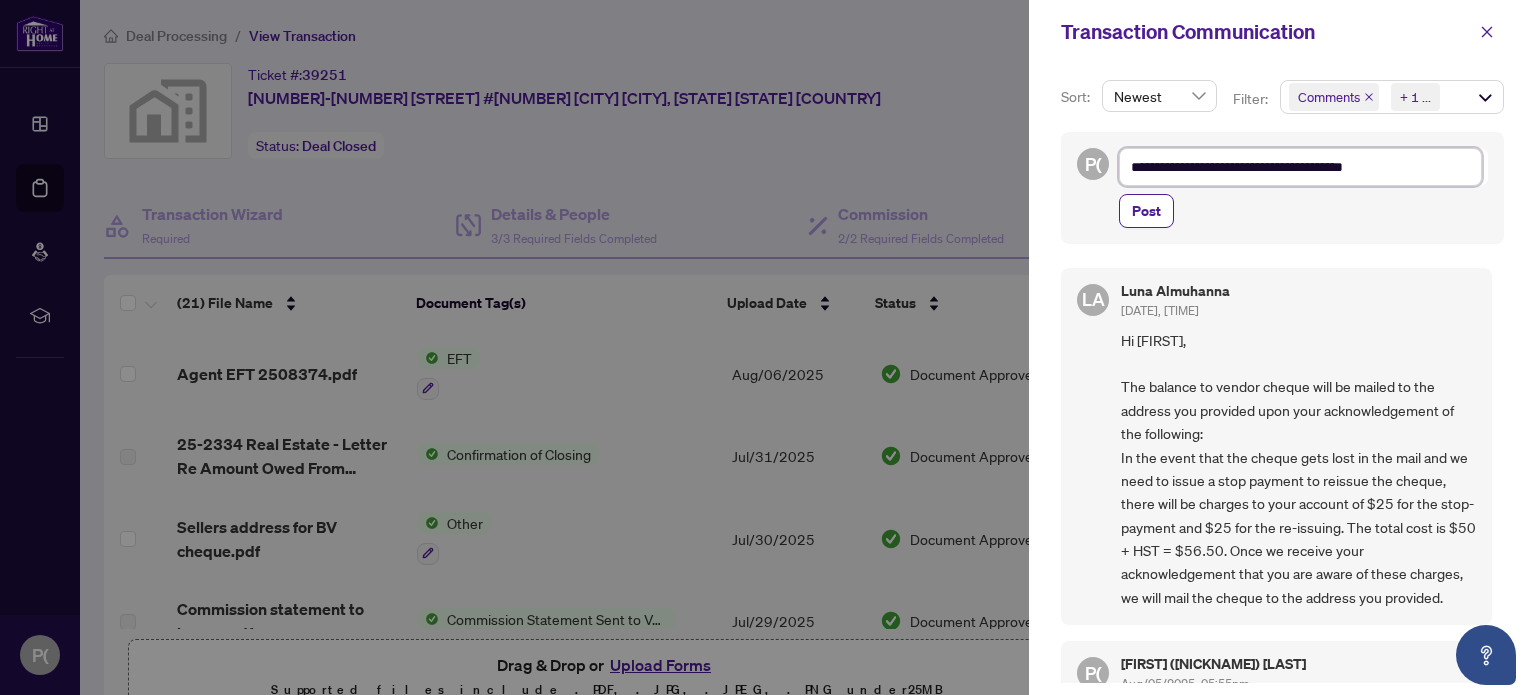 type on "**********" 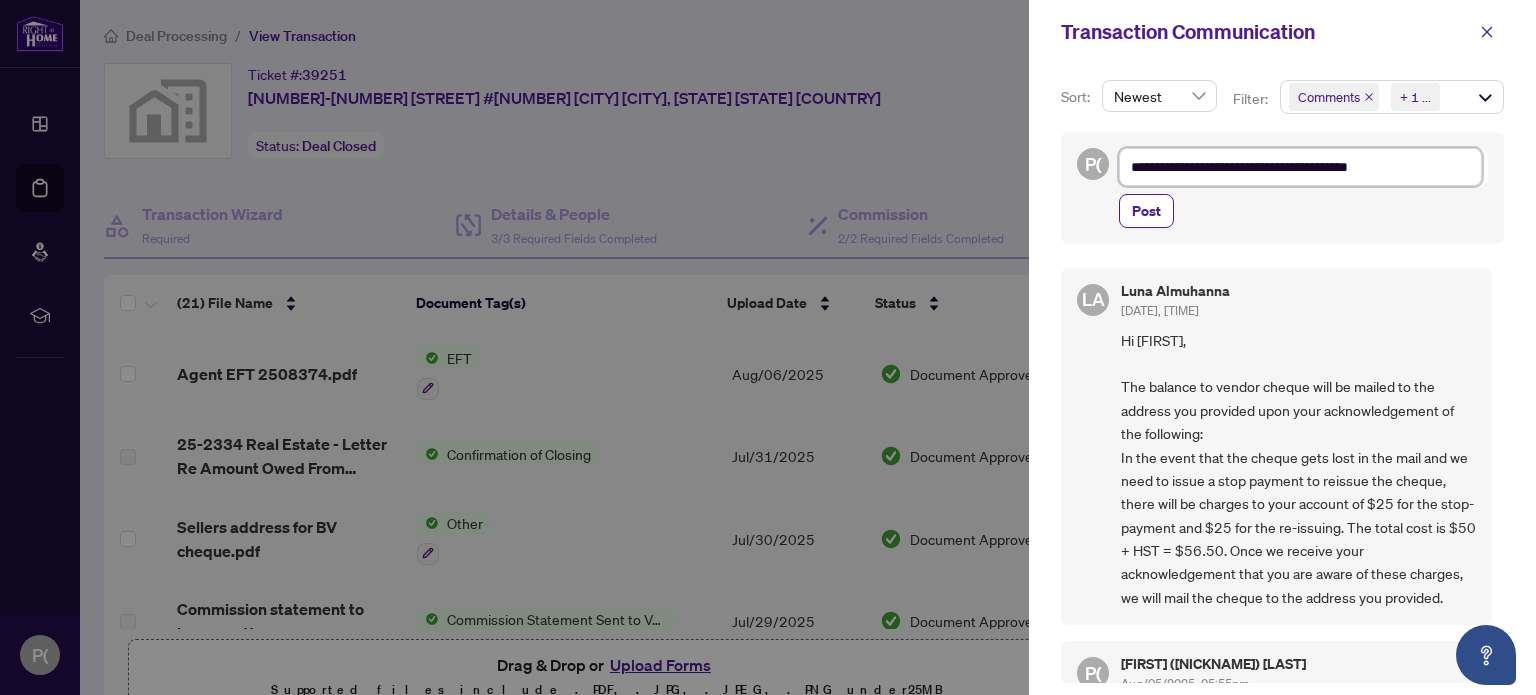 type on "**********" 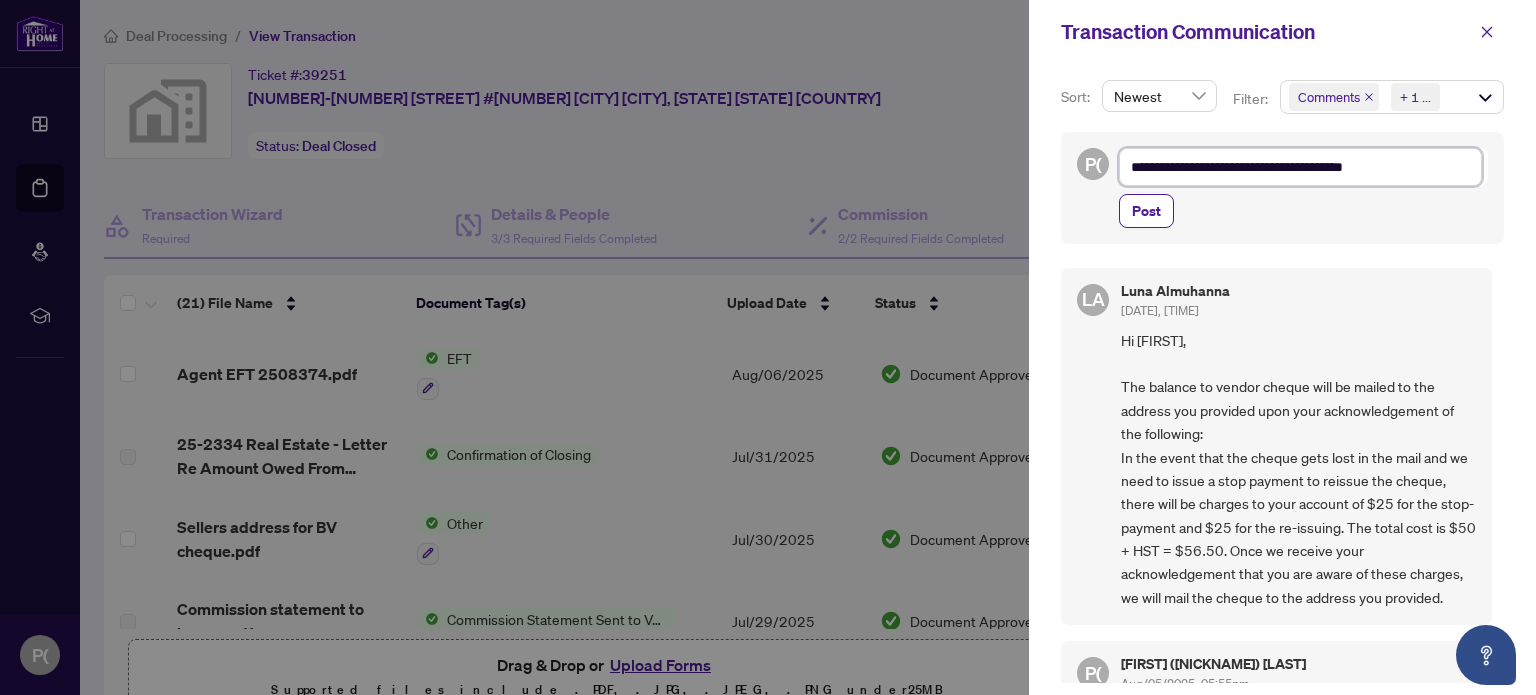 type on "**********" 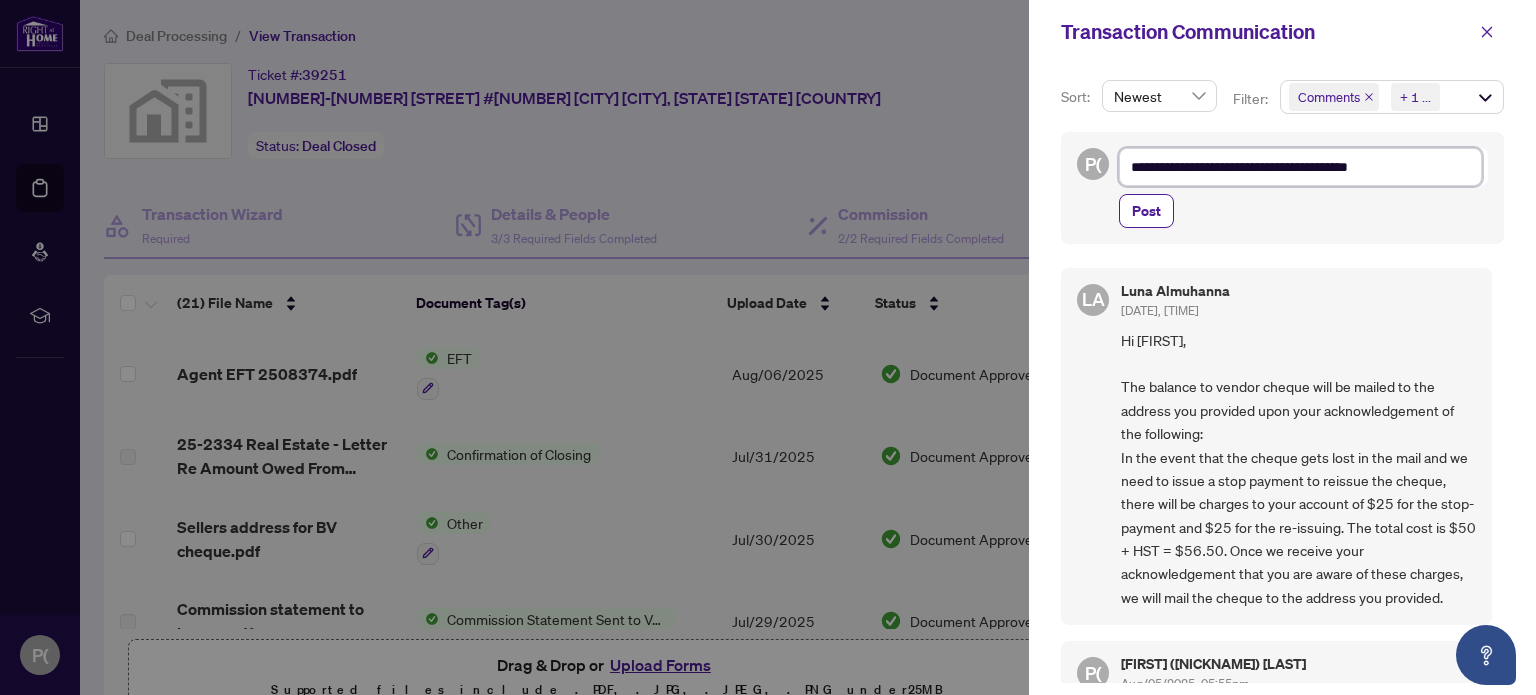 type on "**********" 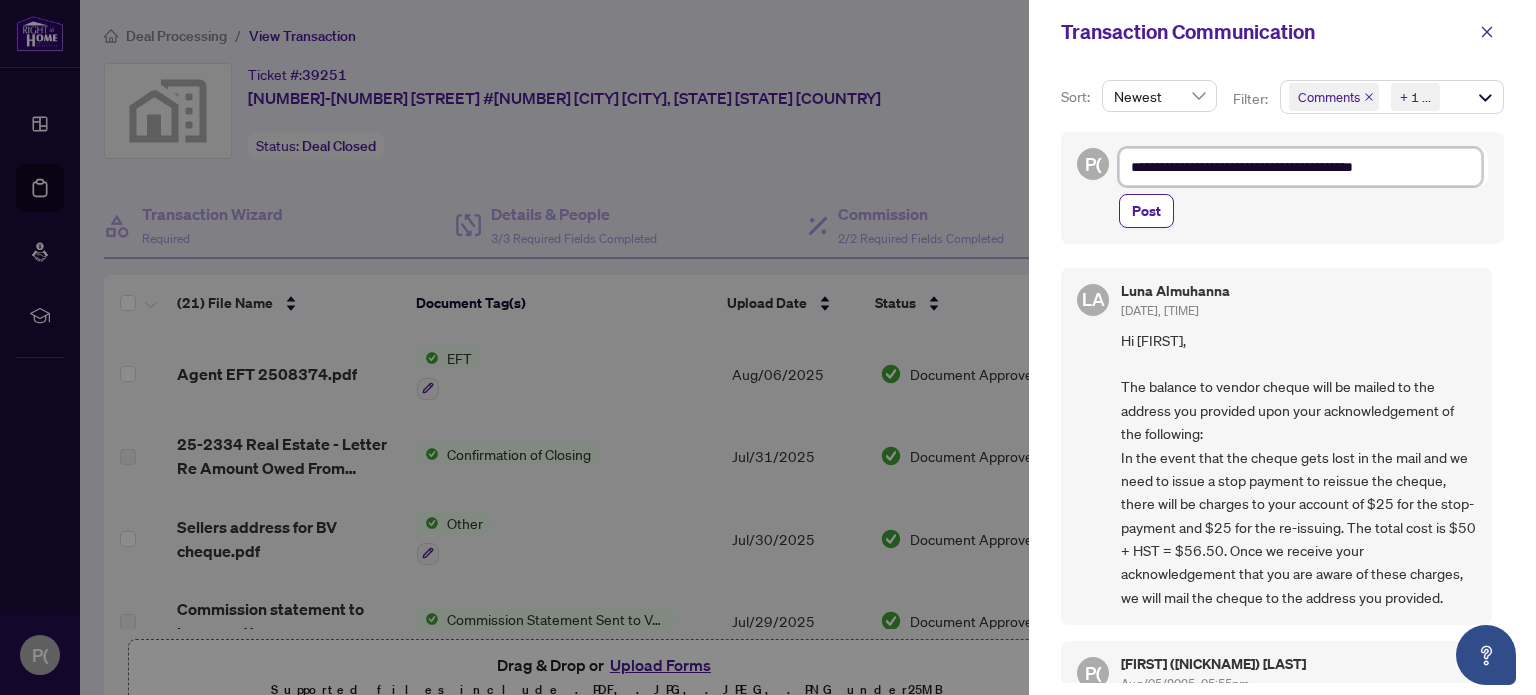 type on "**********" 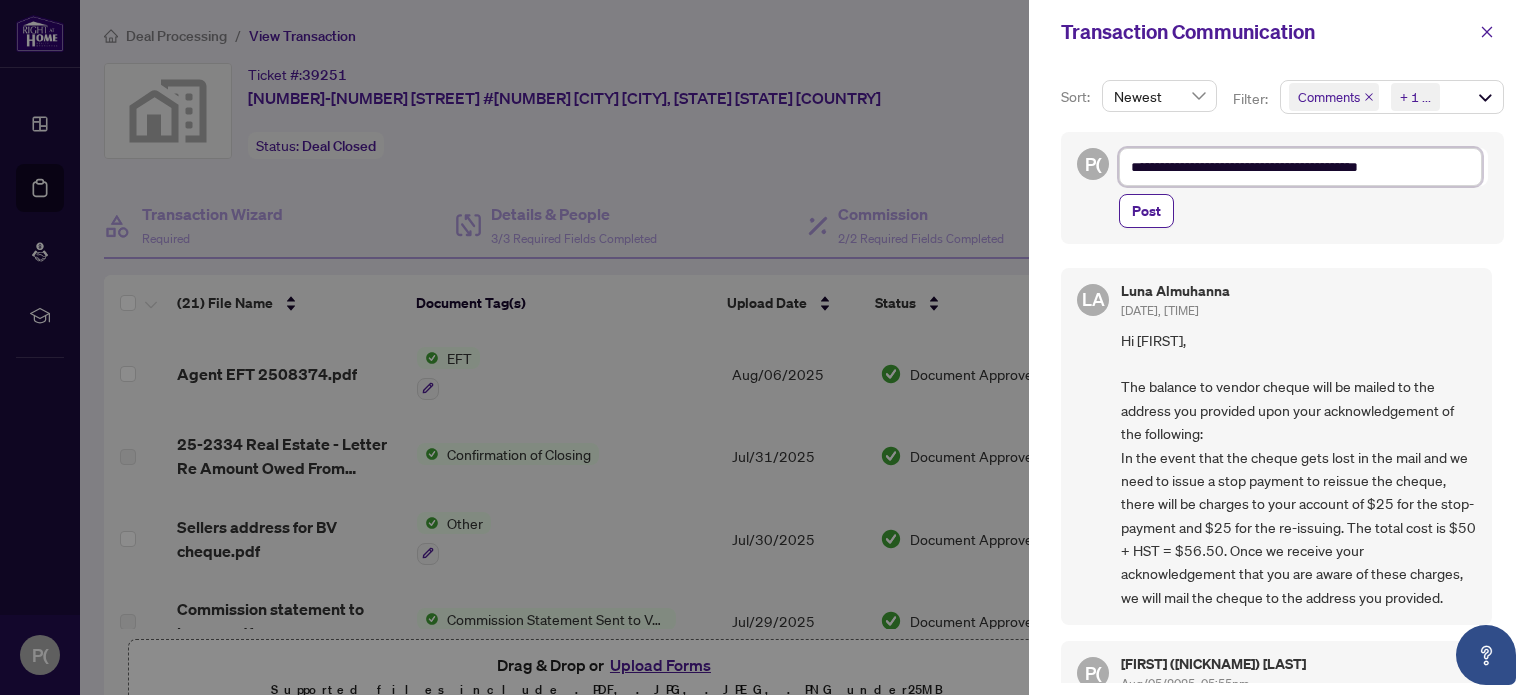 type on "**********" 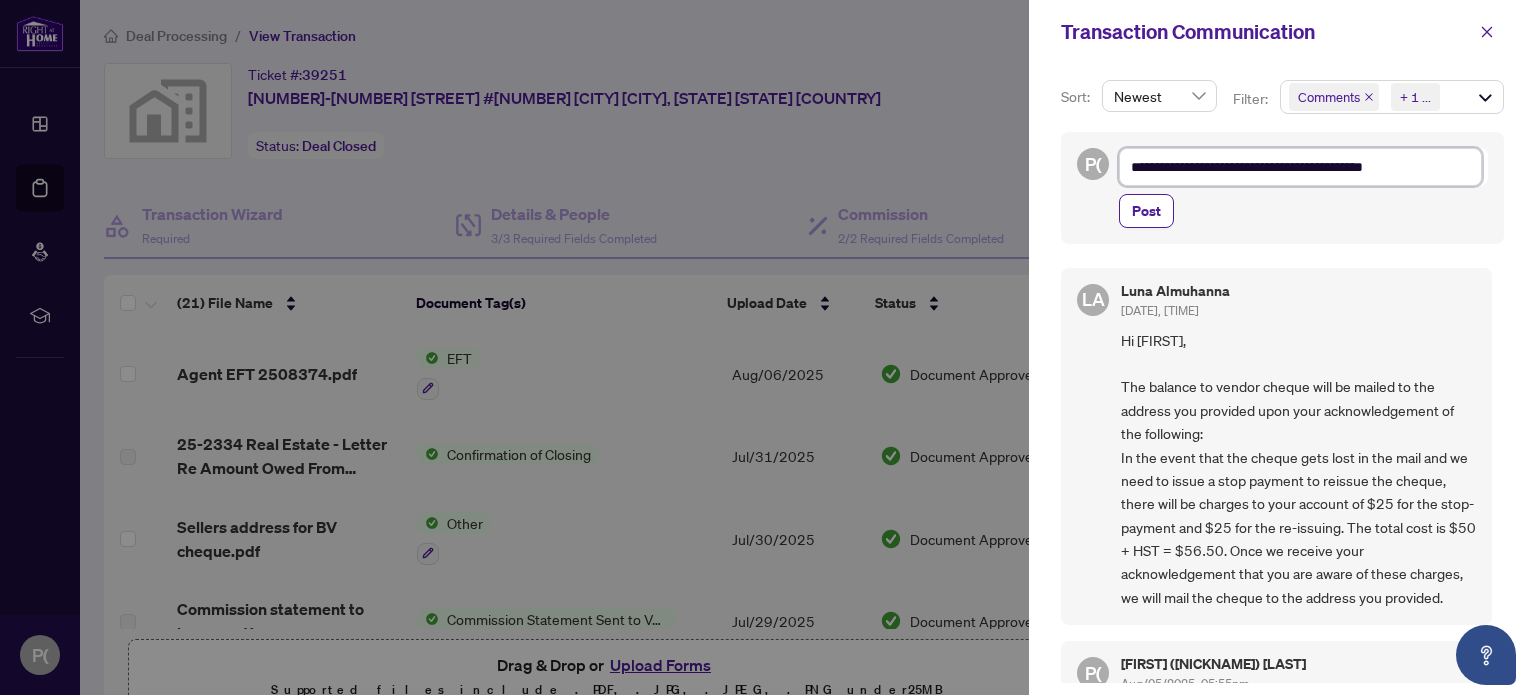 type on "**********" 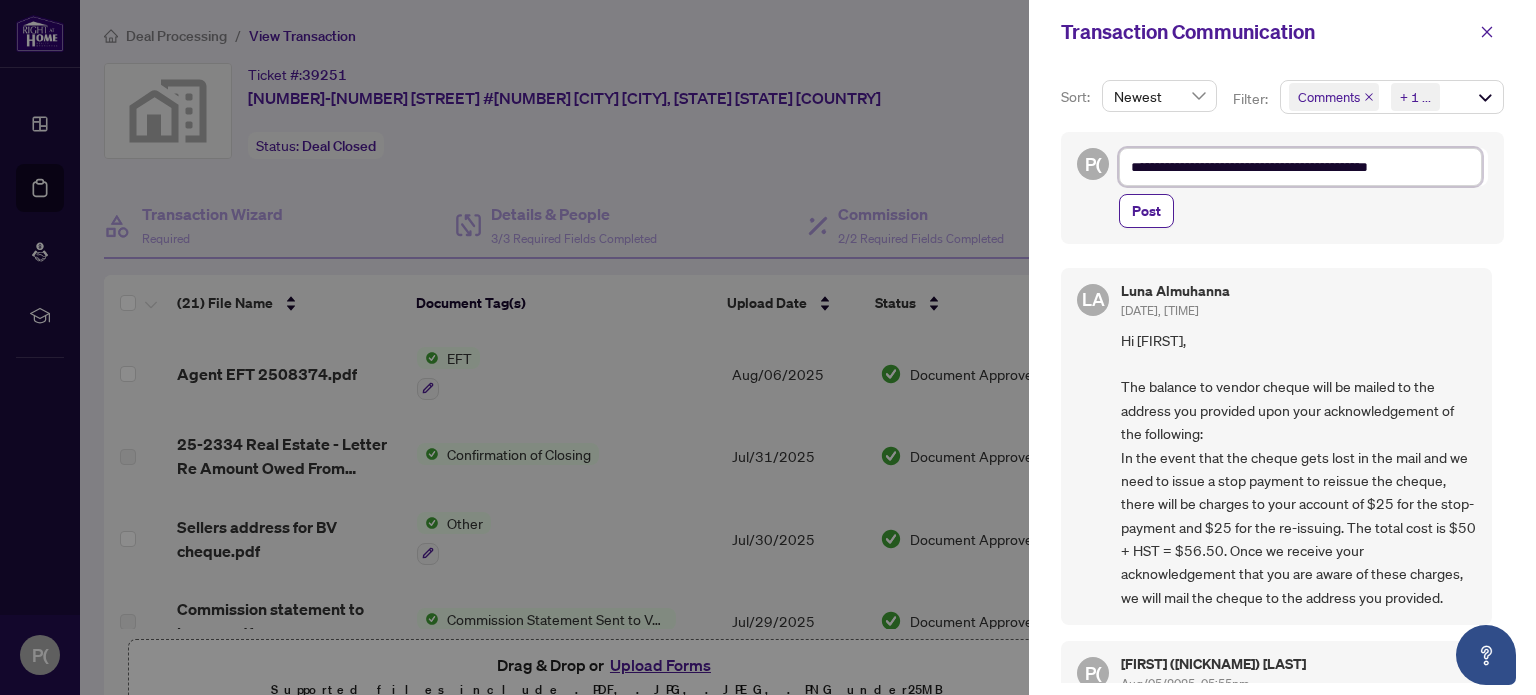 type on "**********" 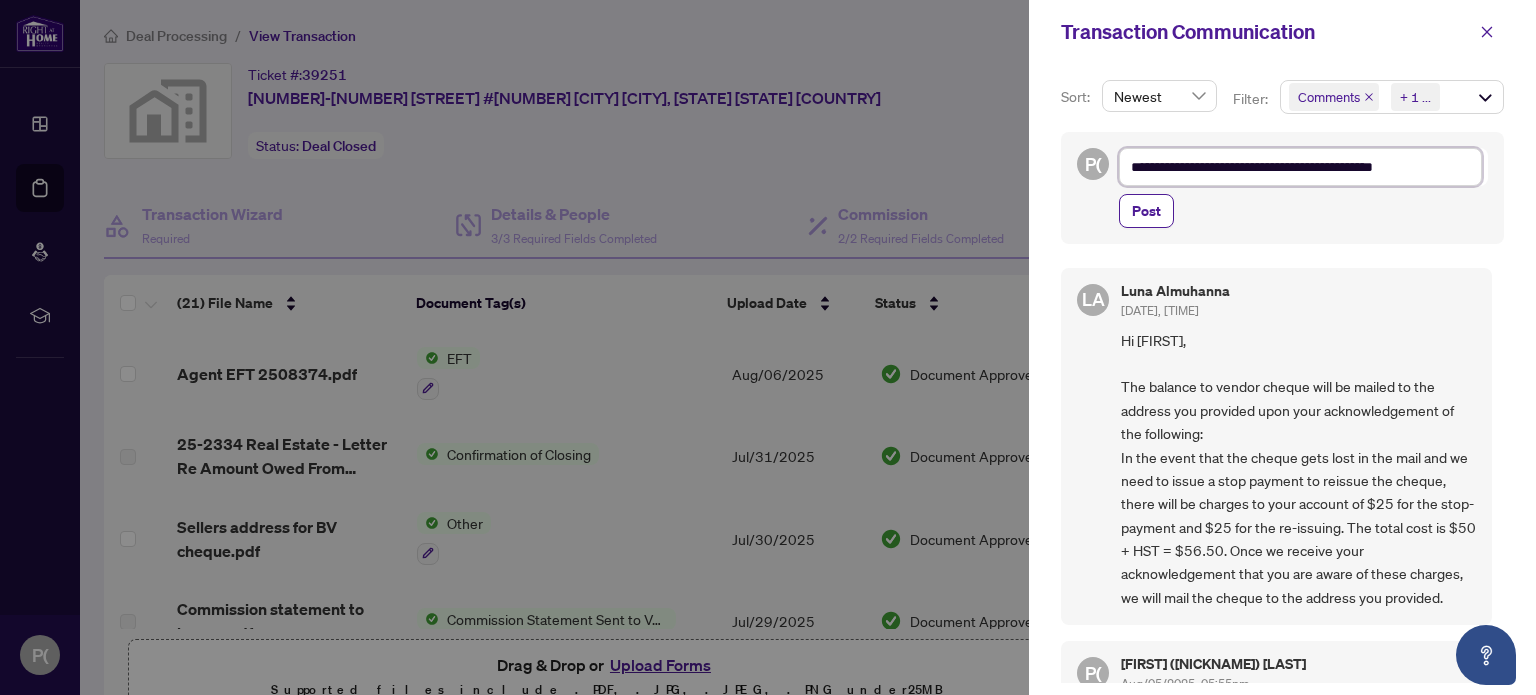 type on "**********" 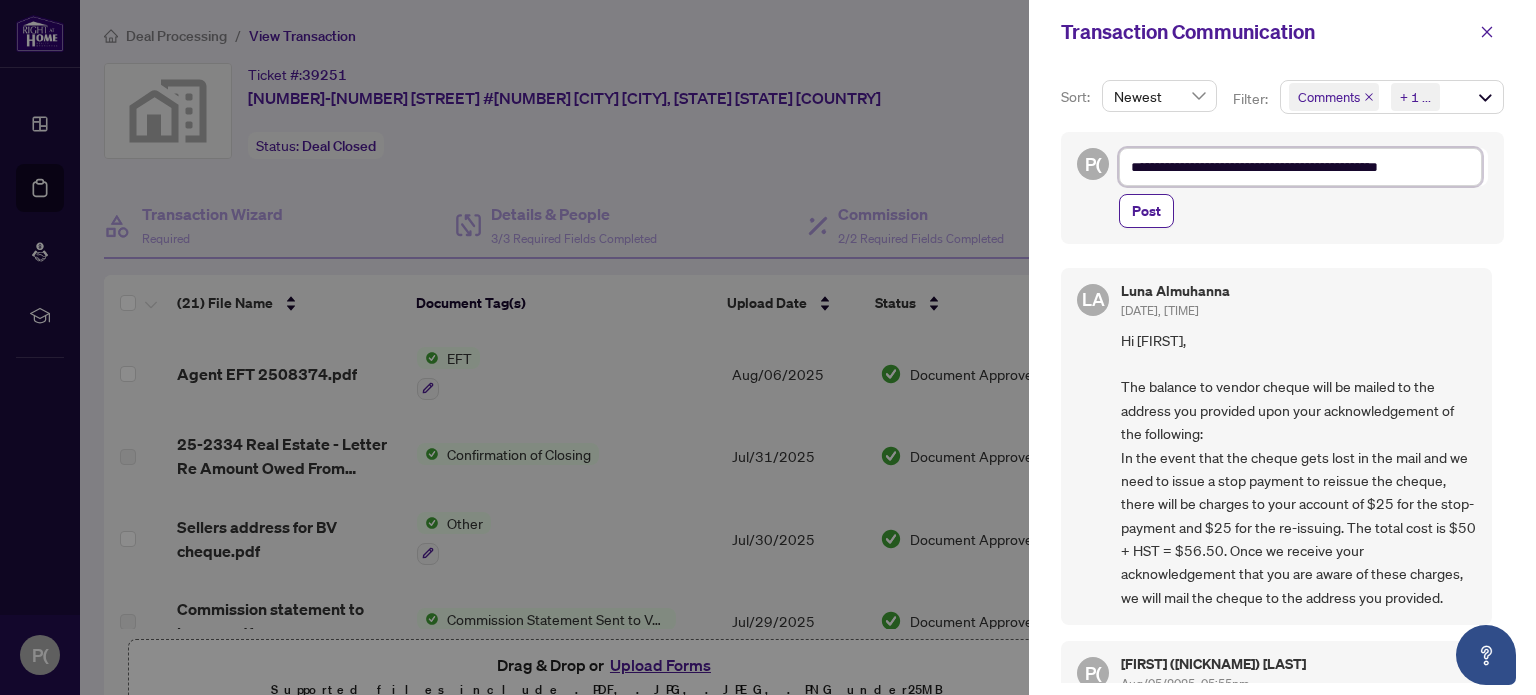 type on "**********" 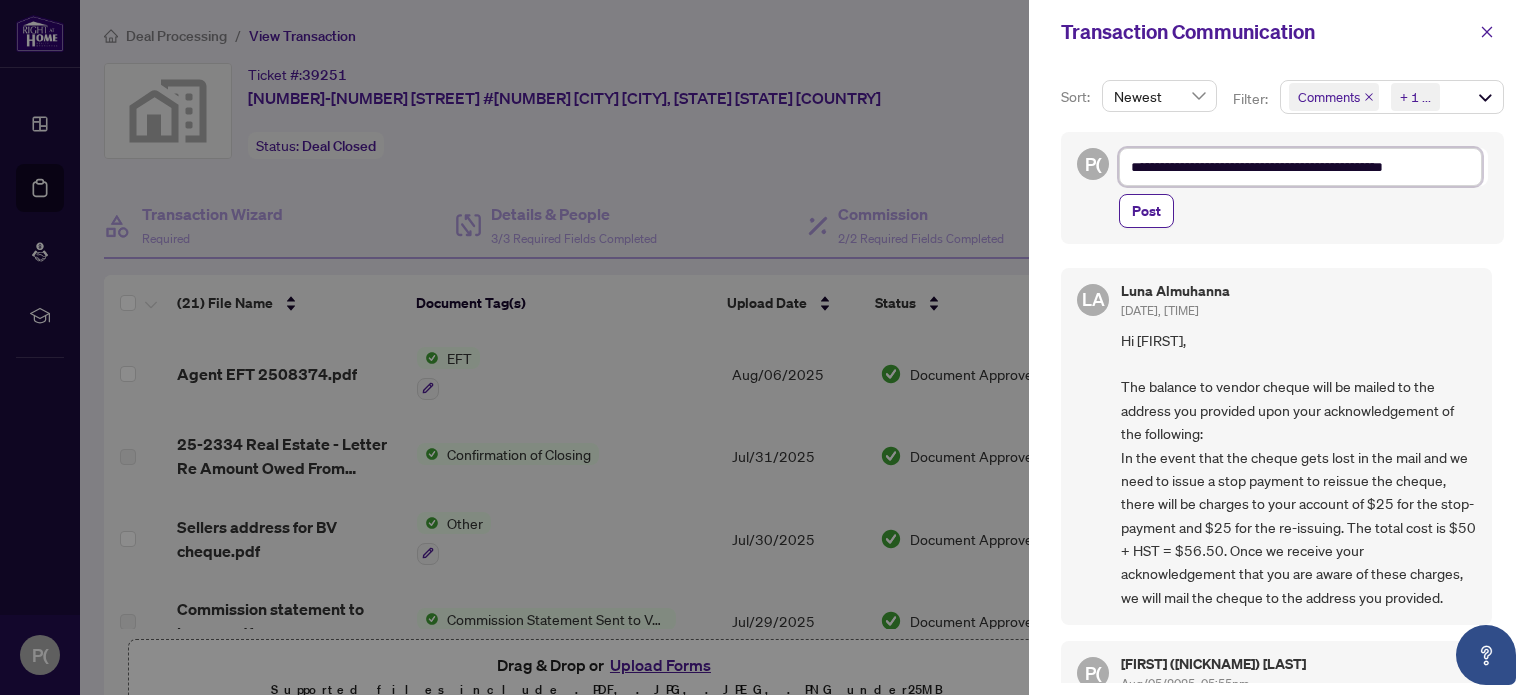 type on "**********" 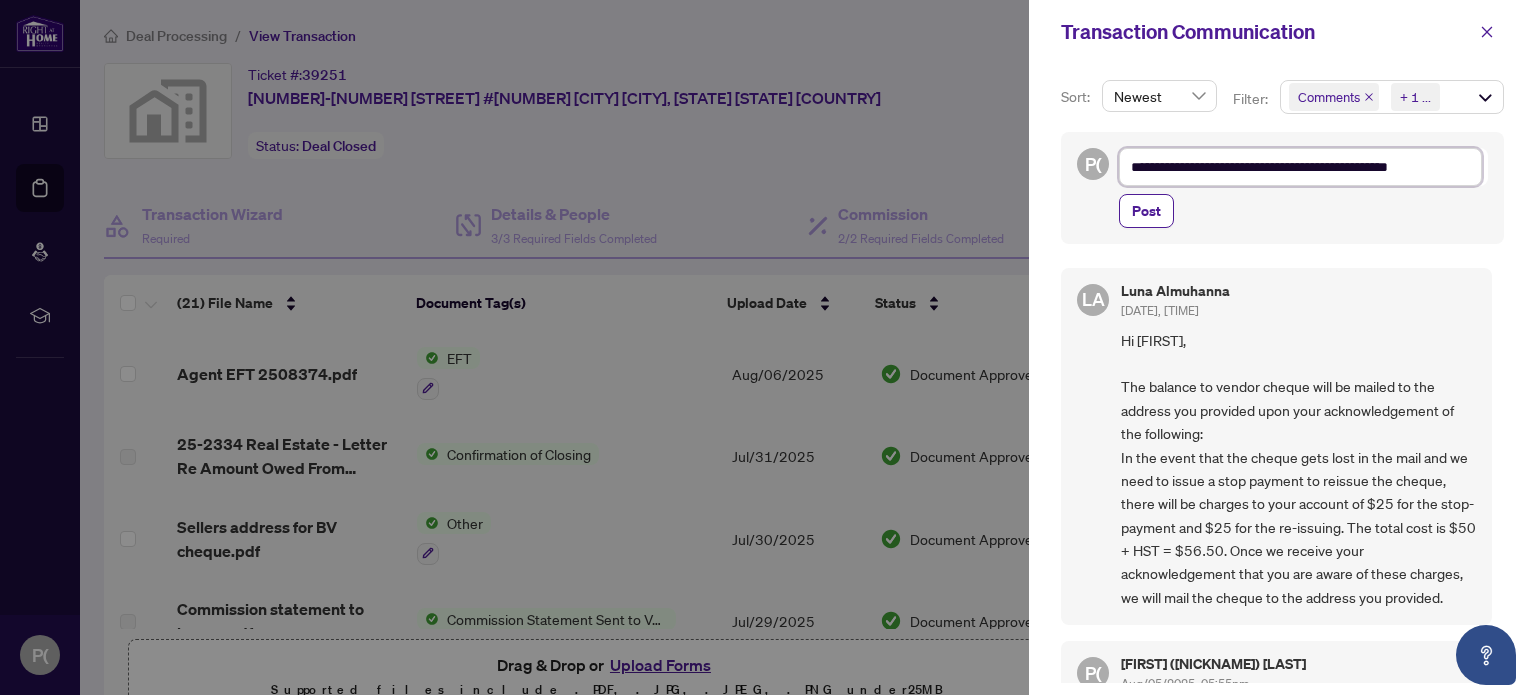 type on "**********" 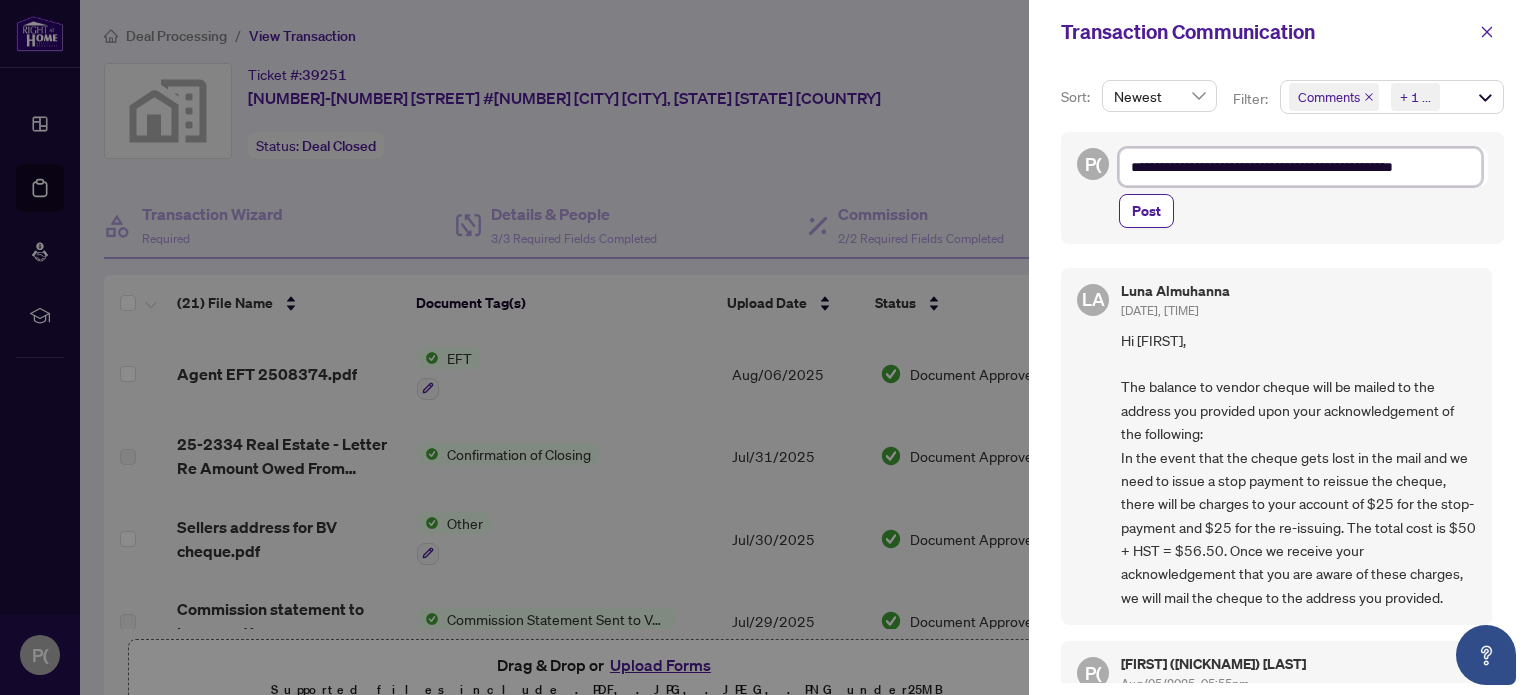 type on "**********" 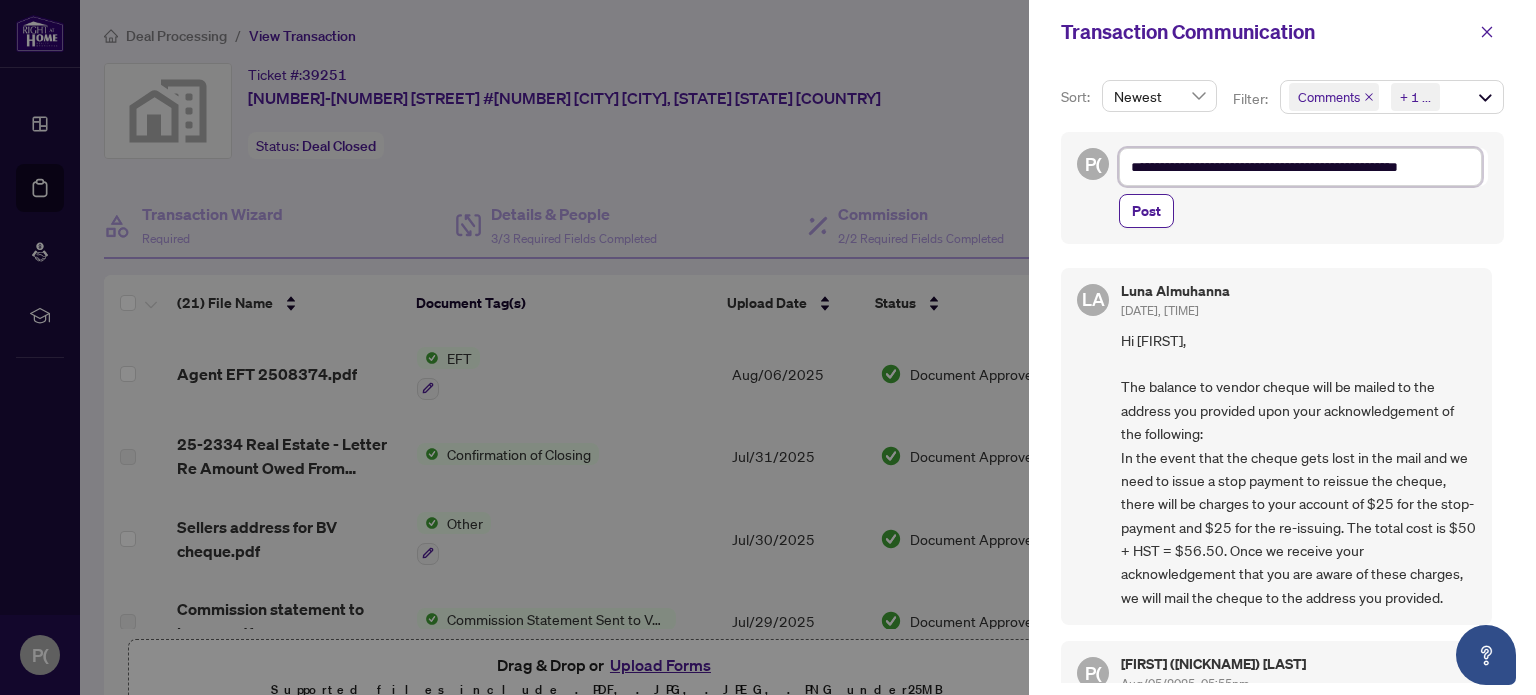 type on "**********" 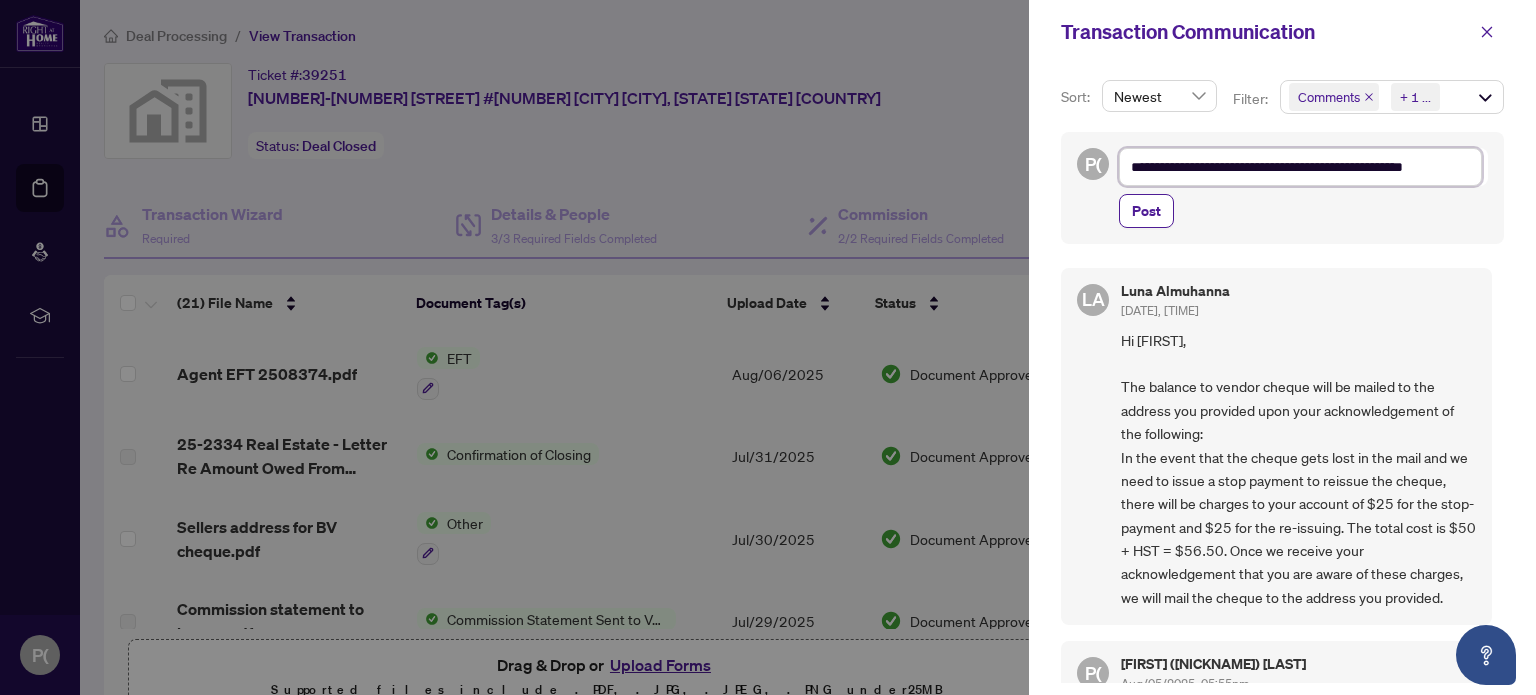 type on "**********" 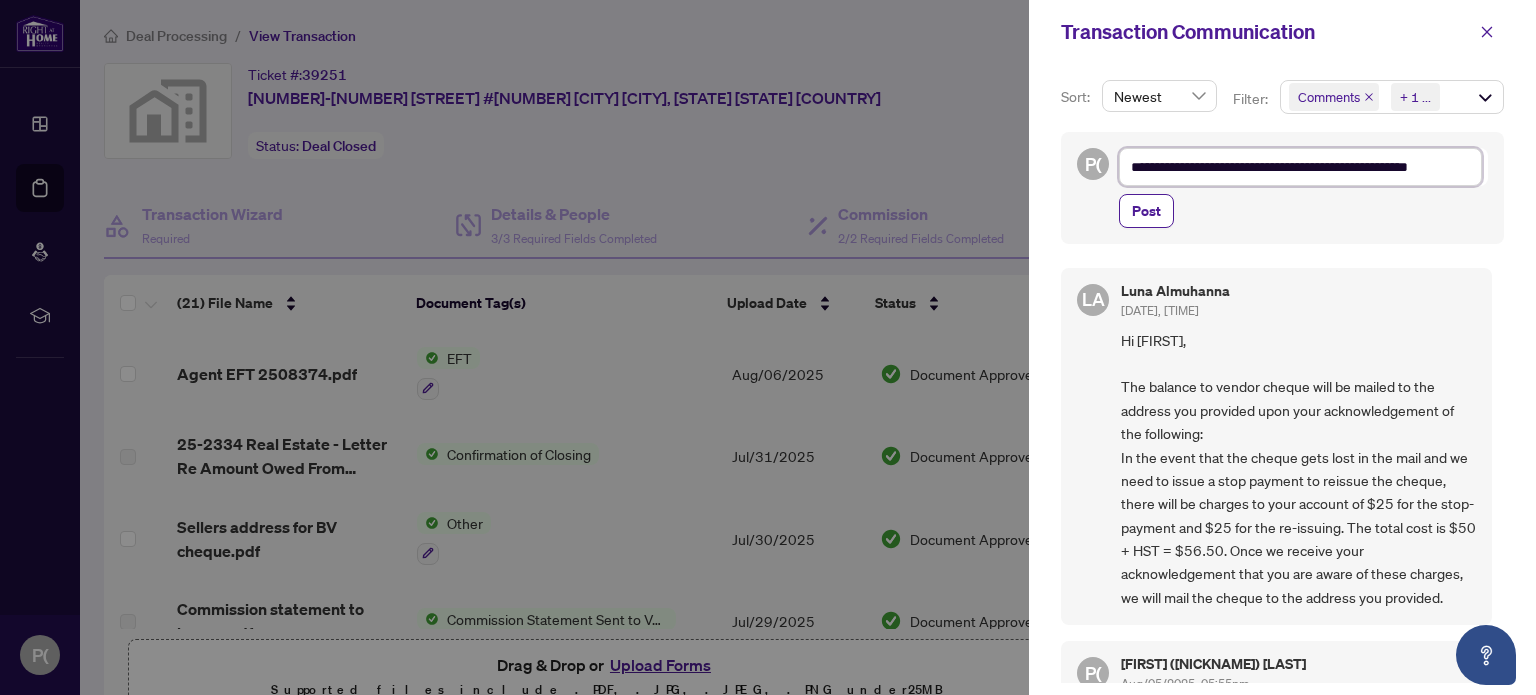 type on "**********" 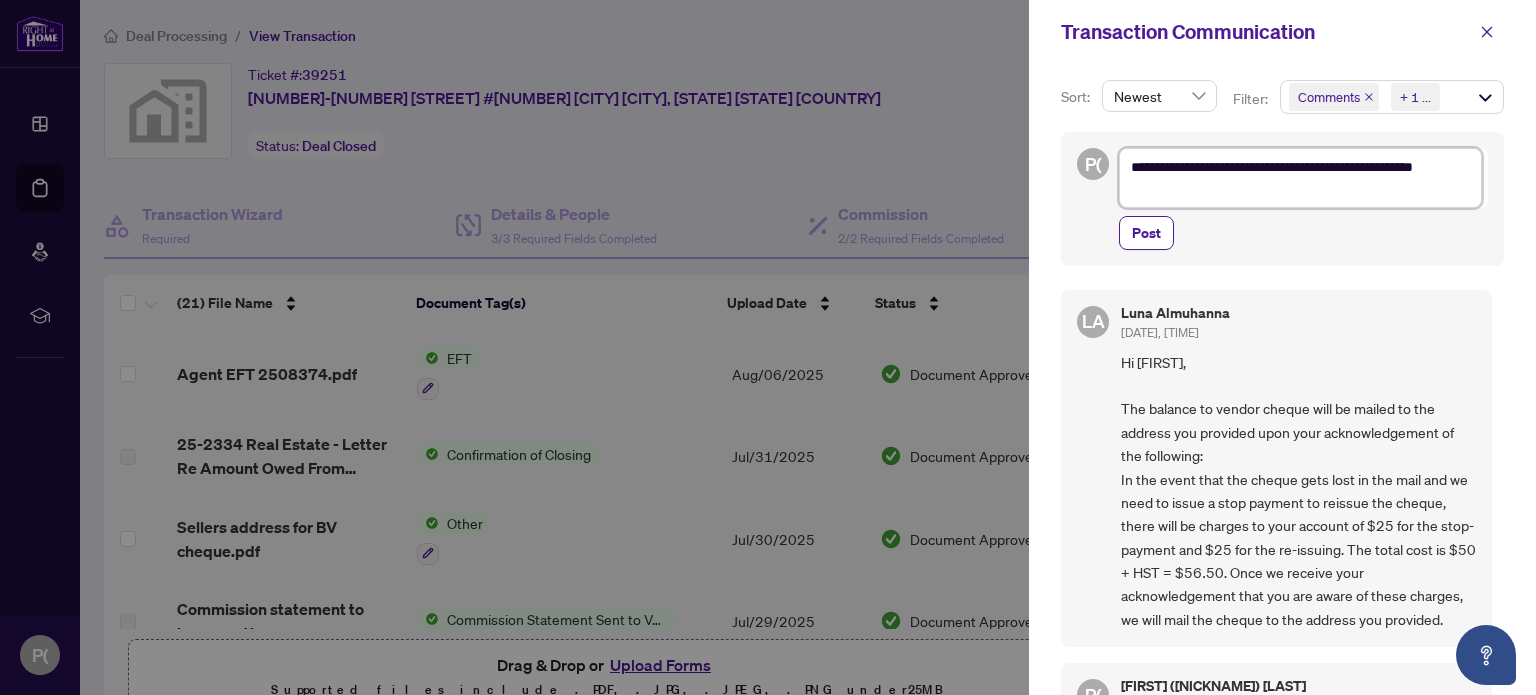 type on "**********" 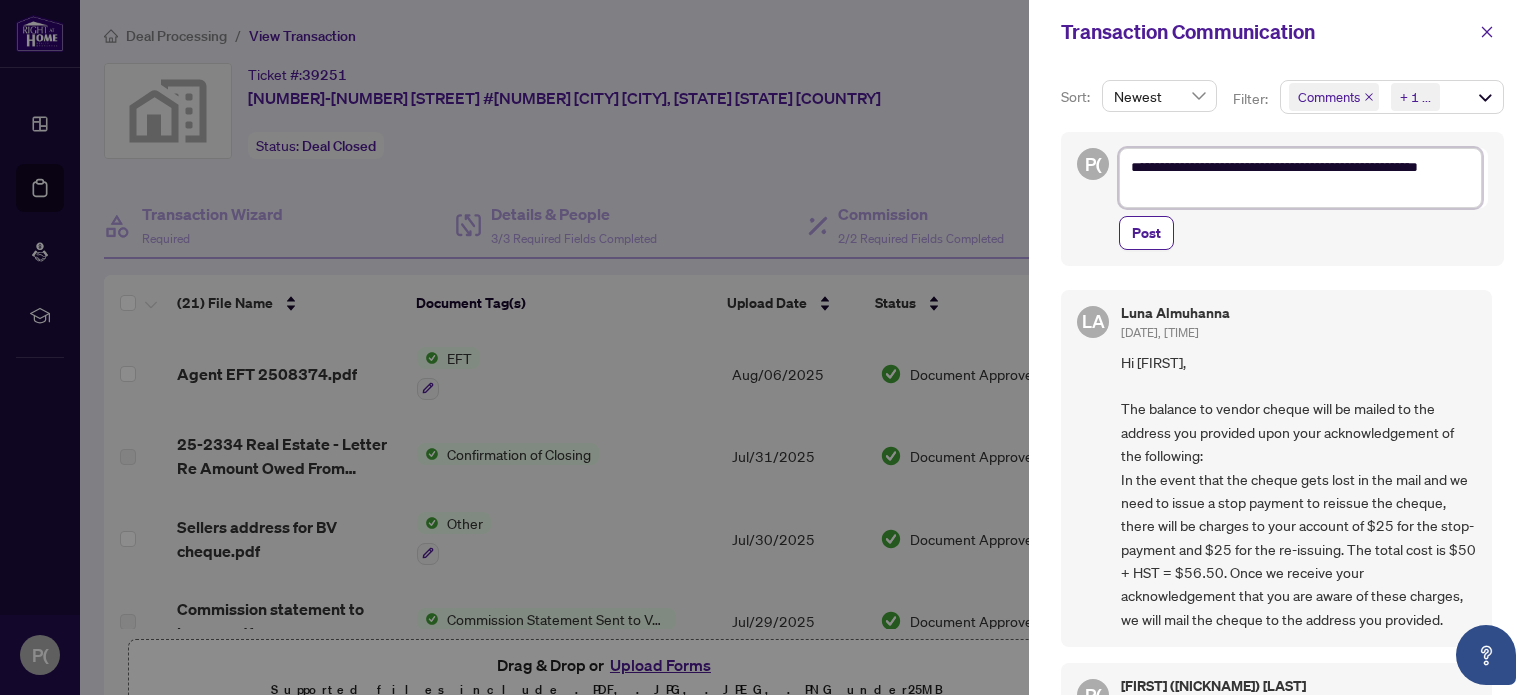 type on "**********" 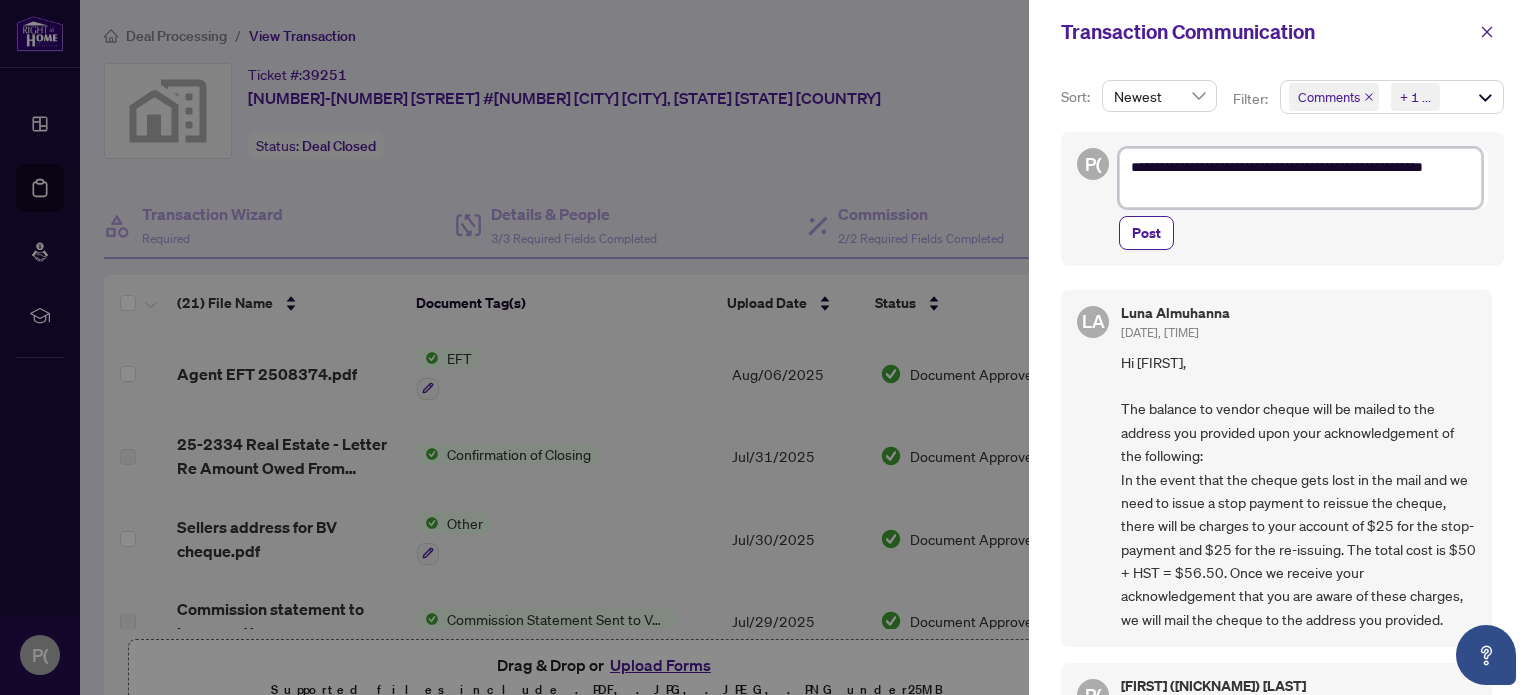 type on "**********" 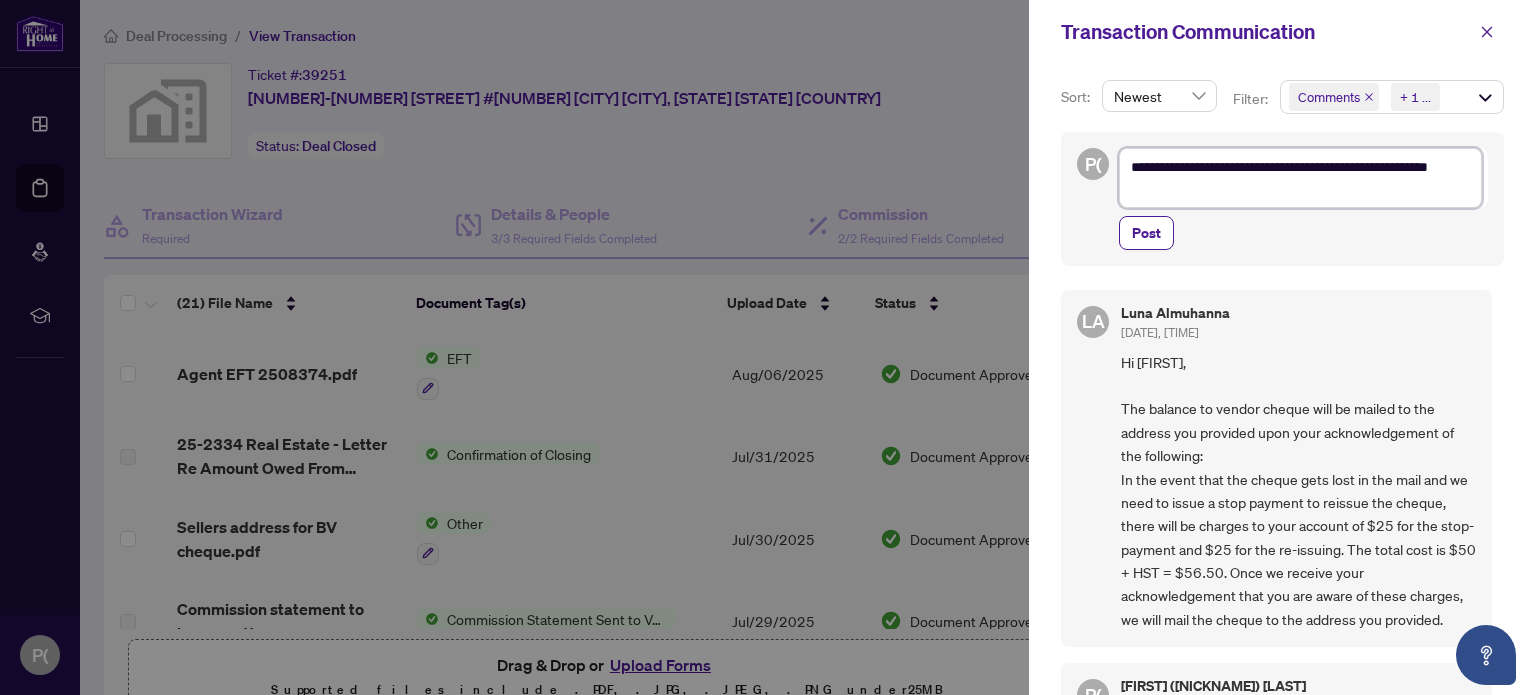 type on "**********" 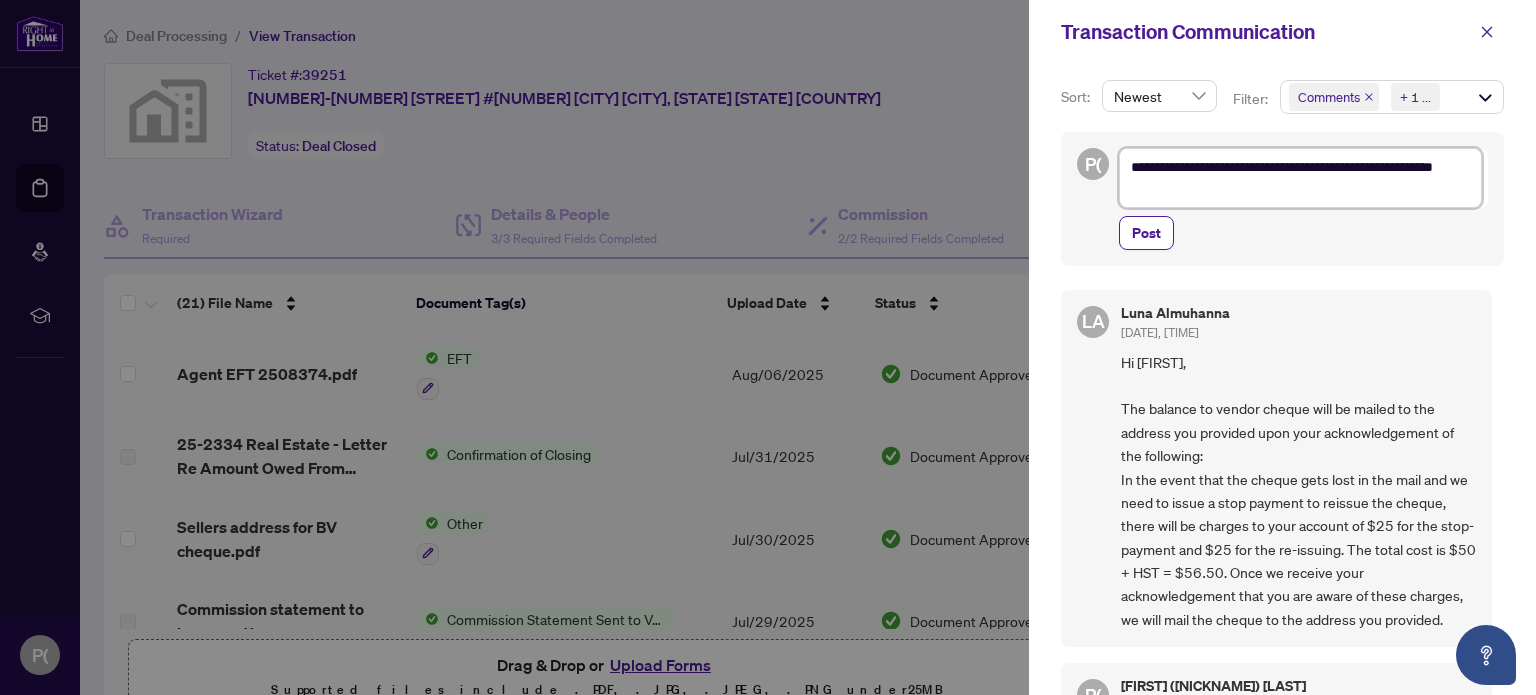 type on "**********" 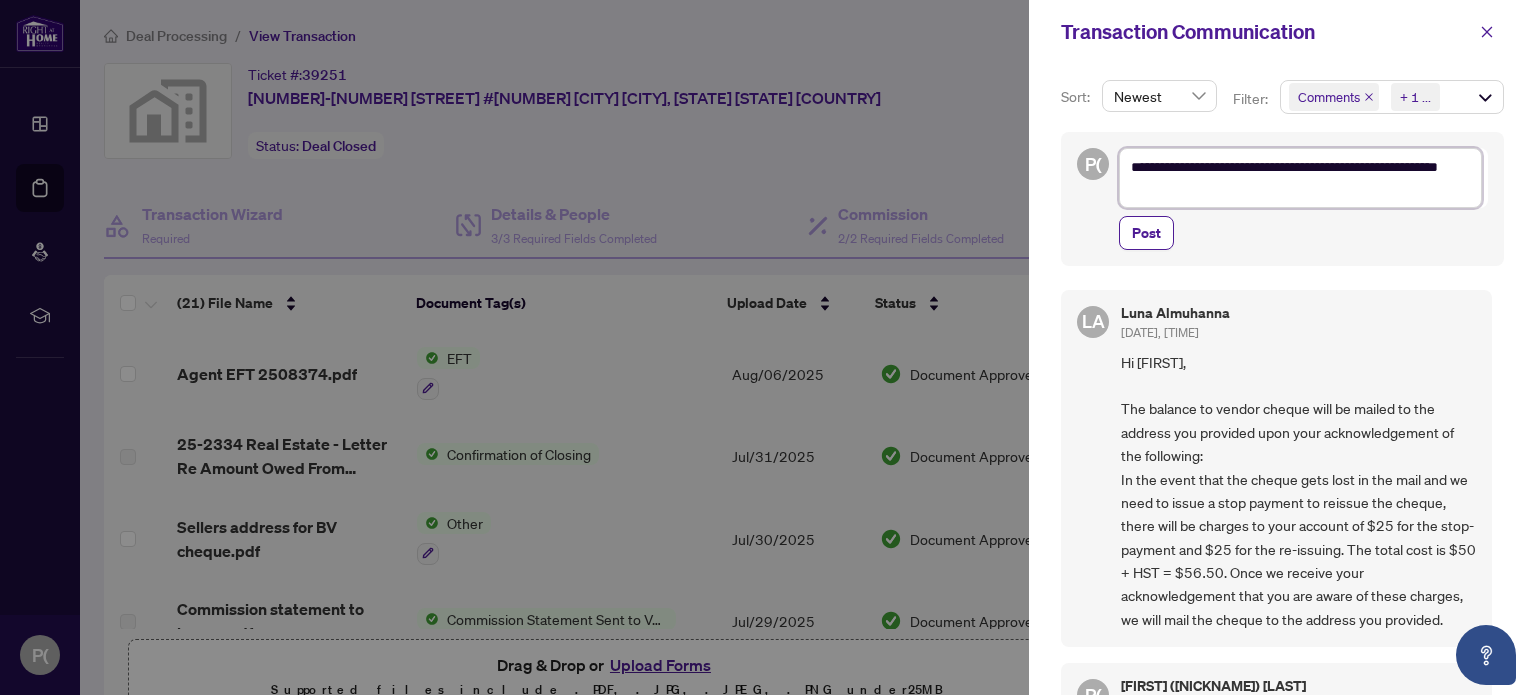 type on "**********" 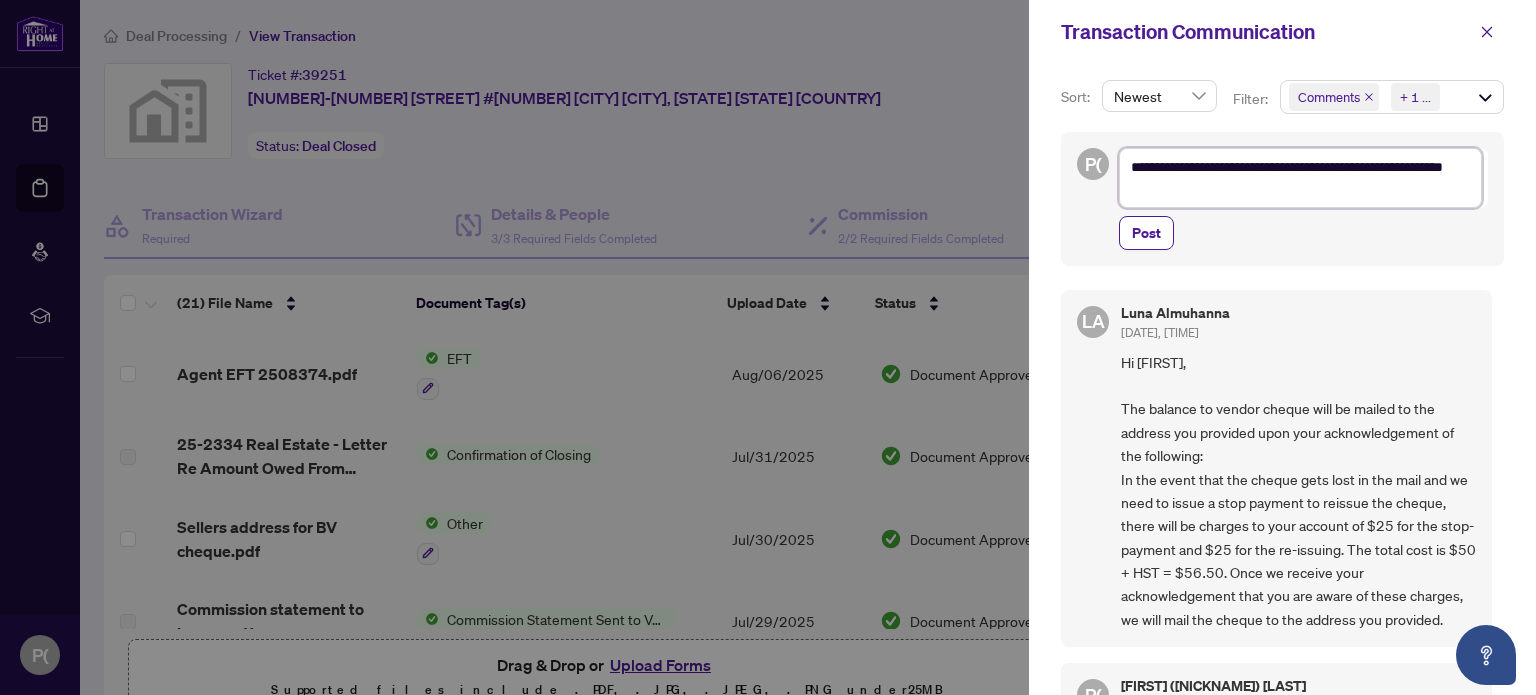 type on "**********" 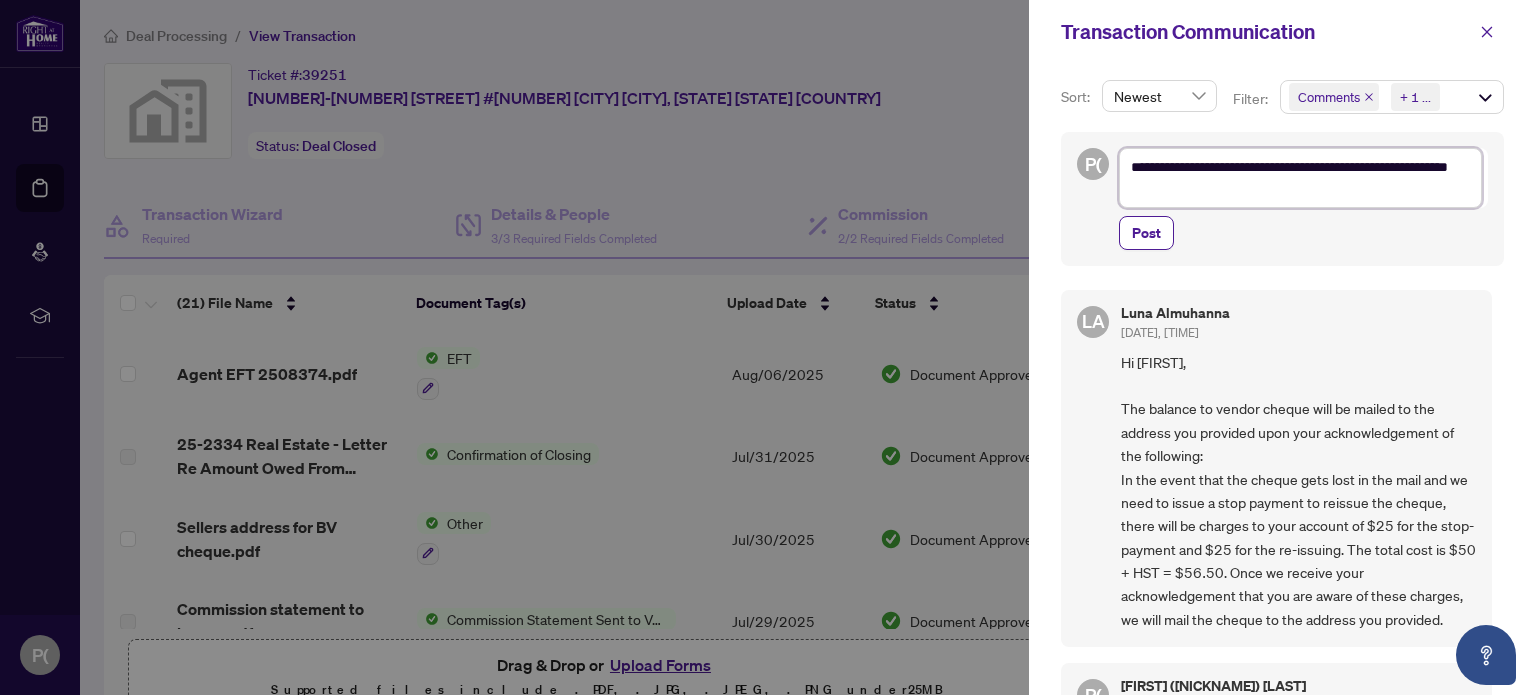 type on "**********" 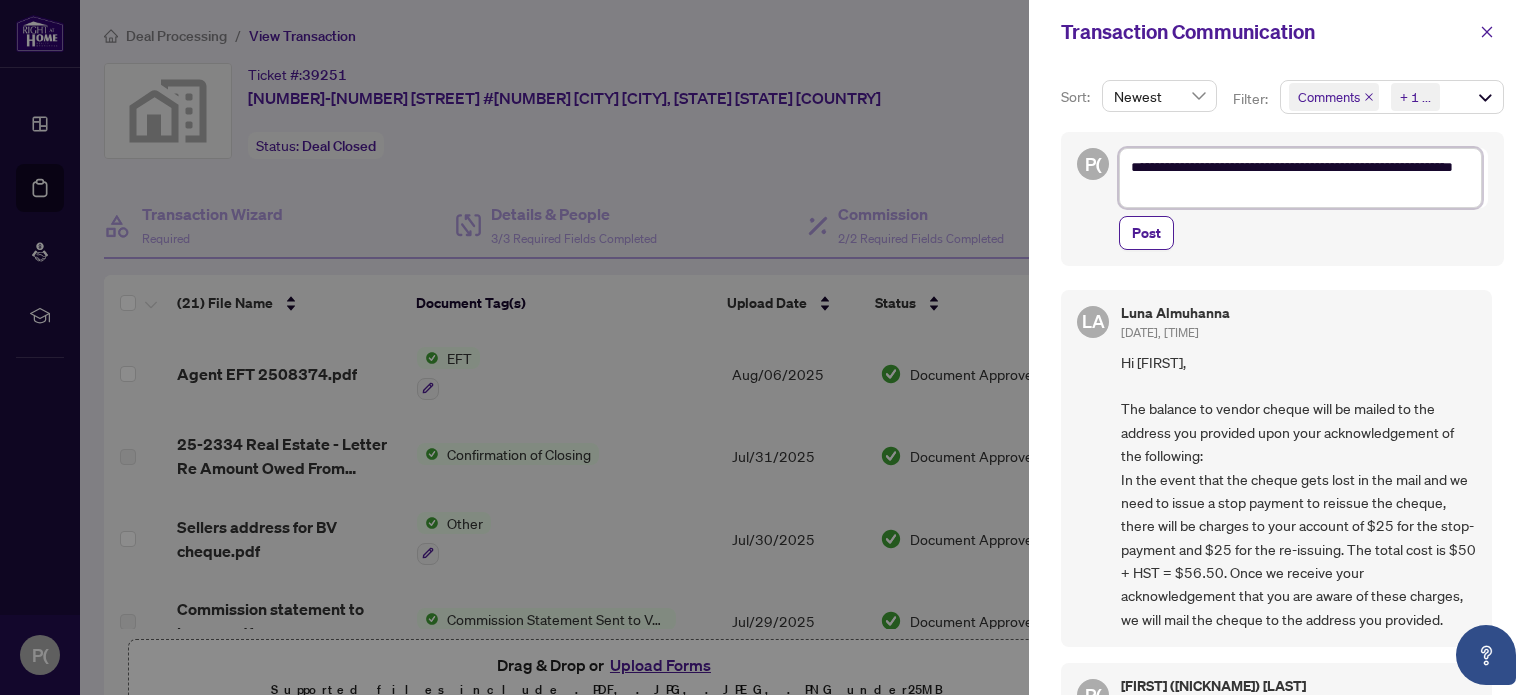 type on "**********" 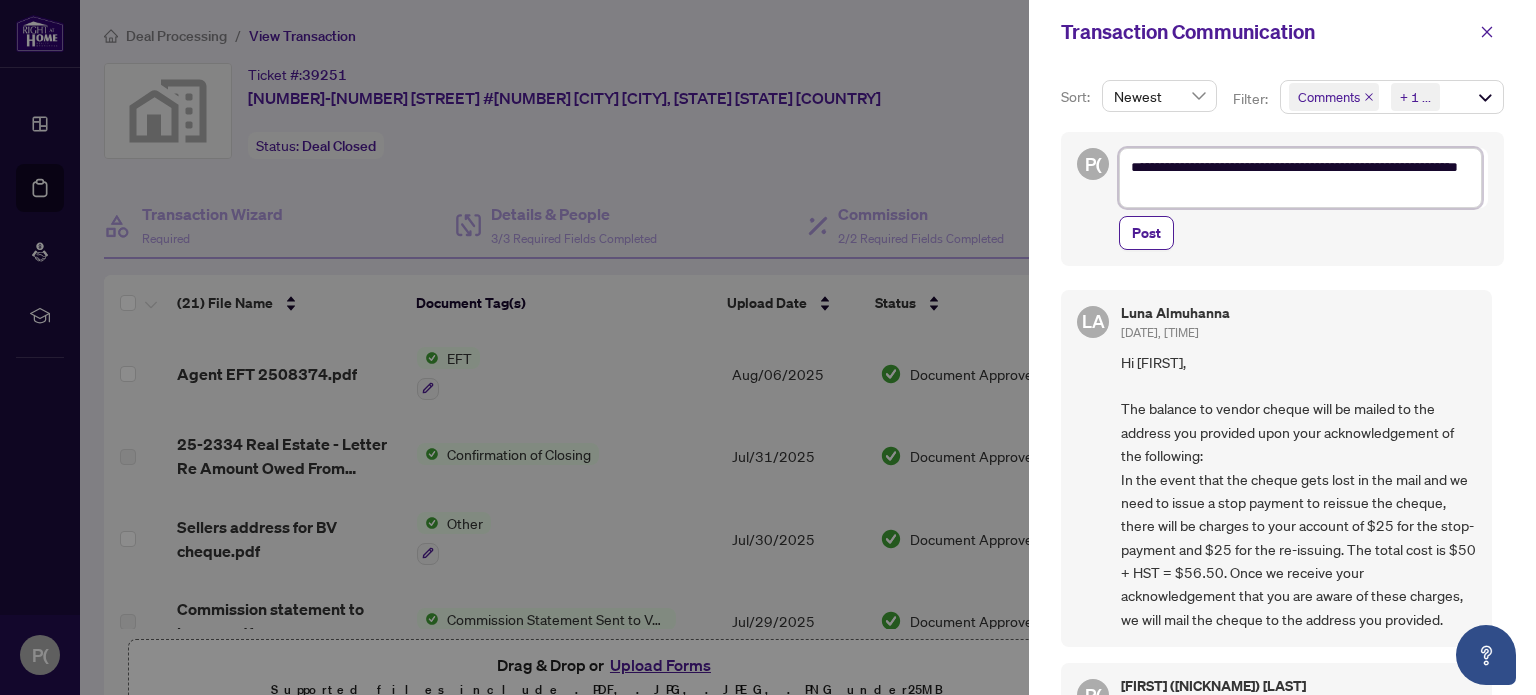 type on "**********" 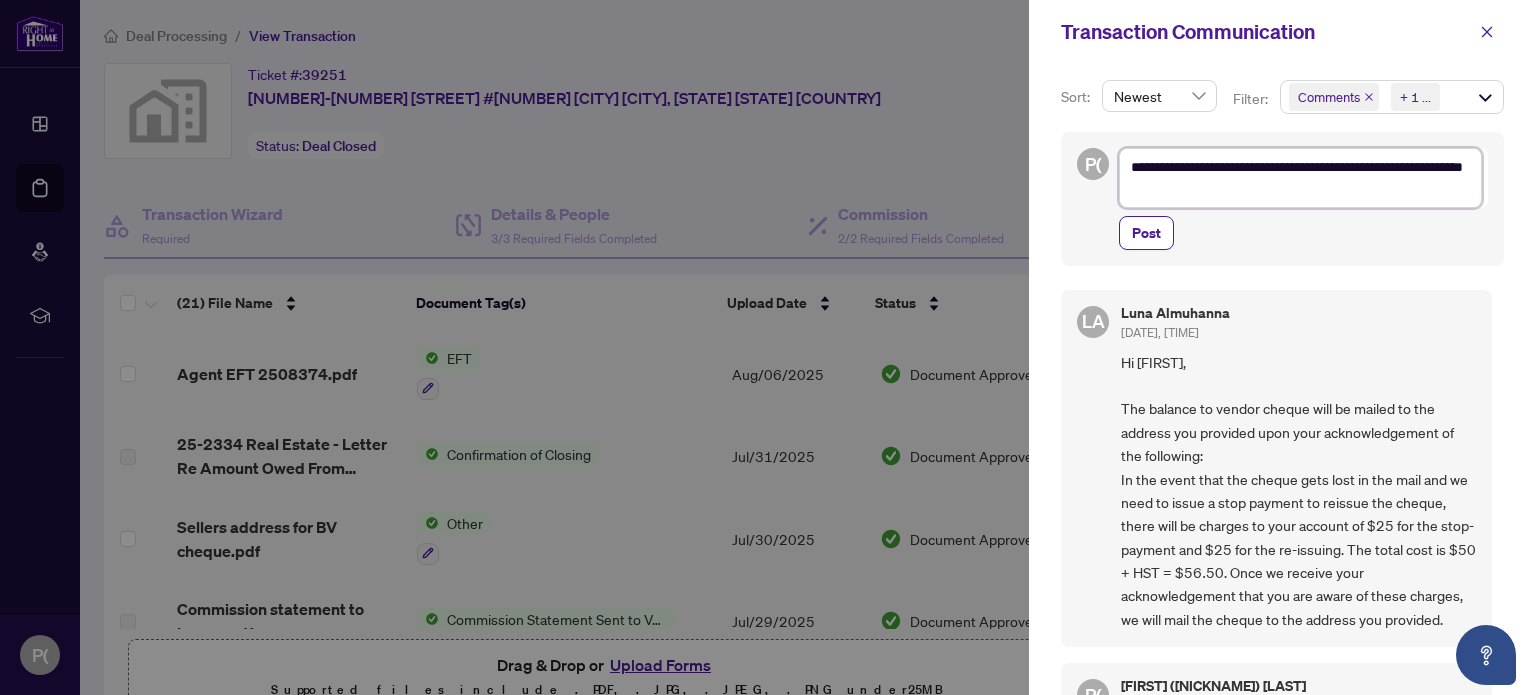 type on "**********" 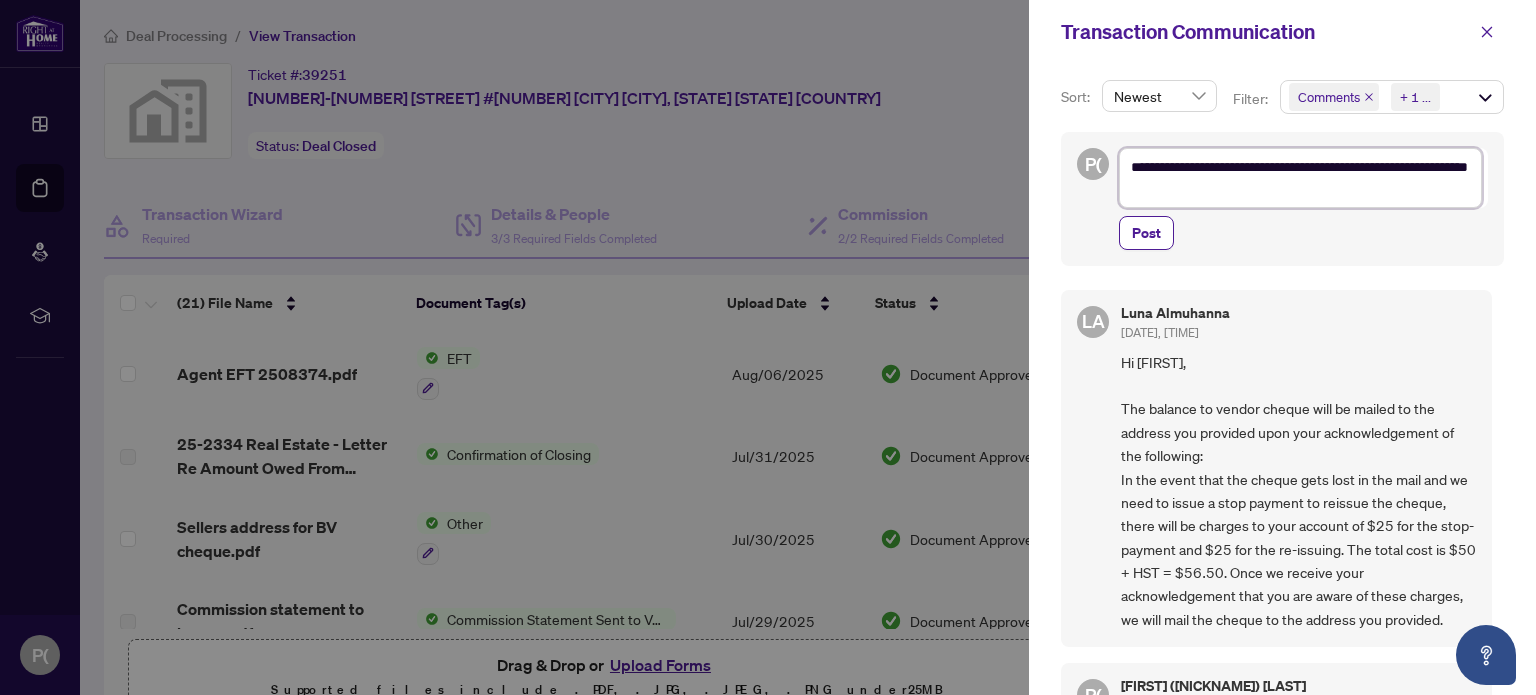 type on "**********" 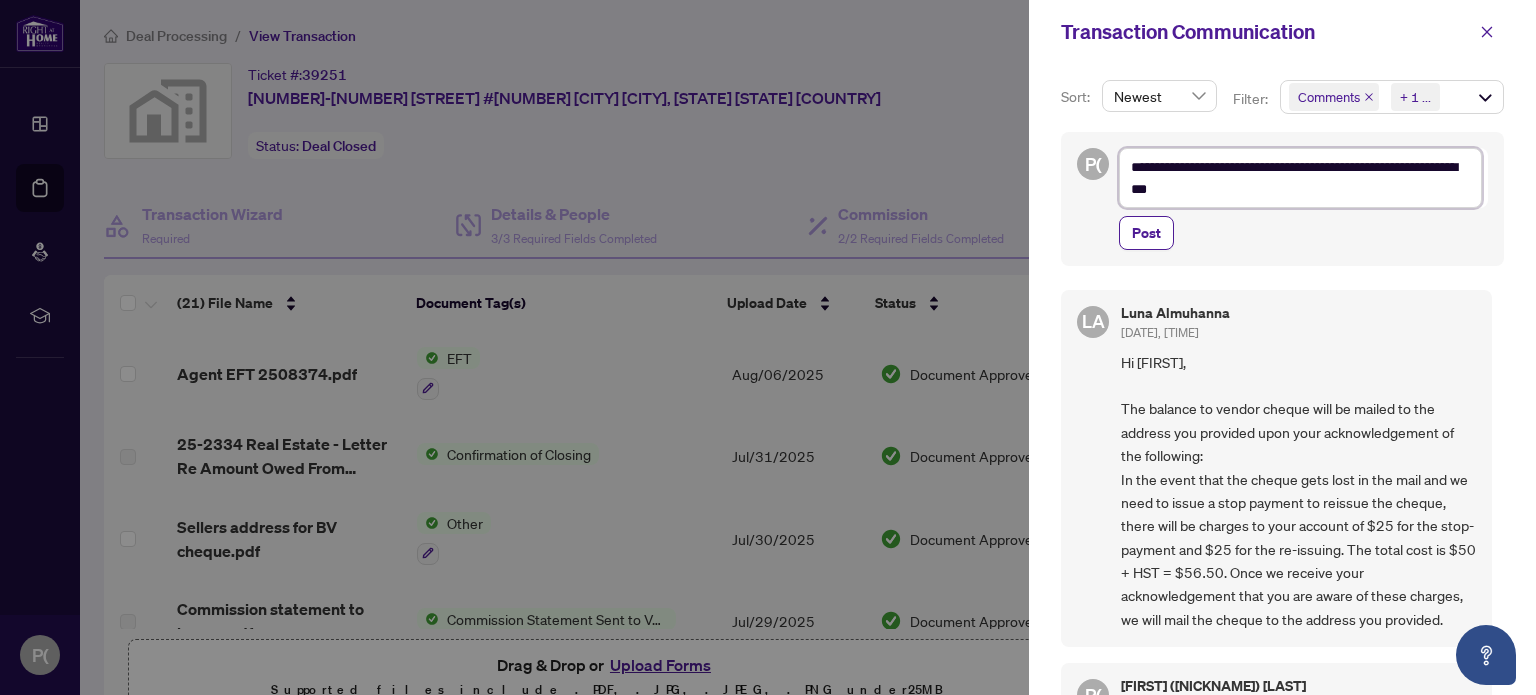 type on "**********" 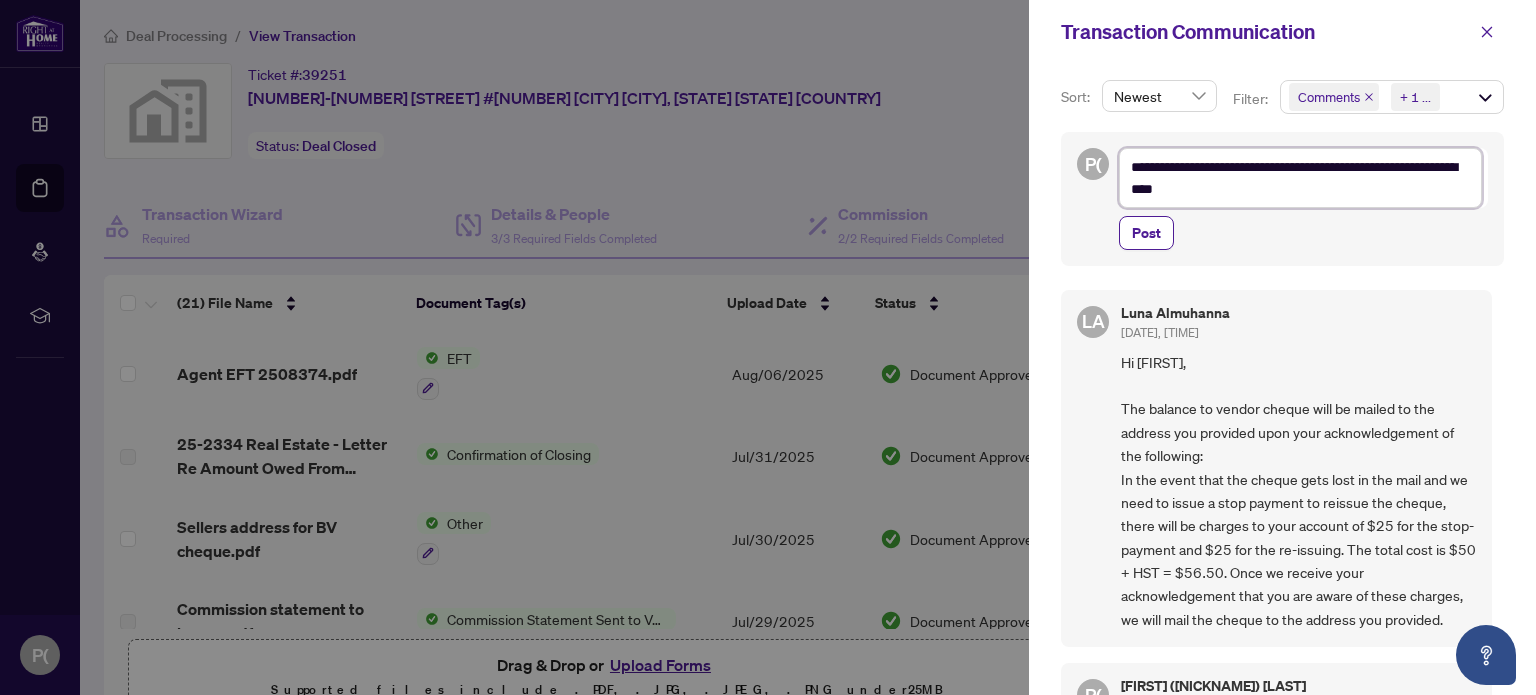 type on "**********" 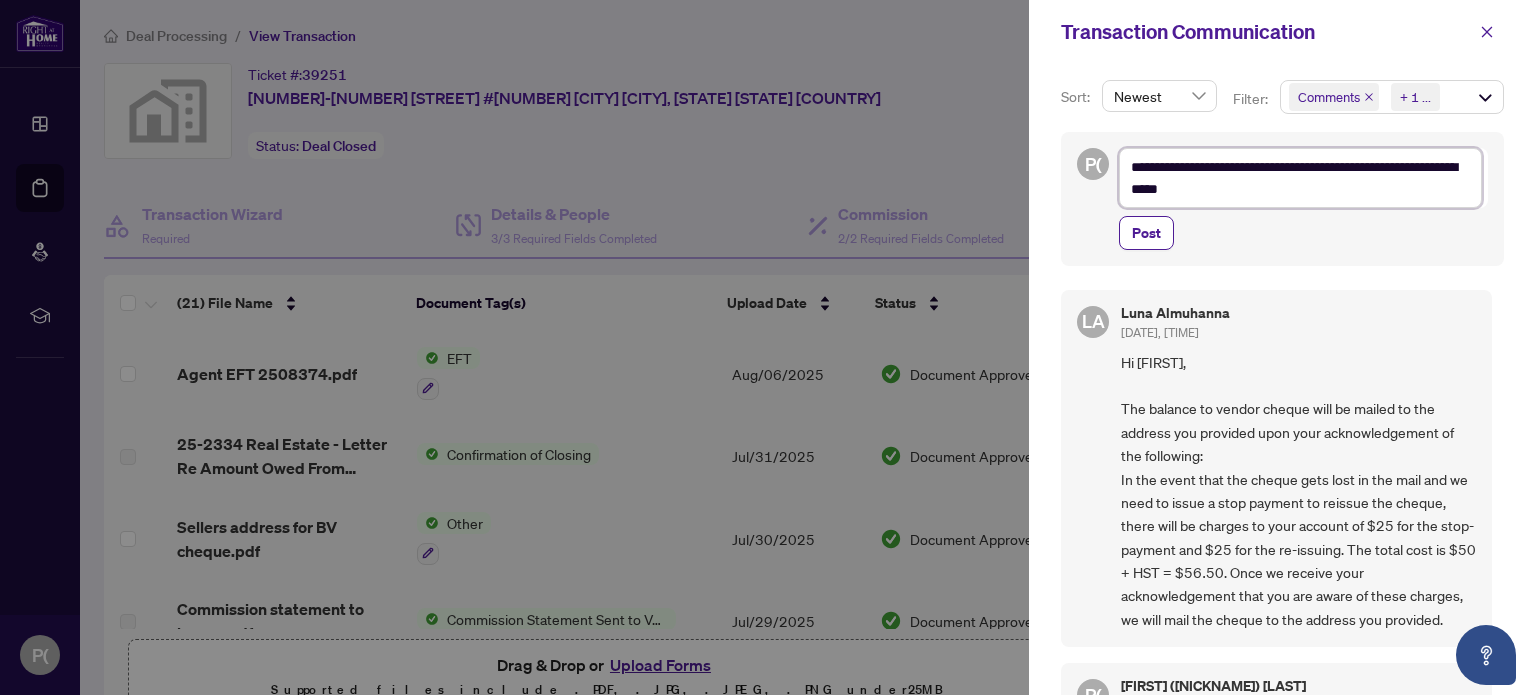 type on "**********" 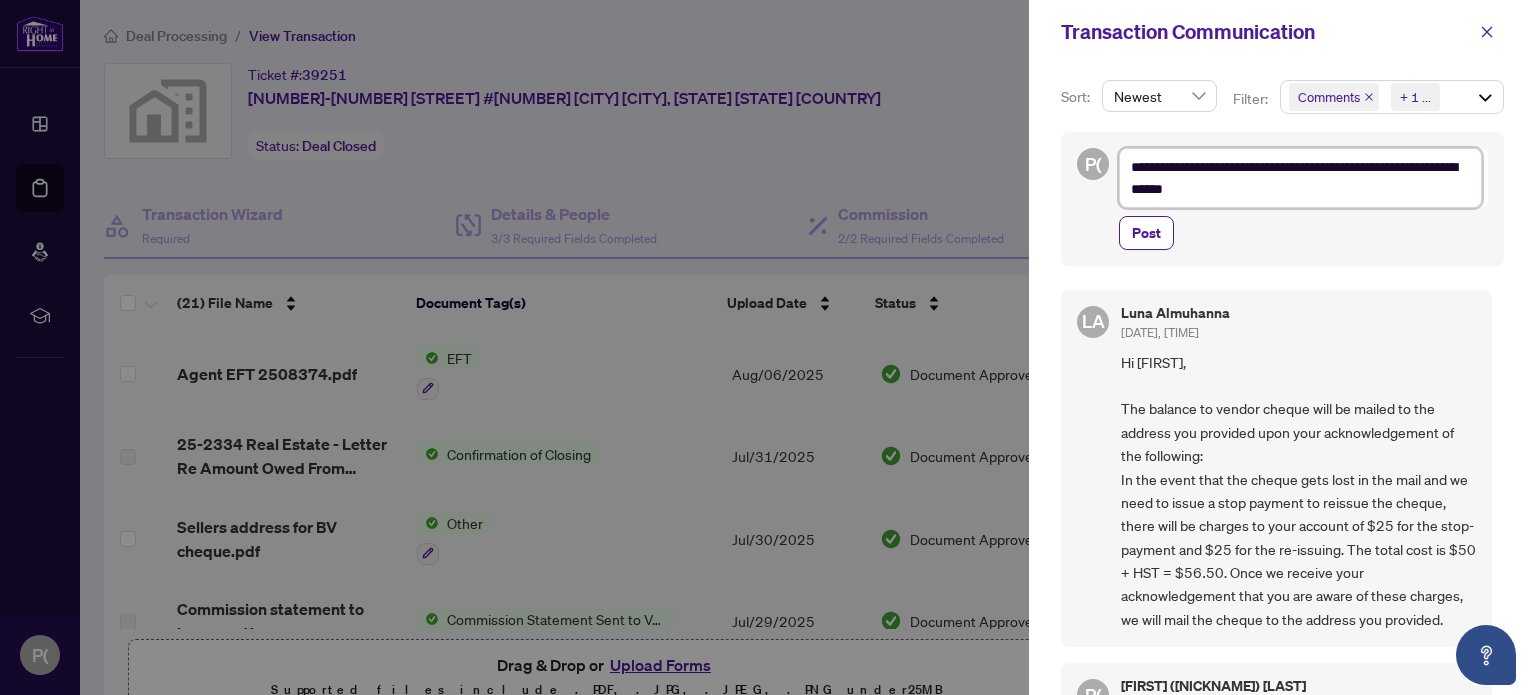 type on "**********" 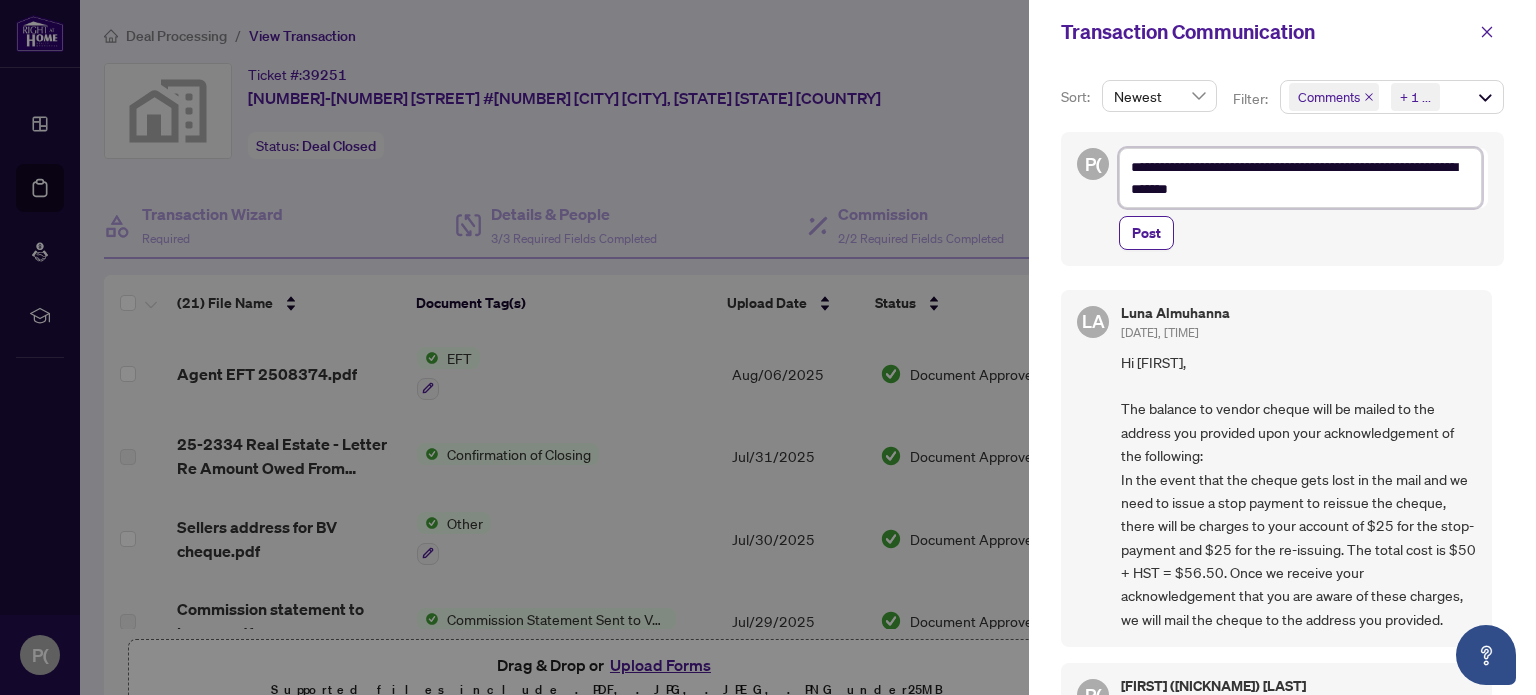type on "**********" 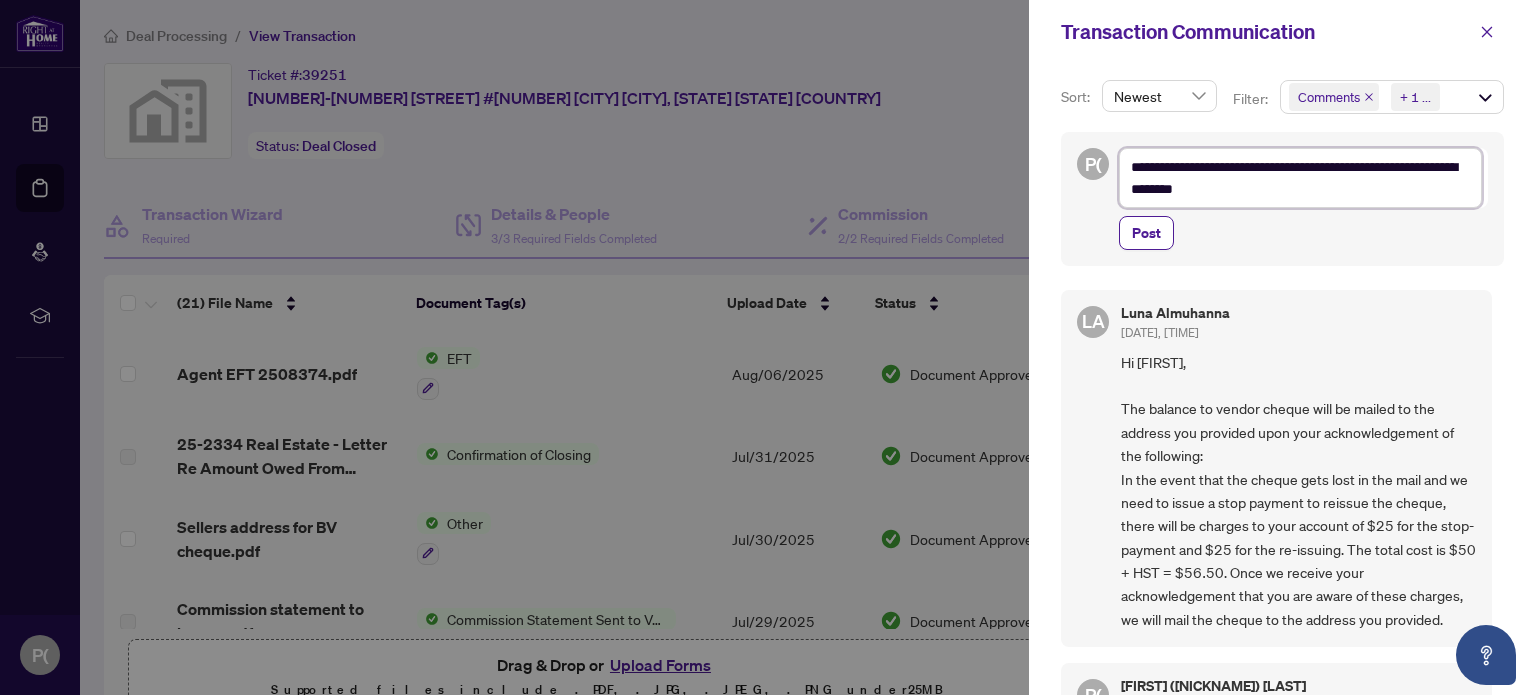 type on "**********" 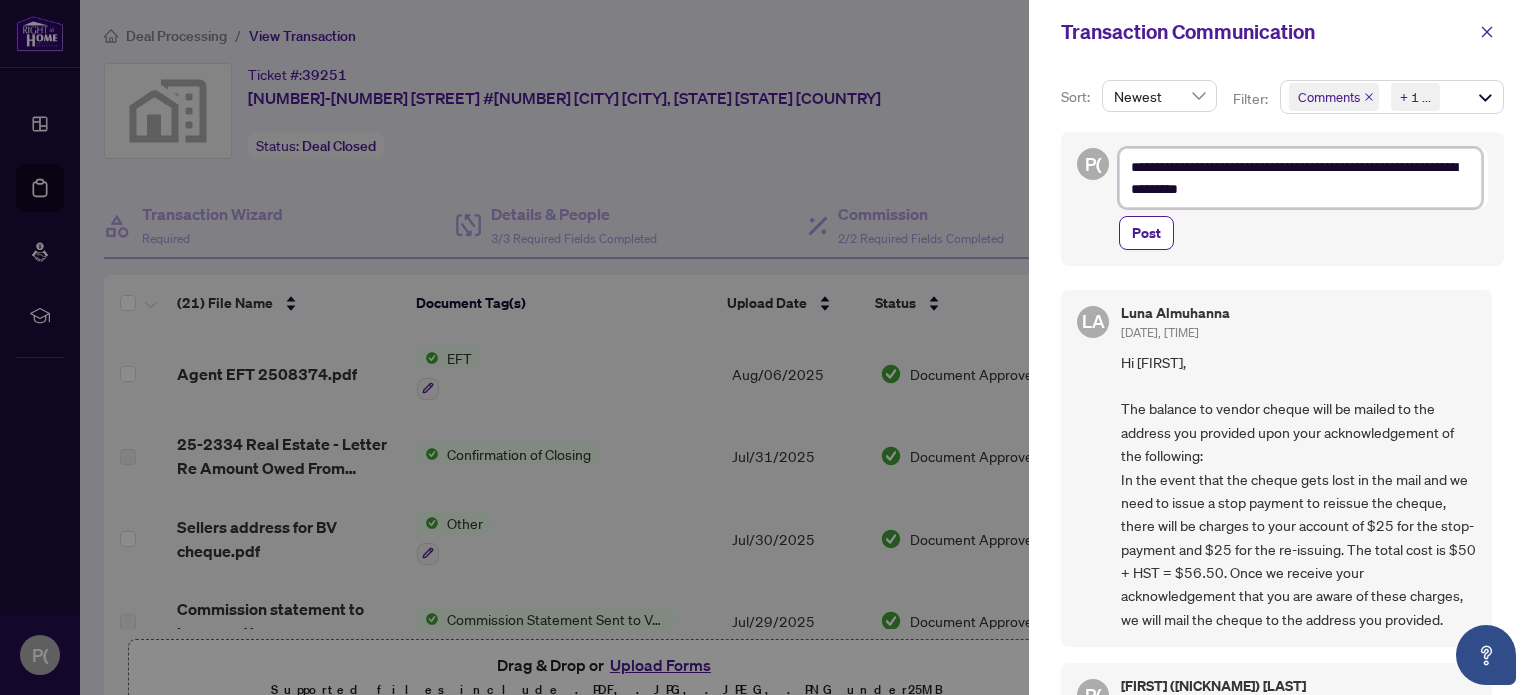 type on "**********" 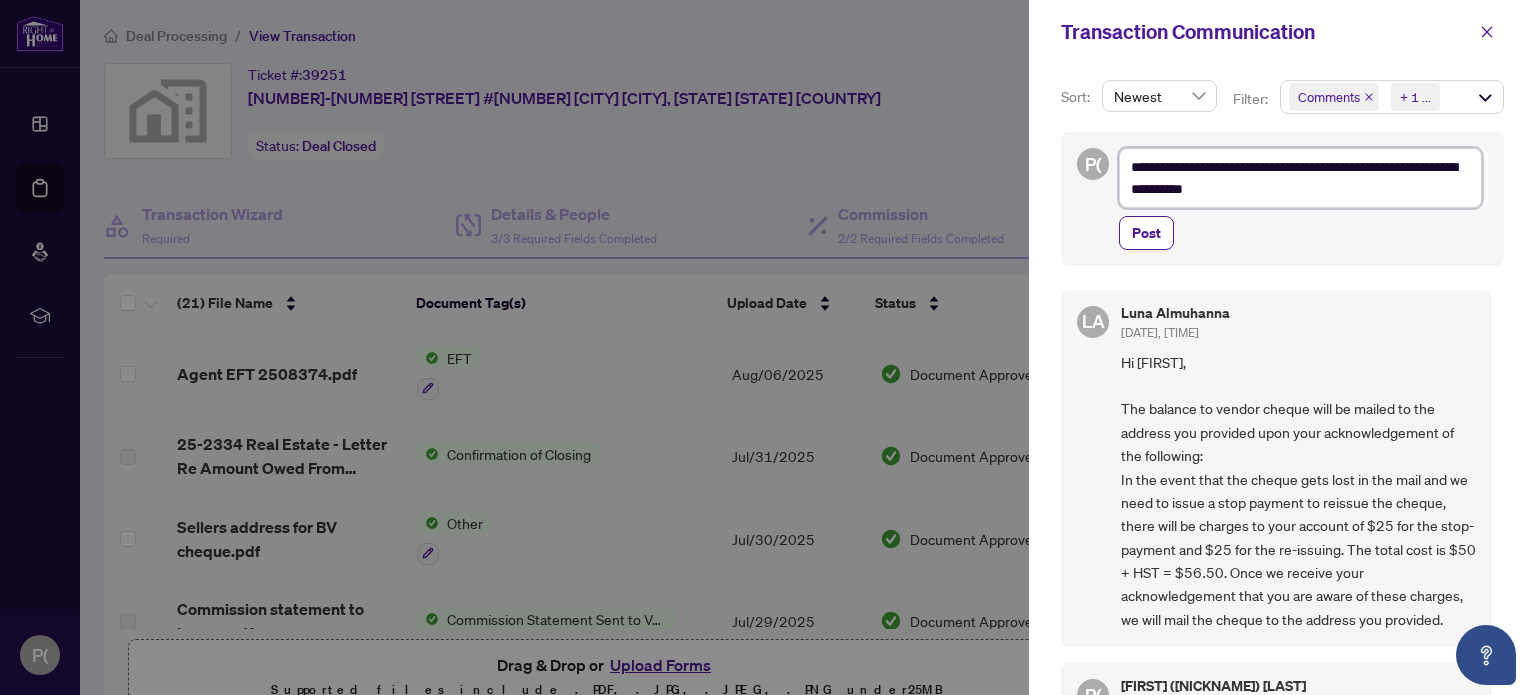 type on "**********" 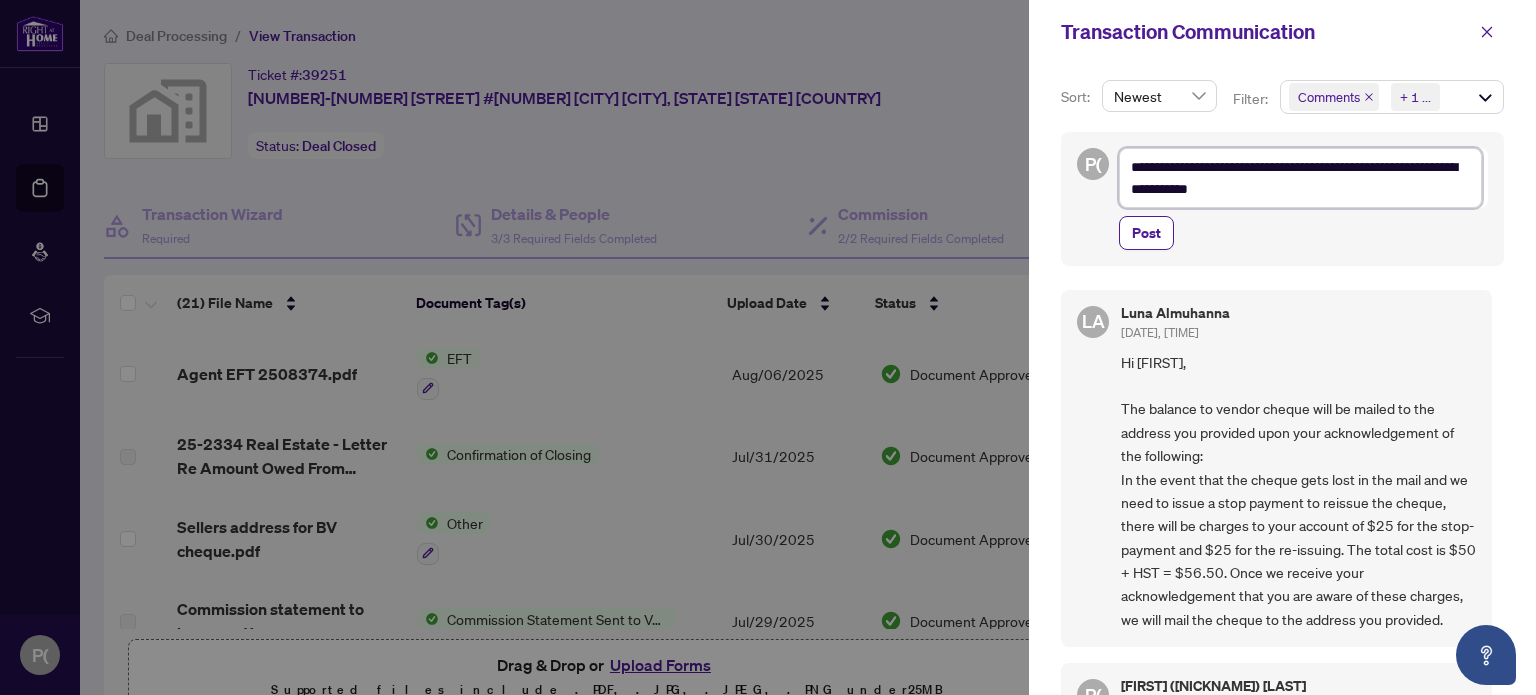 type on "**********" 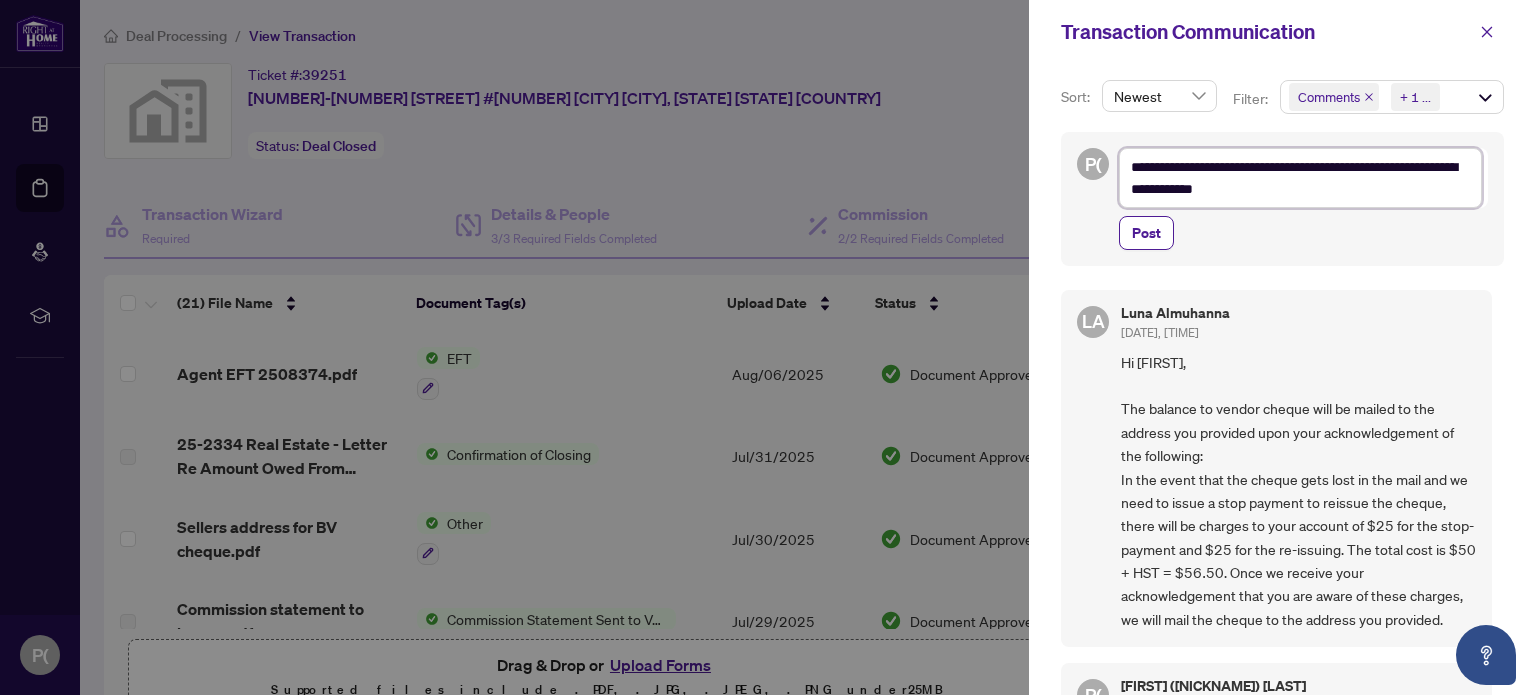 type on "**********" 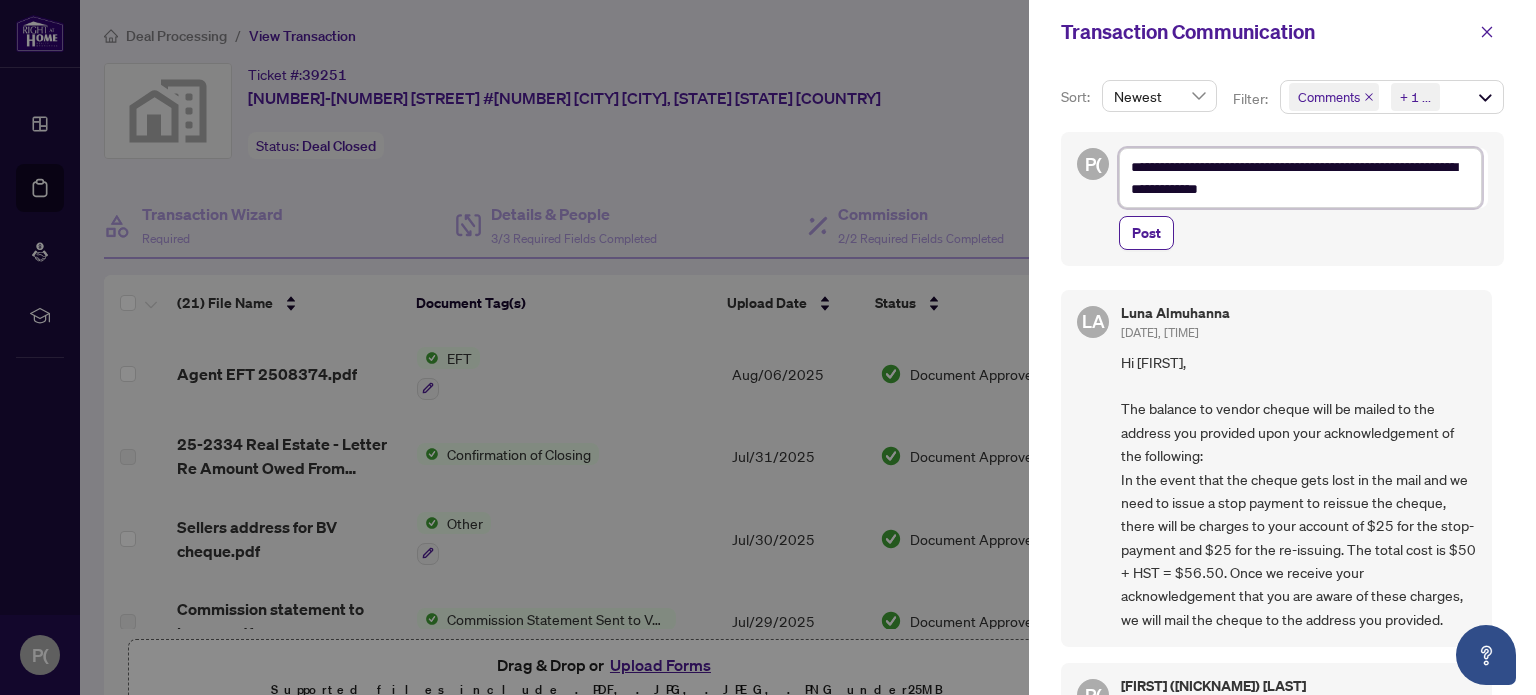 type on "**********" 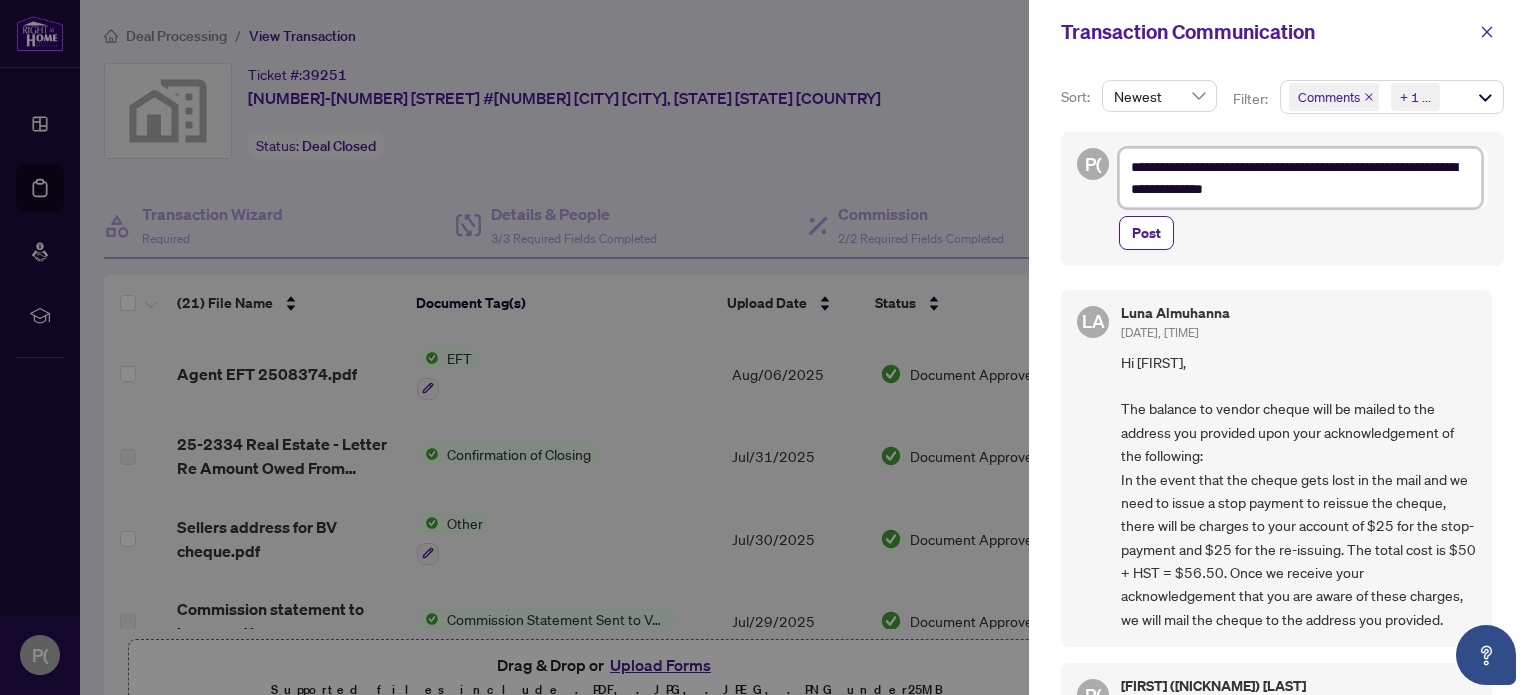 type on "**********" 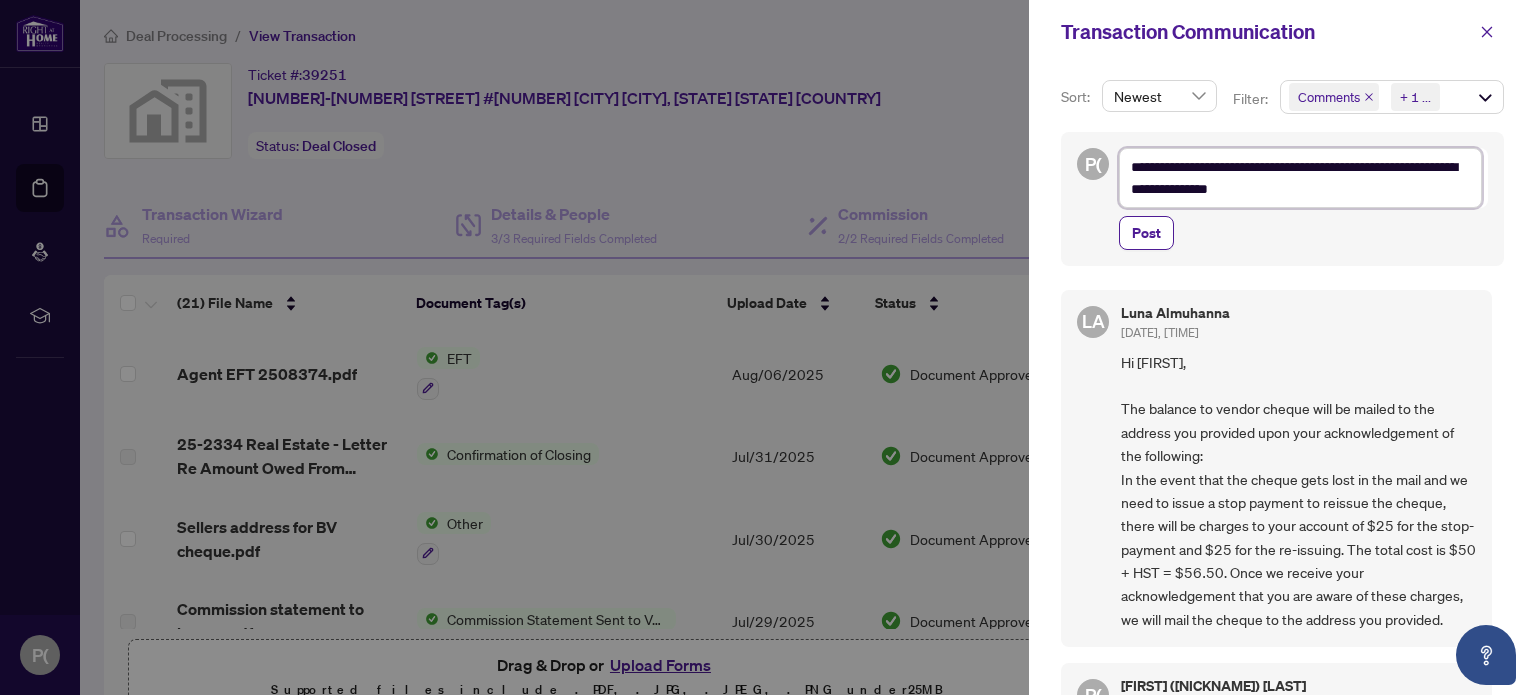 type on "**********" 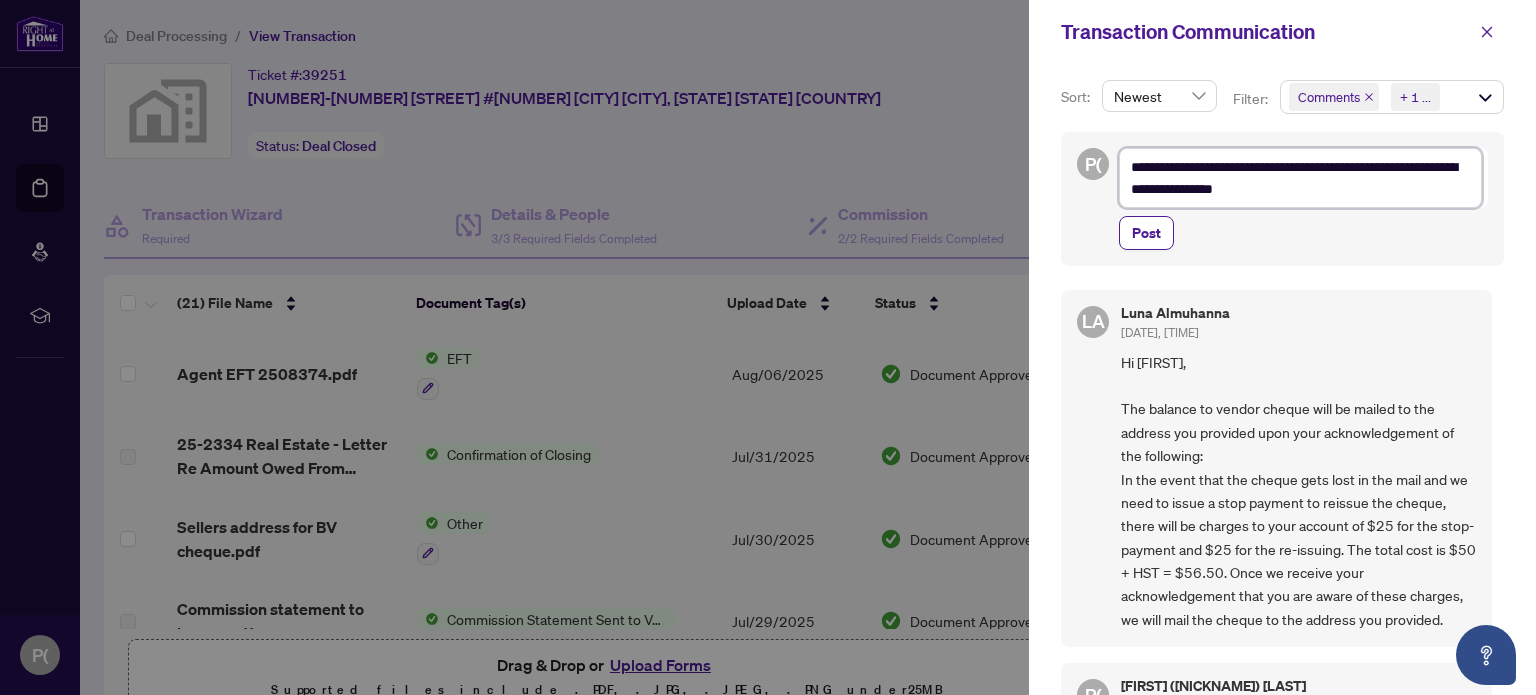 type on "**********" 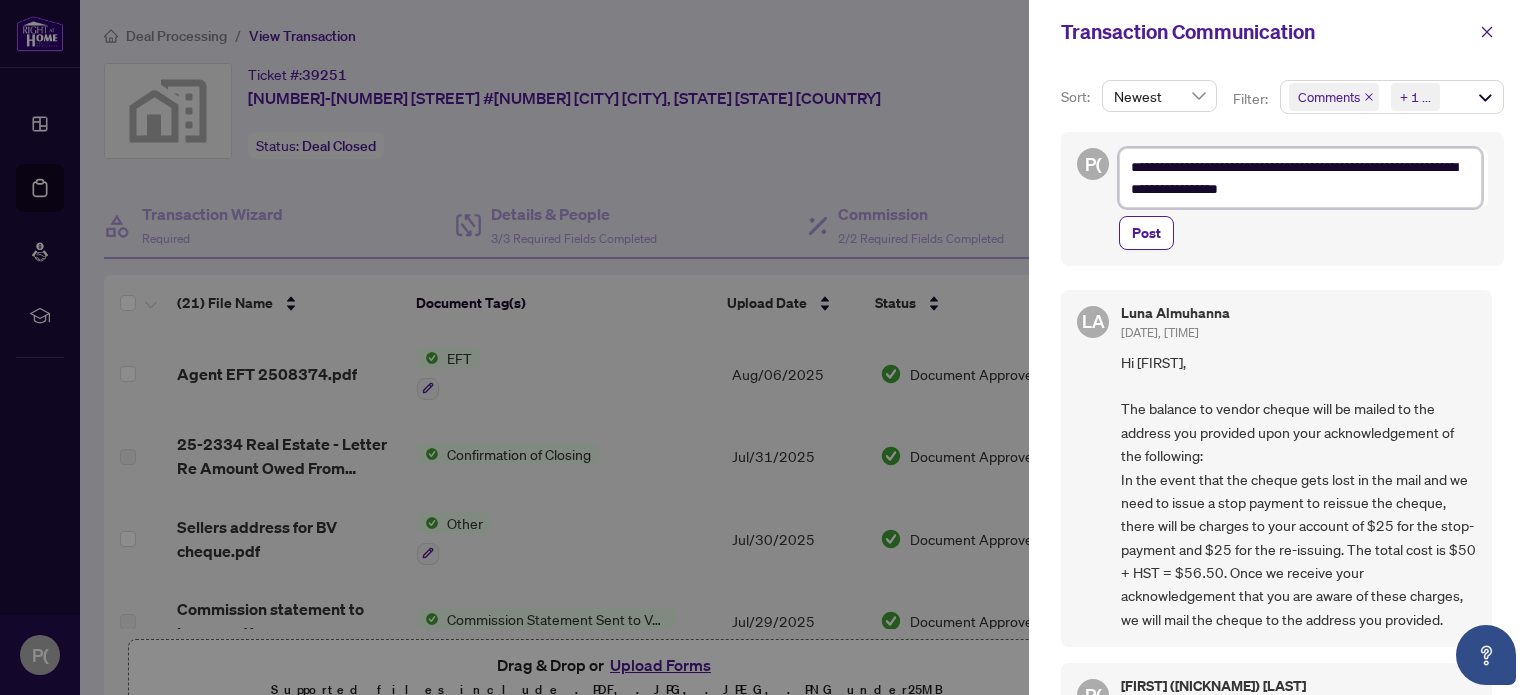 type on "**********" 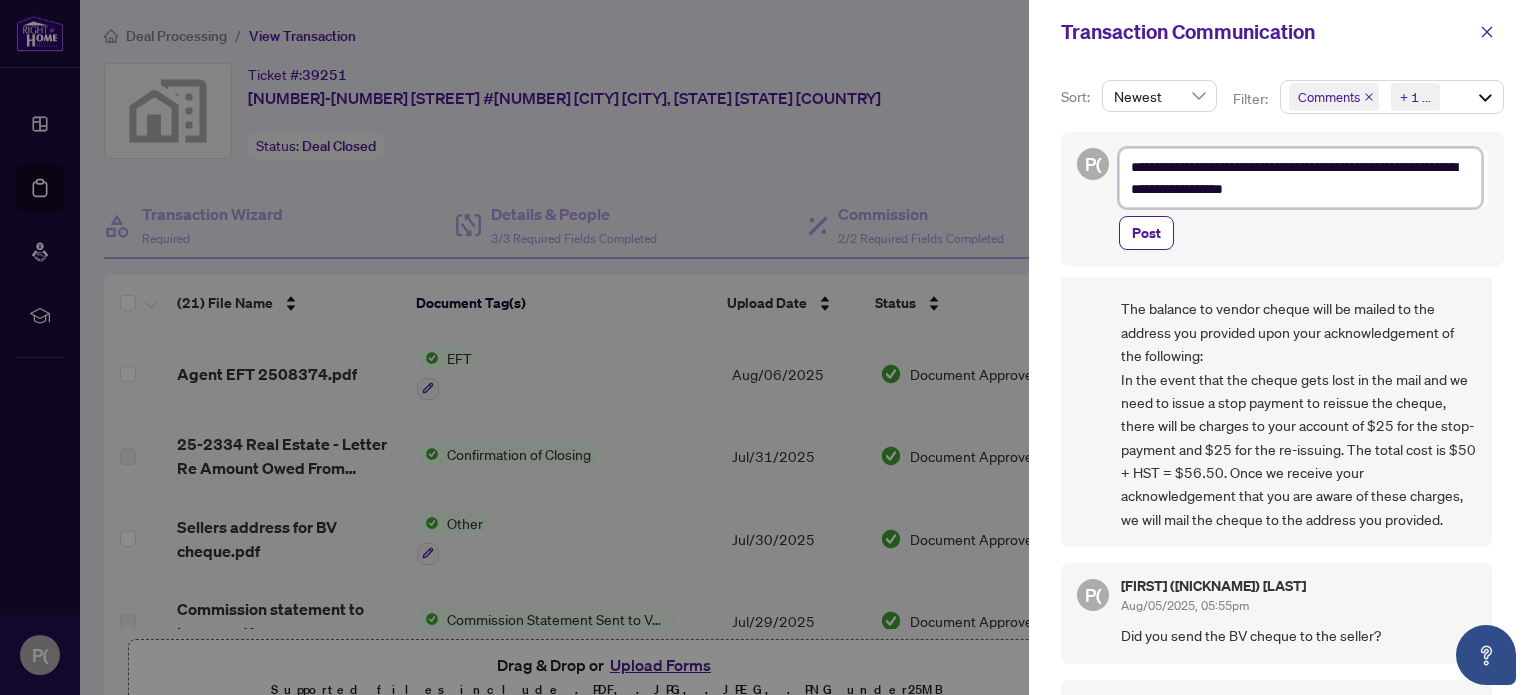 scroll, scrollTop: 0, scrollLeft: 0, axis: both 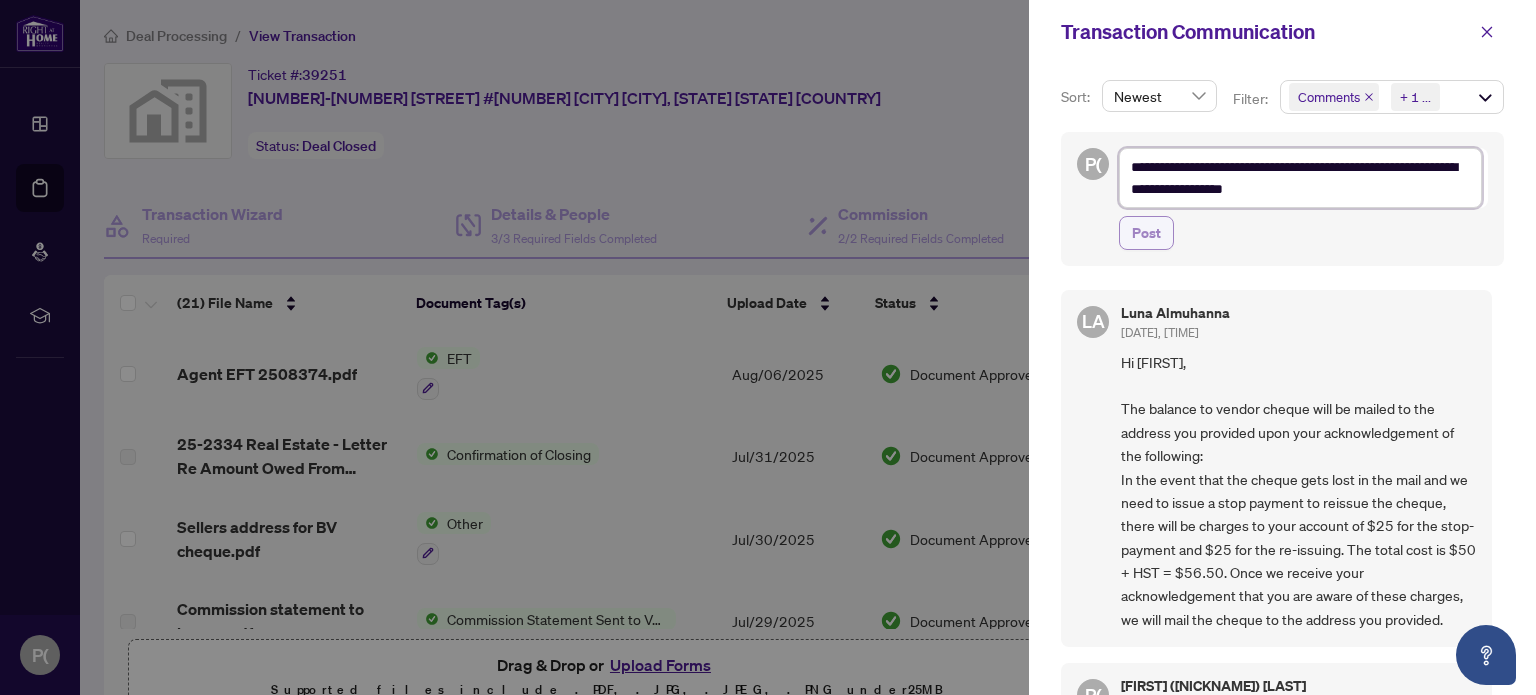 type on "**********" 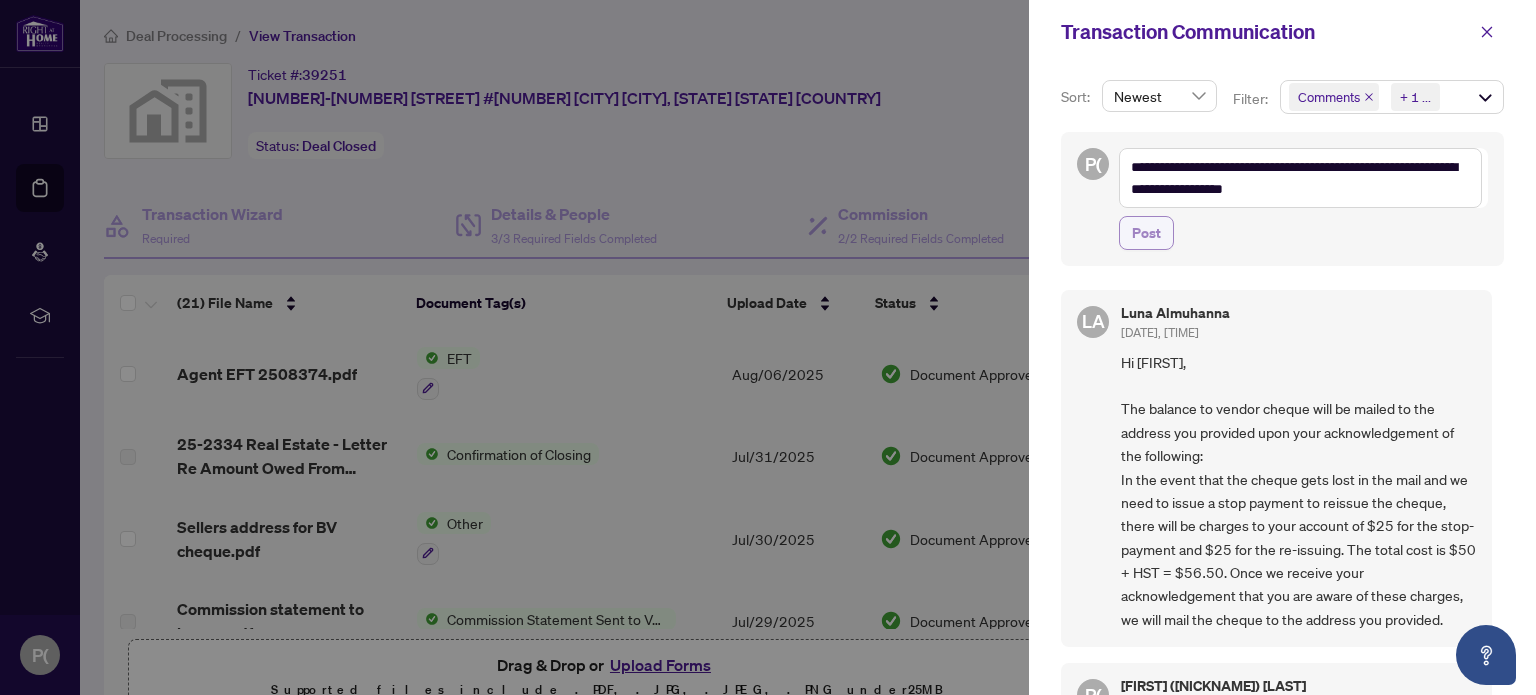 click on "Post" at bounding box center (1146, 233) 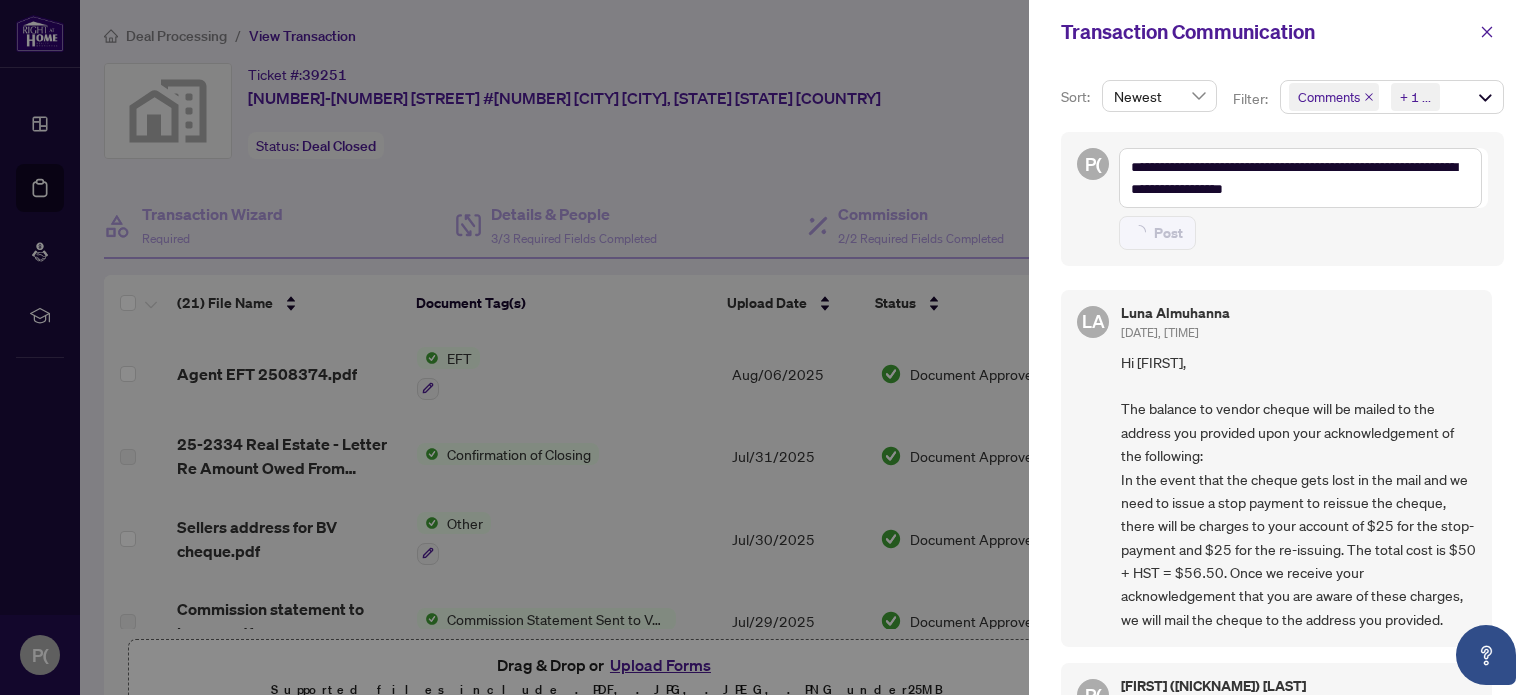 type 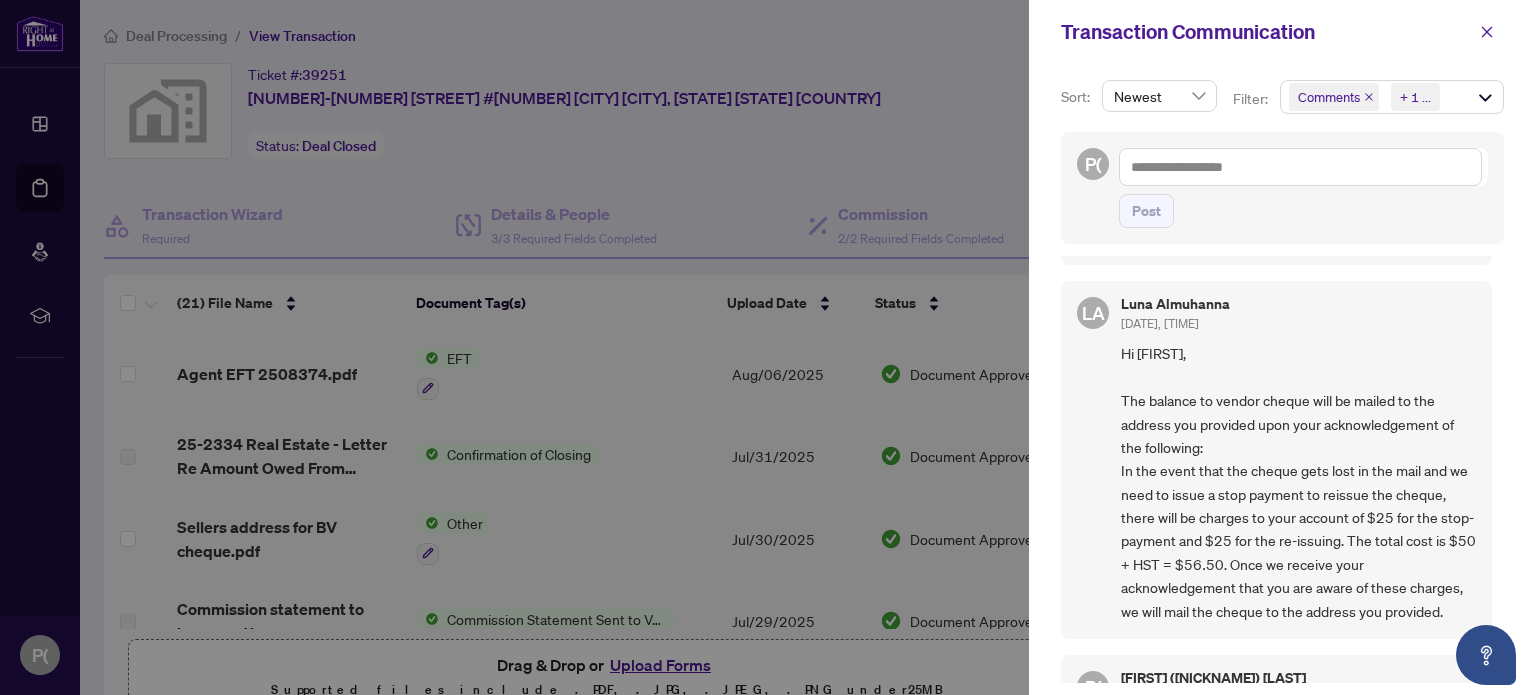 scroll, scrollTop: 100, scrollLeft: 0, axis: vertical 